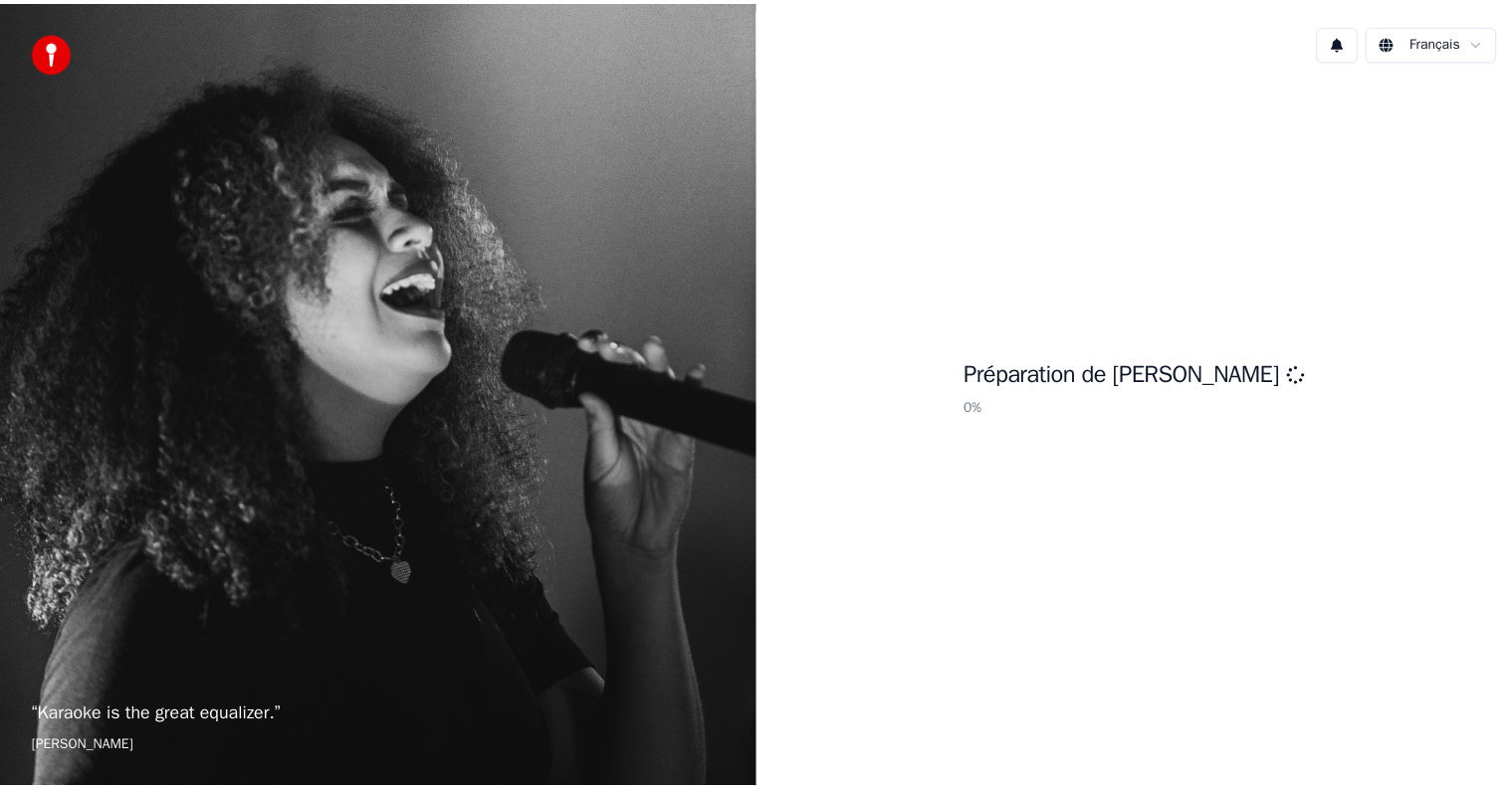 scroll, scrollTop: 0, scrollLeft: 0, axis: both 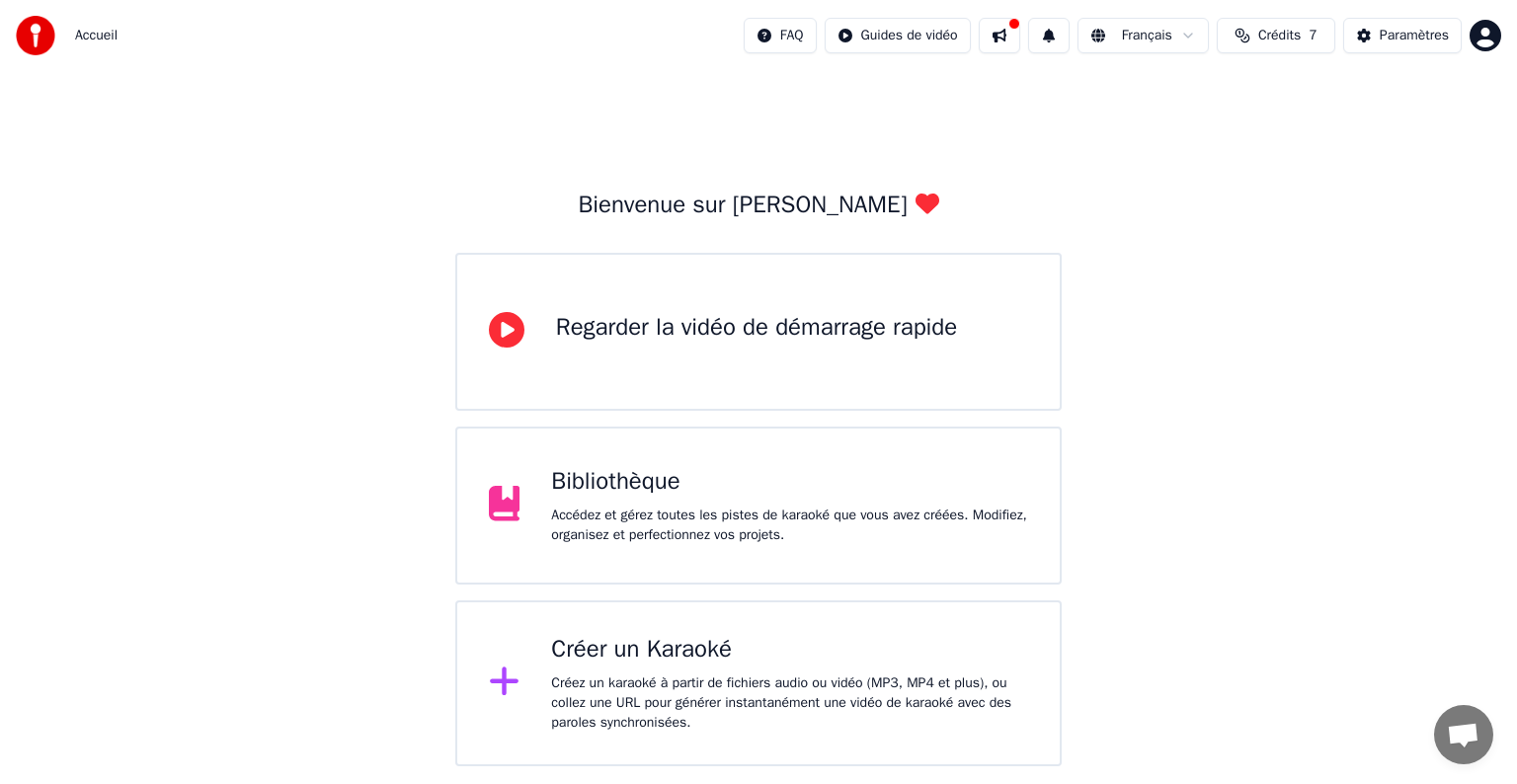 click on "Bibliothèque" at bounding box center (789, 482) 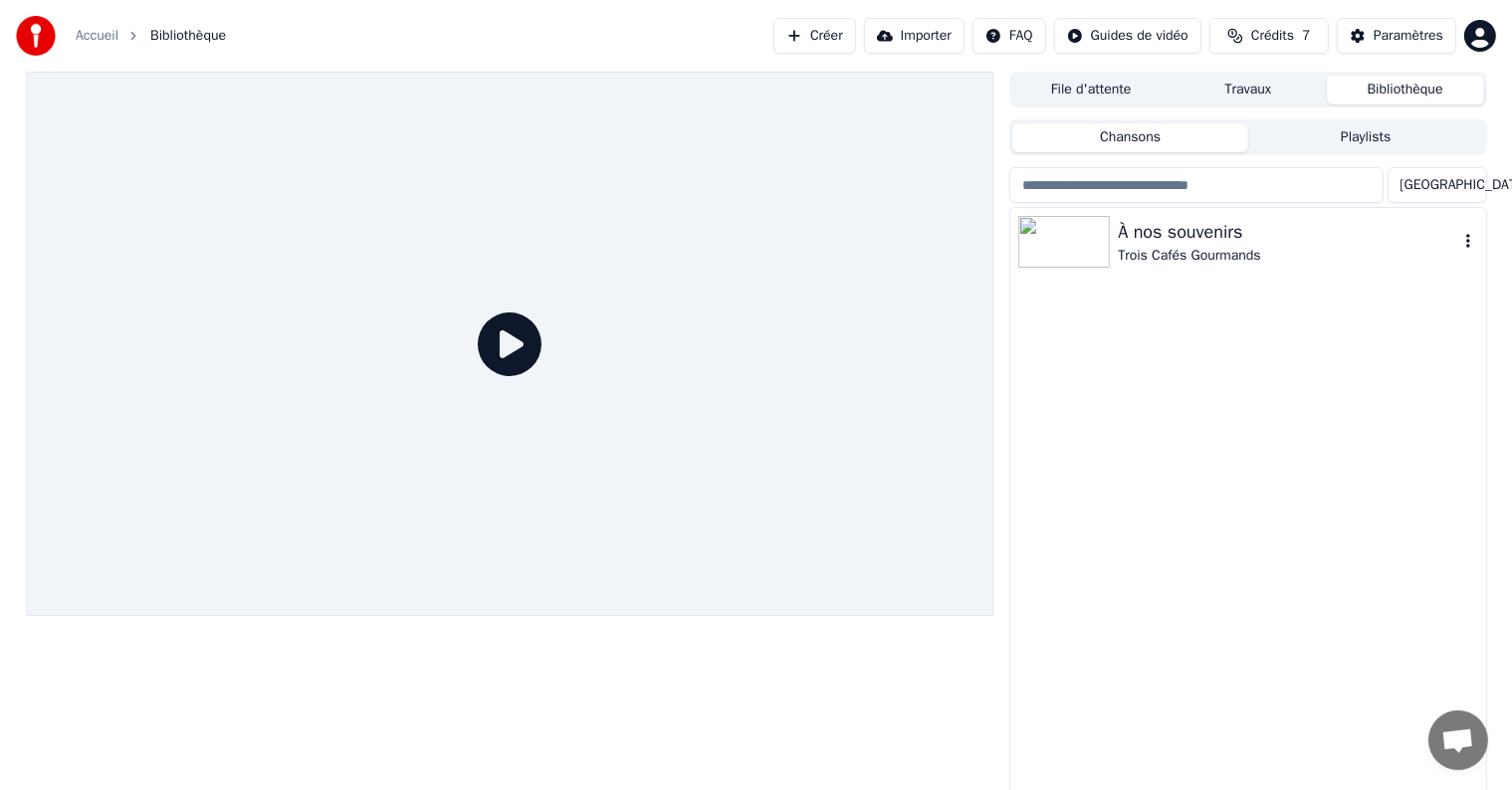 click on "À nos souvenirs" at bounding box center [1287, 232] 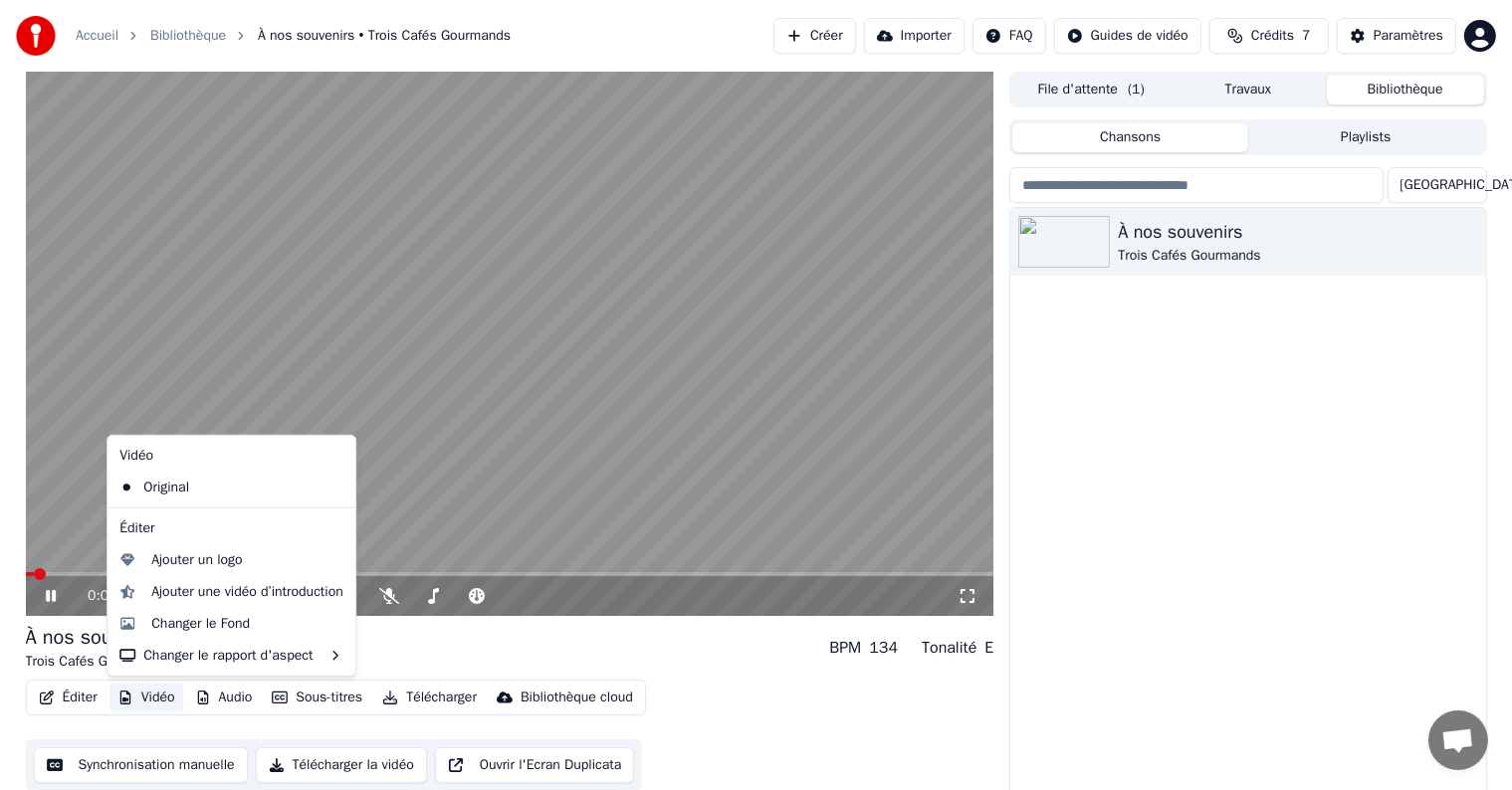 click on "Vidéo" at bounding box center (146, 697) 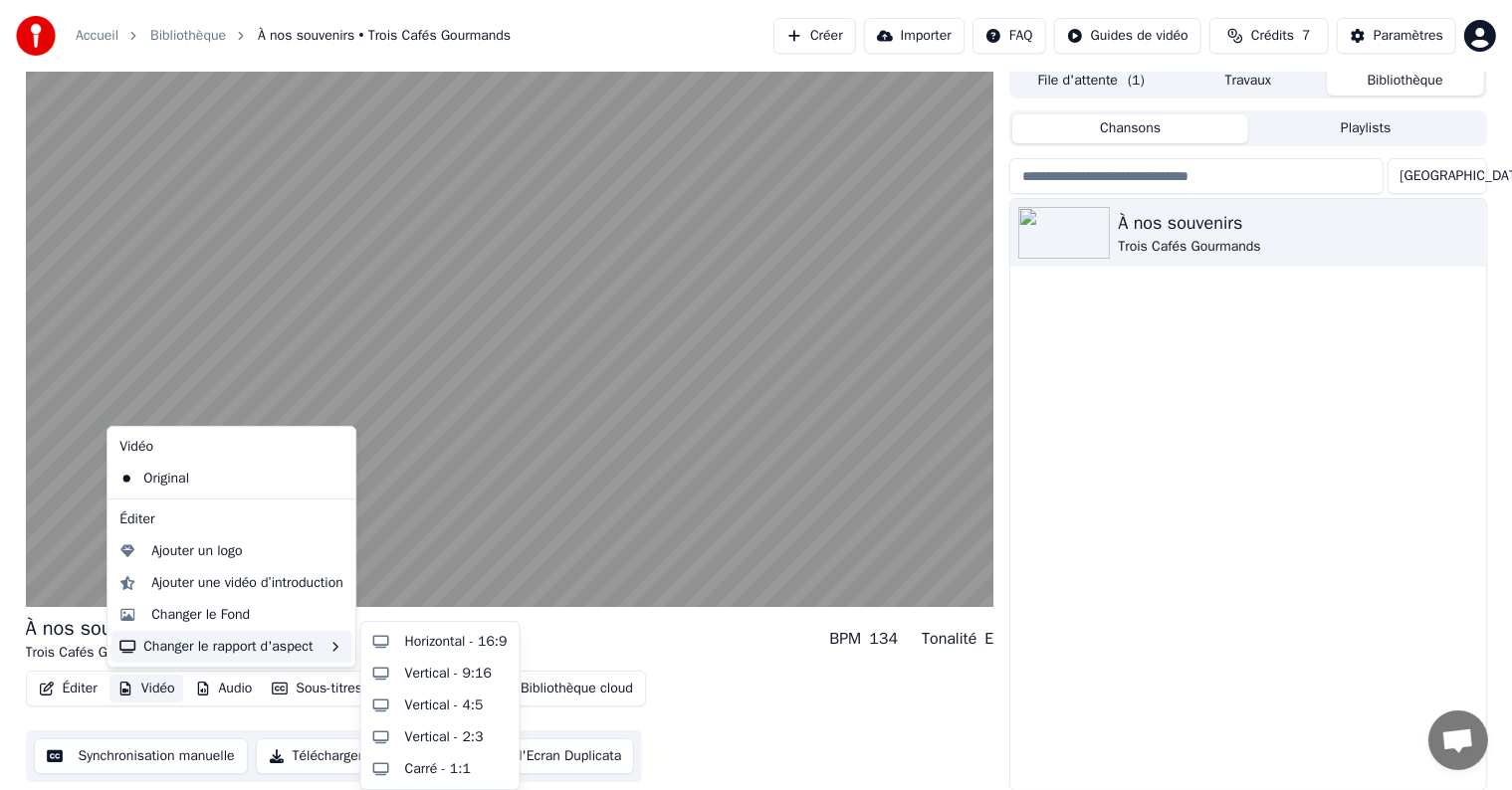 scroll, scrollTop: 8, scrollLeft: 0, axis: vertical 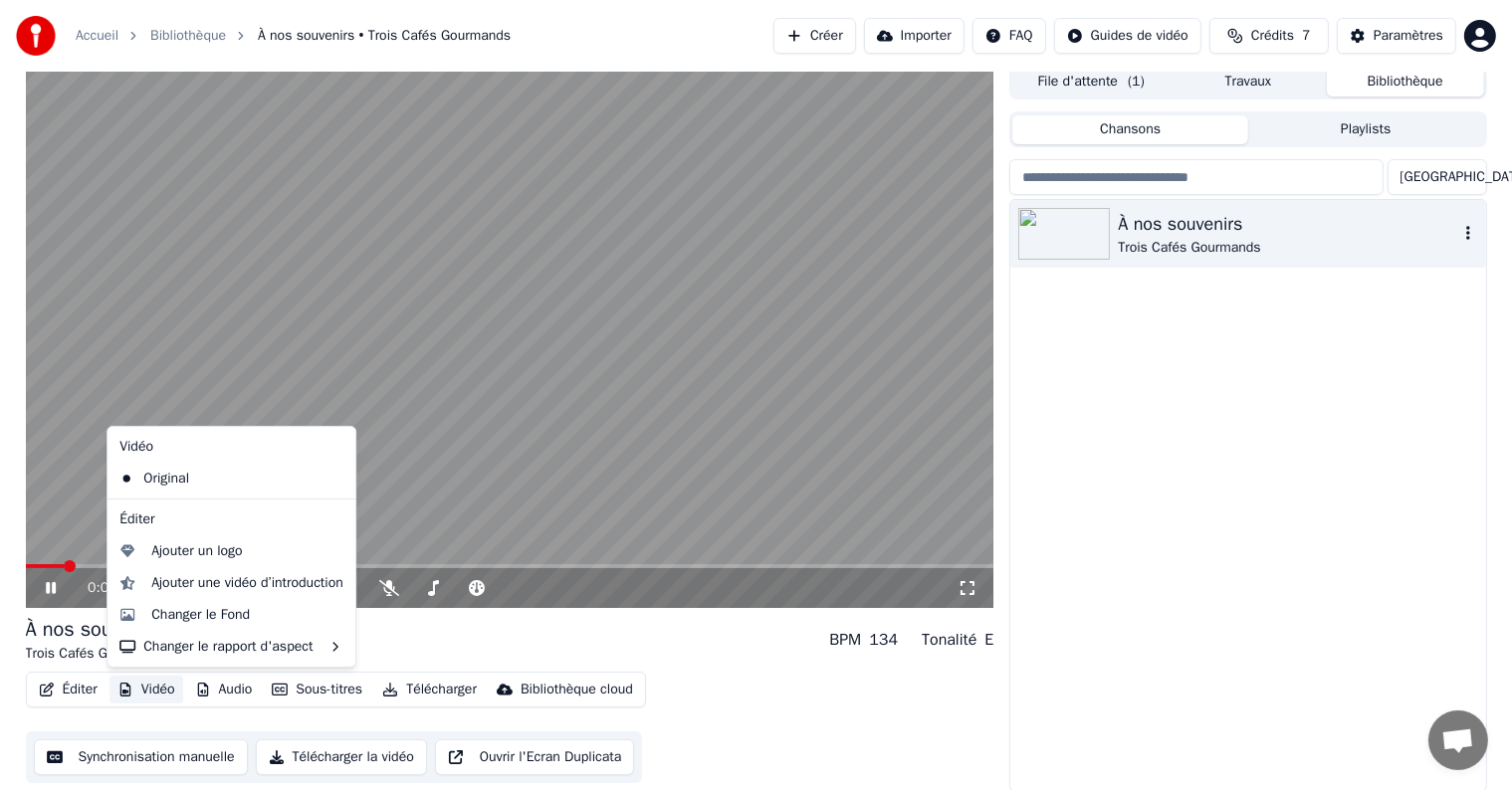 click 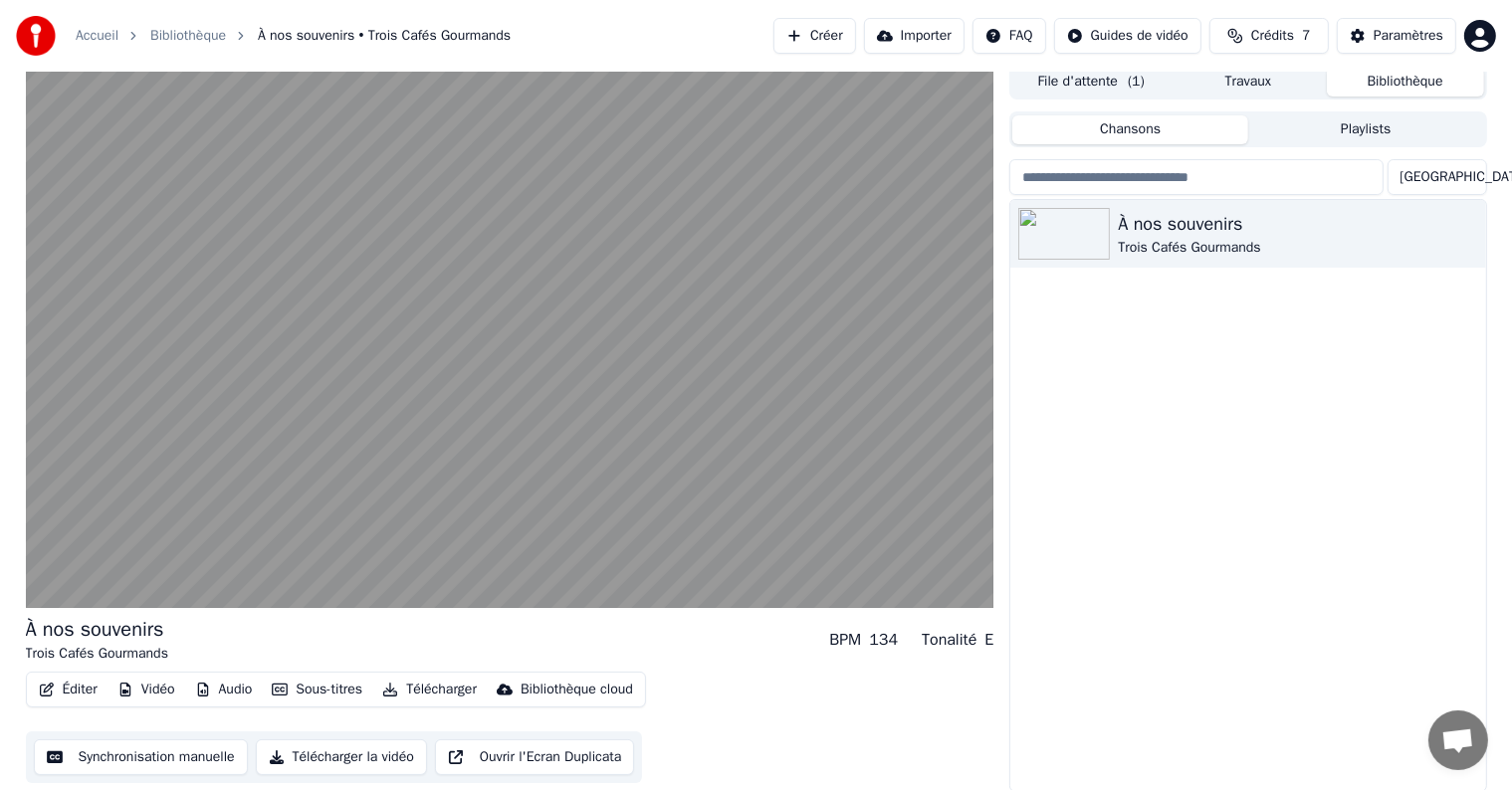 scroll, scrollTop: 9, scrollLeft: 0, axis: vertical 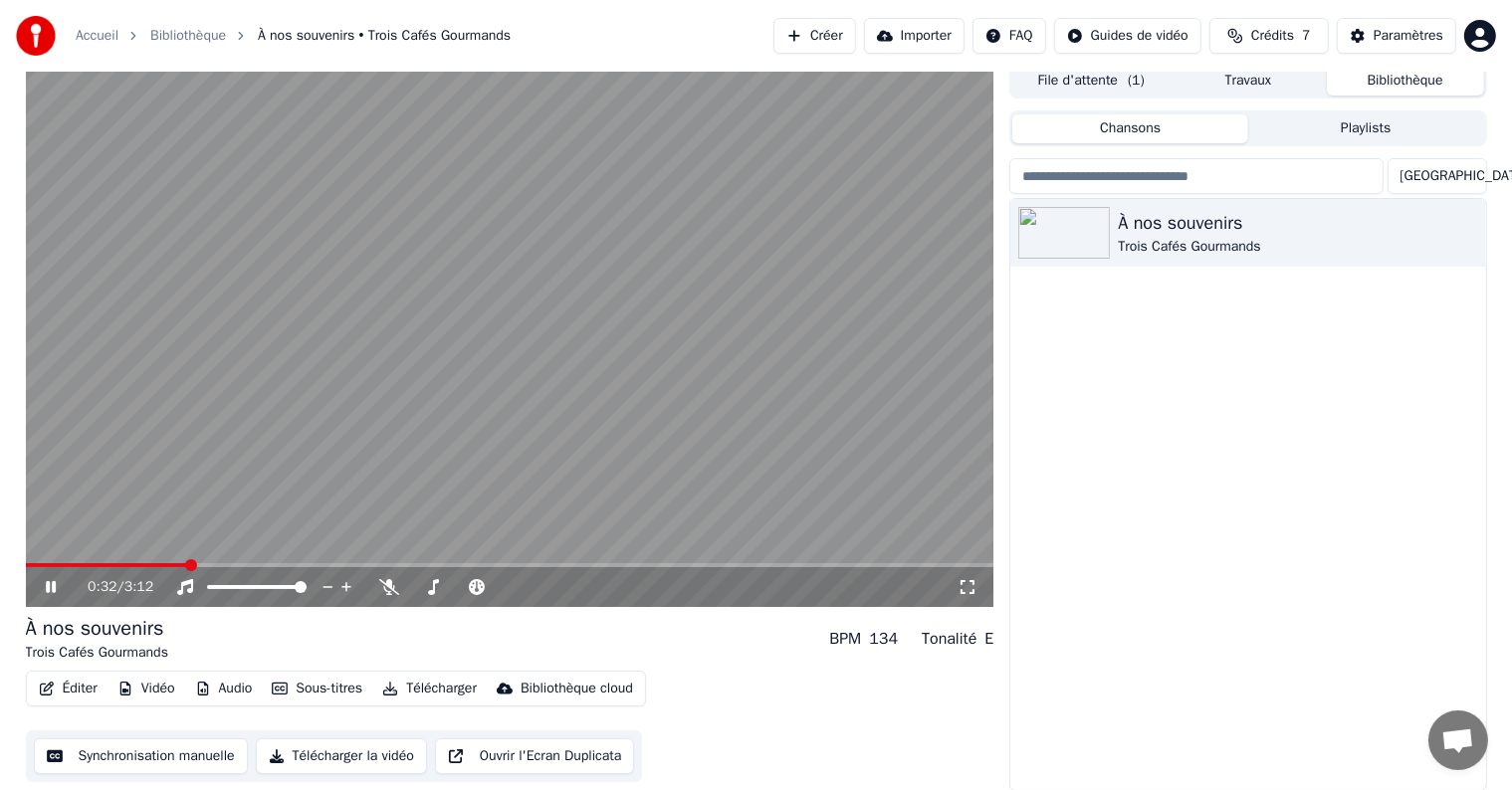 click at bounding box center (510, 334) 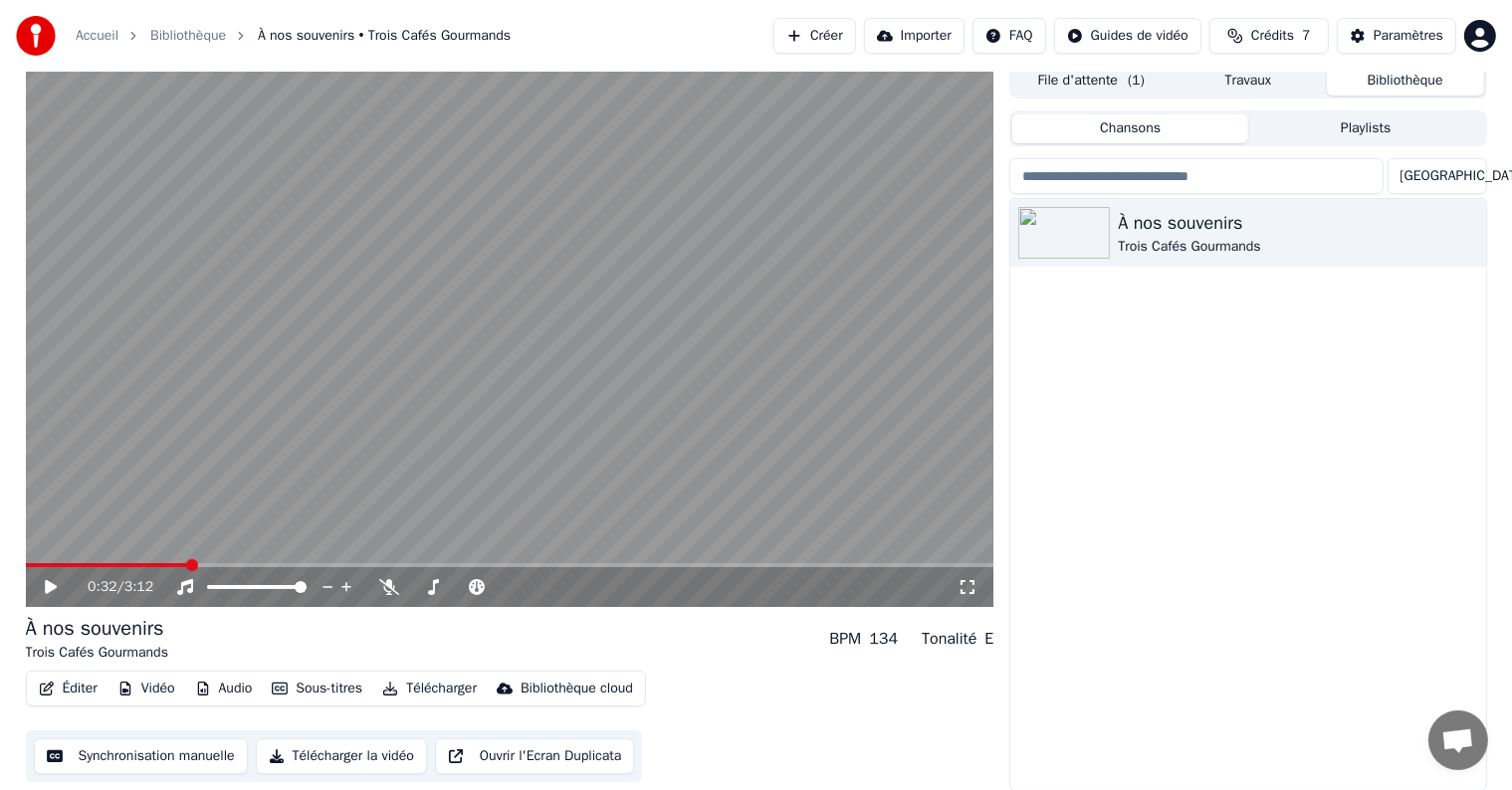click on "Bibliothèque" at bounding box center [188, 36] 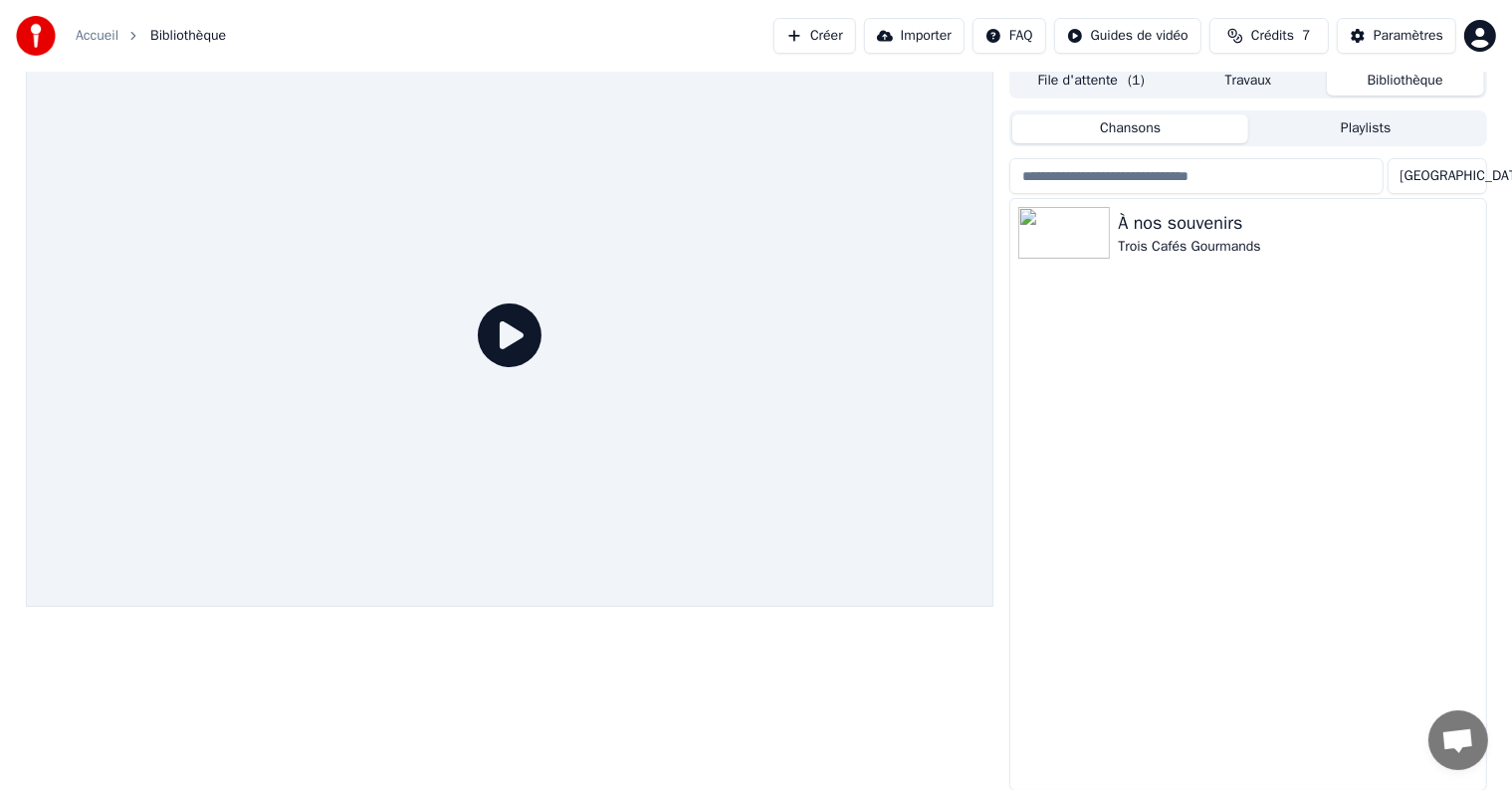 click on "Paramètres" at bounding box center (1408, 36) 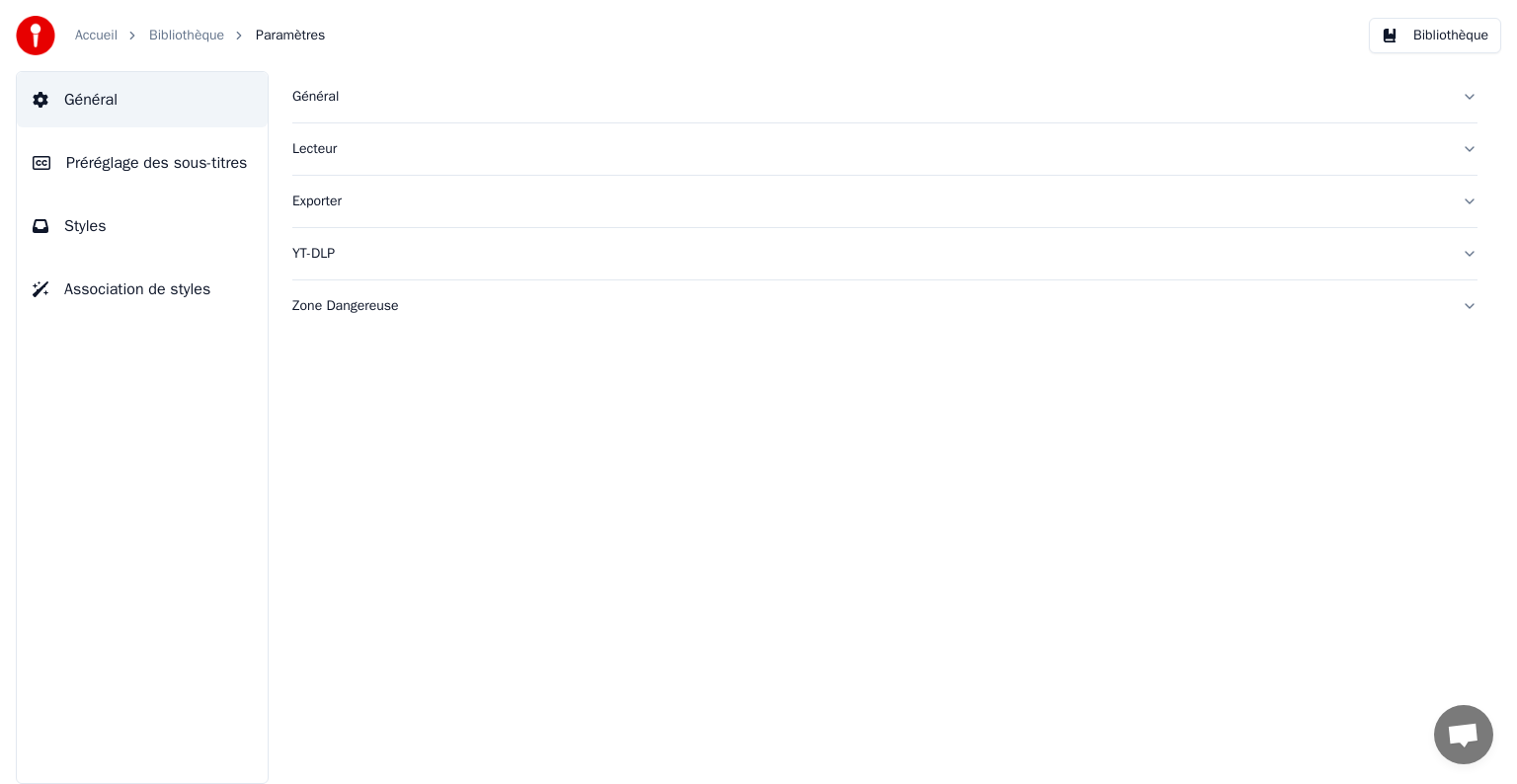 click on "Préréglage des sous-titres" at bounding box center [142, 163] 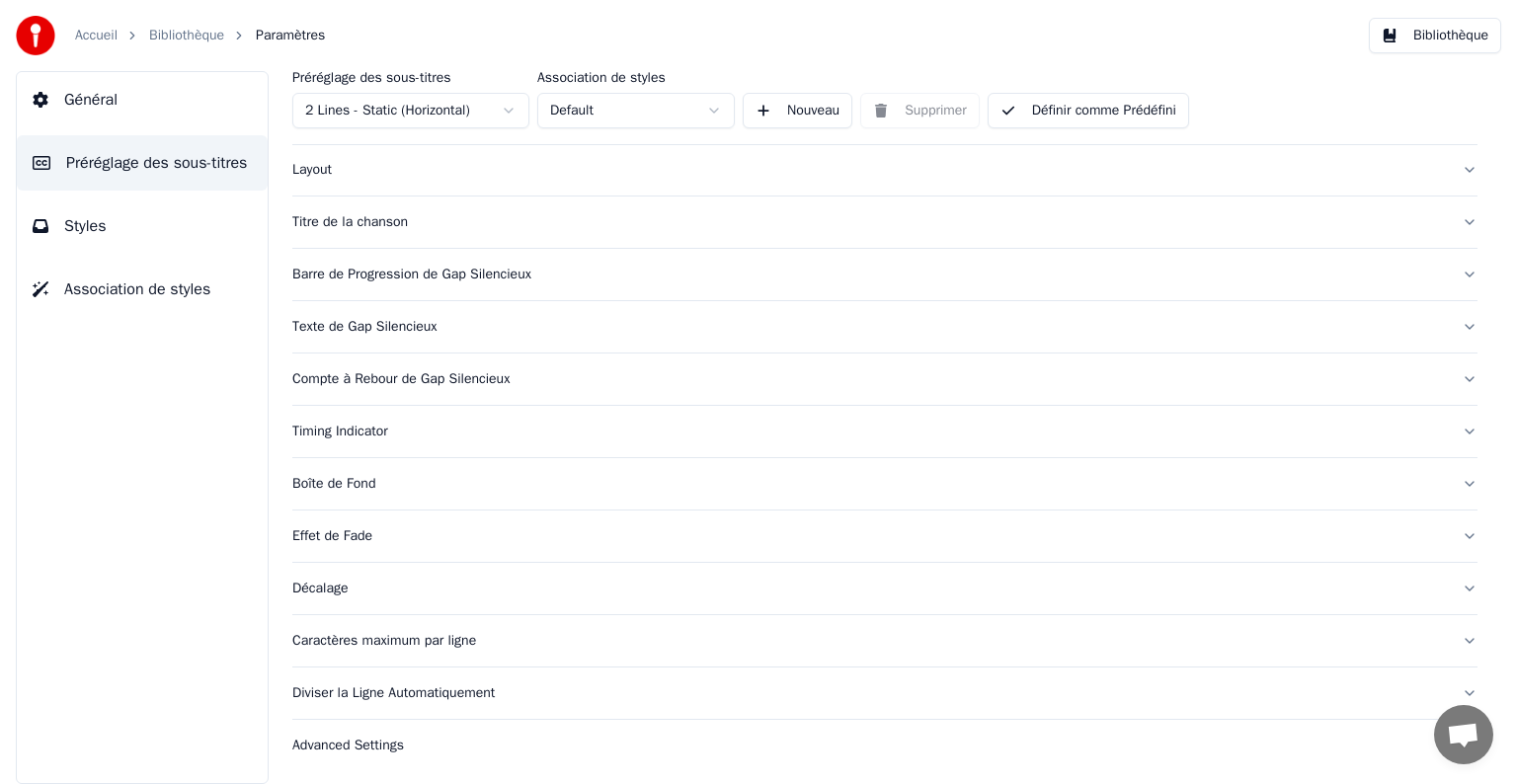 scroll, scrollTop: 0, scrollLeft: 0, axis: both 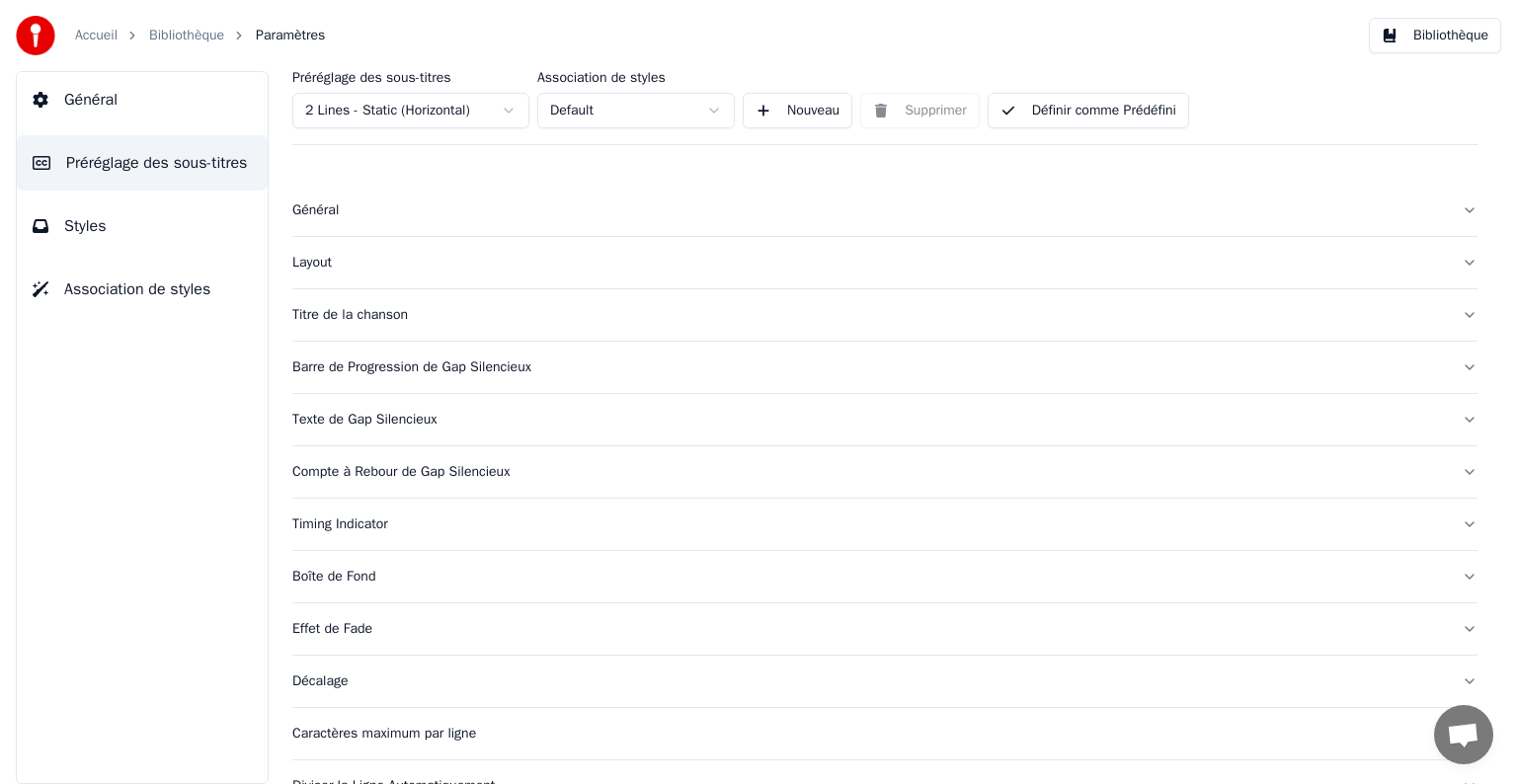 click on "Styles" at bounding box center (85, 226) 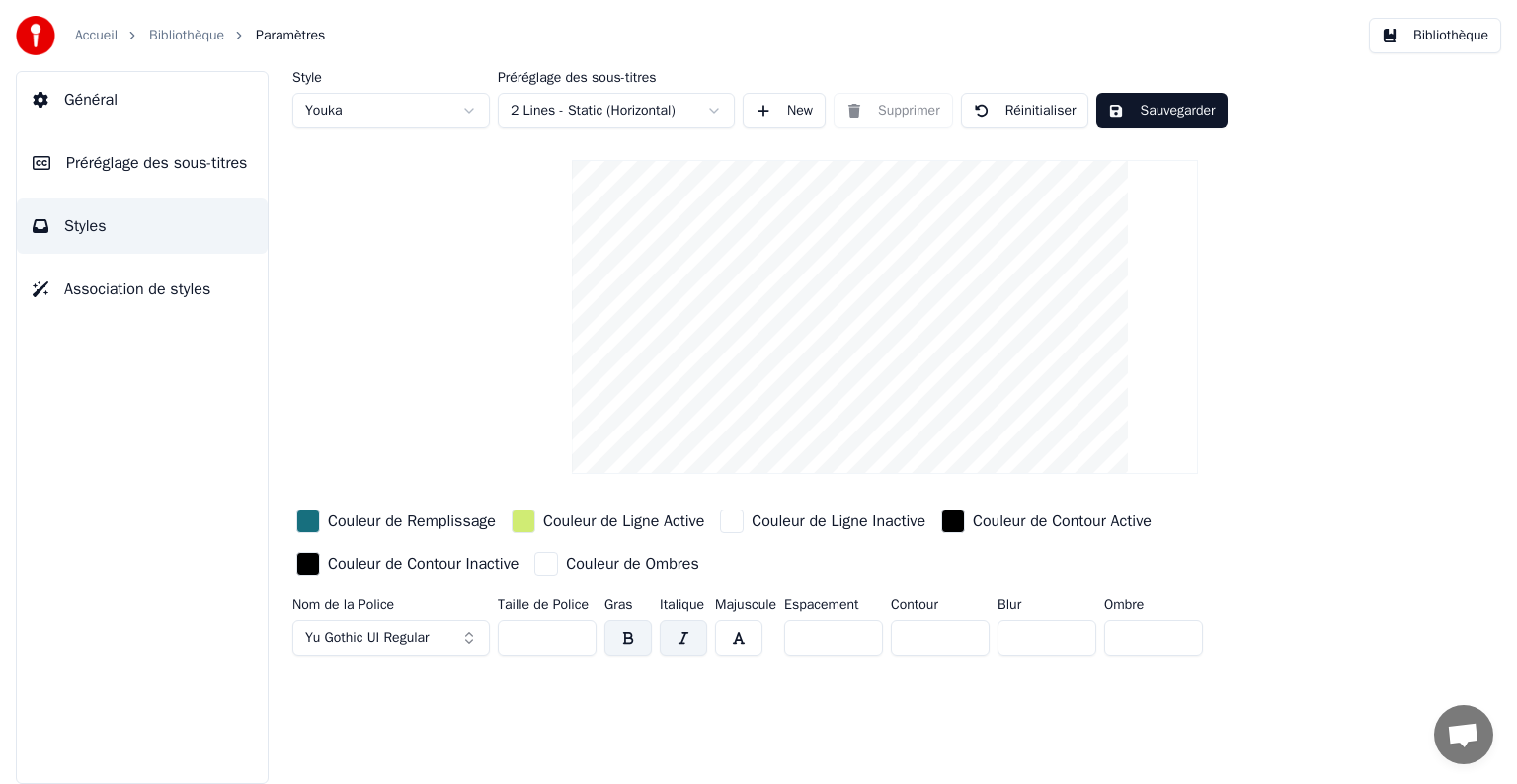 click on "Association de styles" at bounding box center [137, 289] 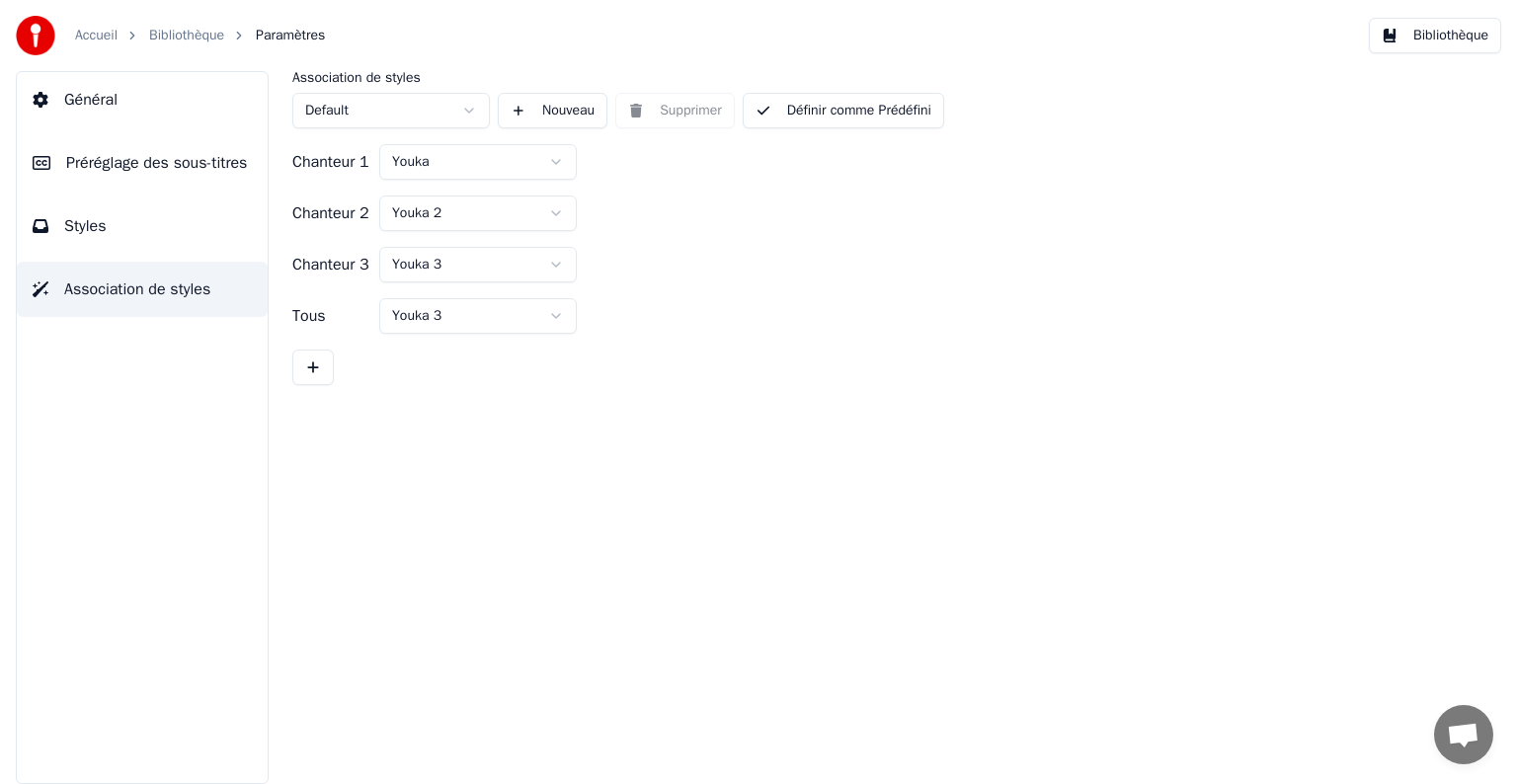 click on "Styles" at bounding box center [142, 226] 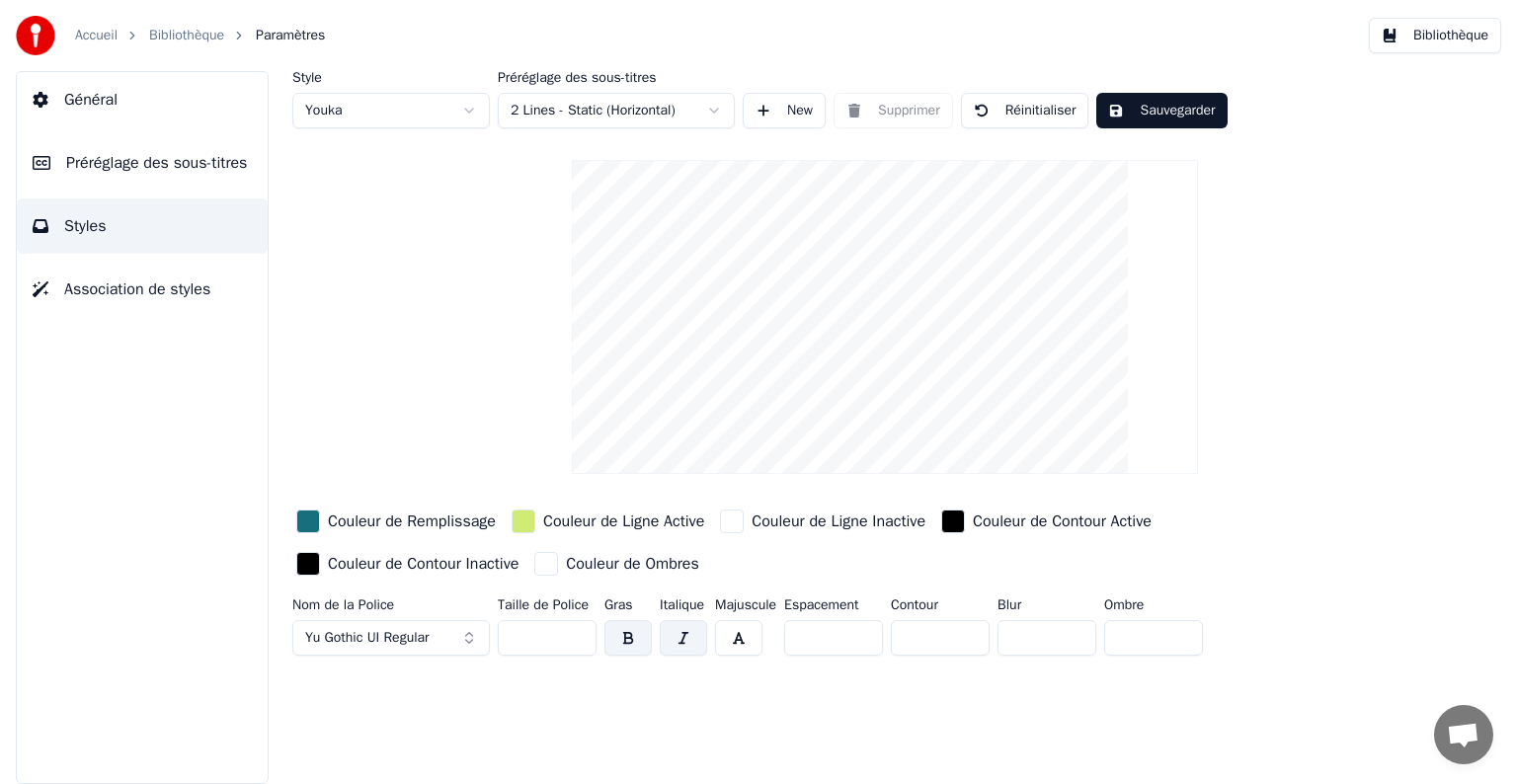 click on "Préréglage des sous-titres" at bounding box center (156, 163) 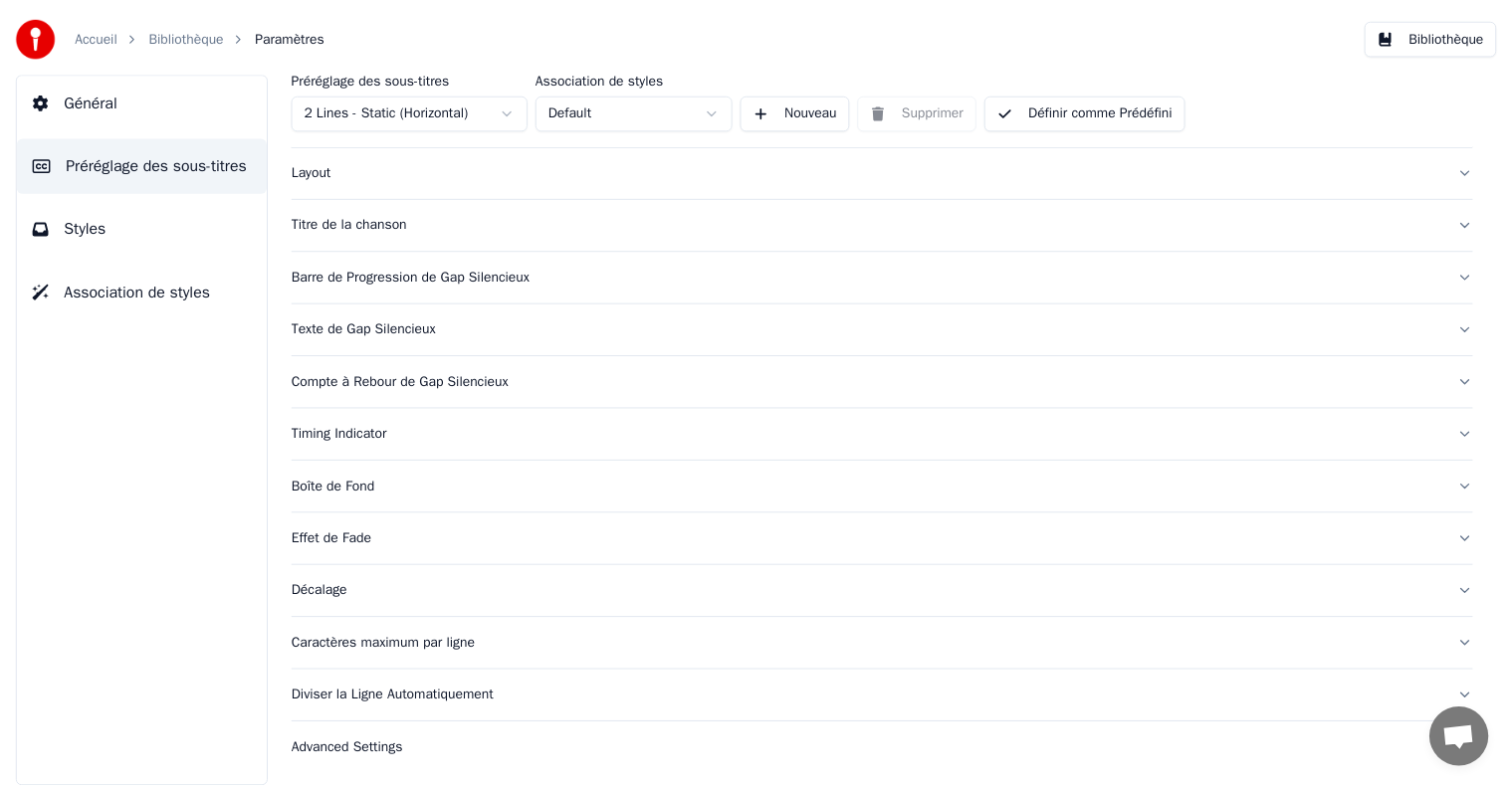 scroll, scrollTop: 0, scrollLeft: 0, axis: both 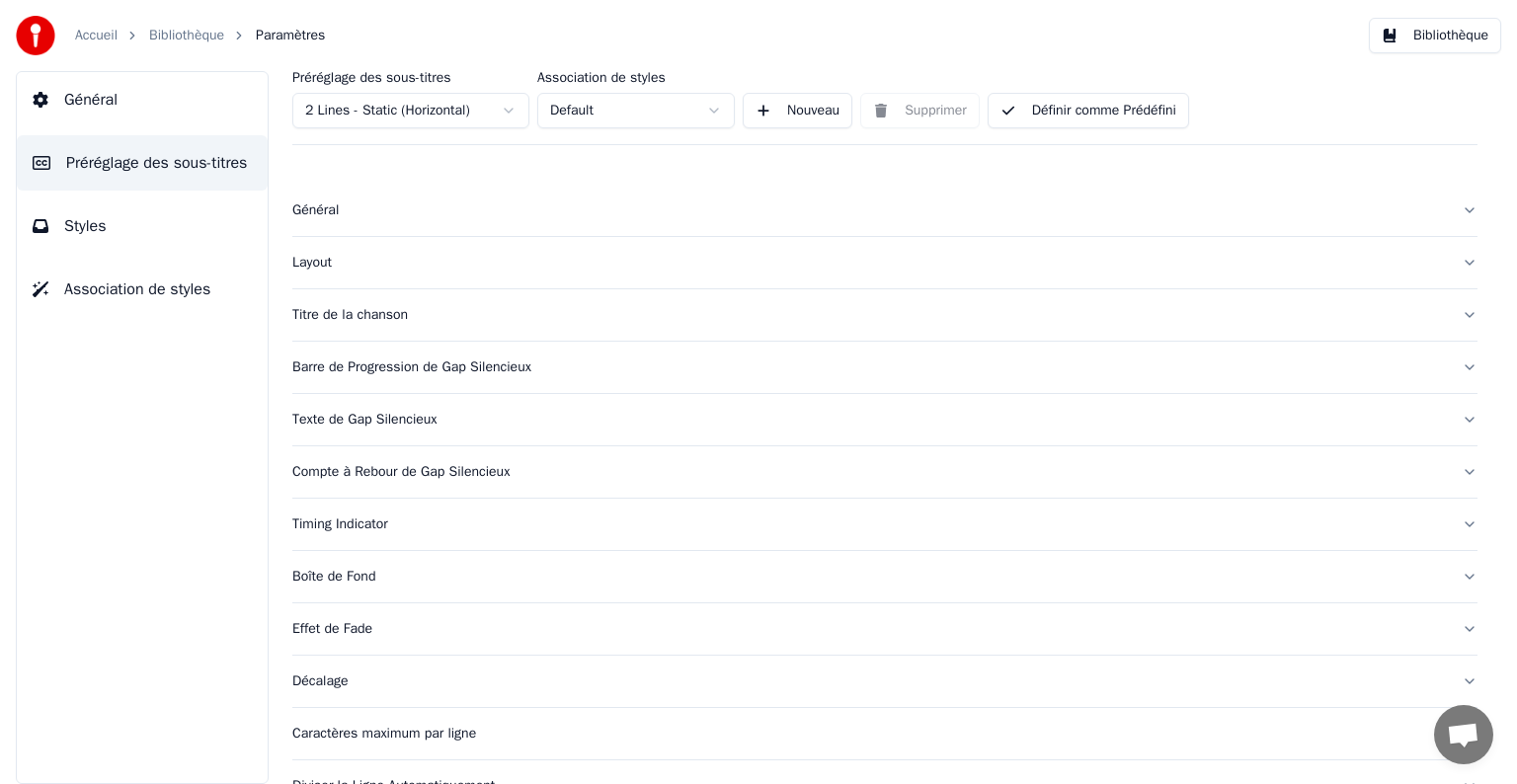 click on "Général" at bounding box center (91, 100) 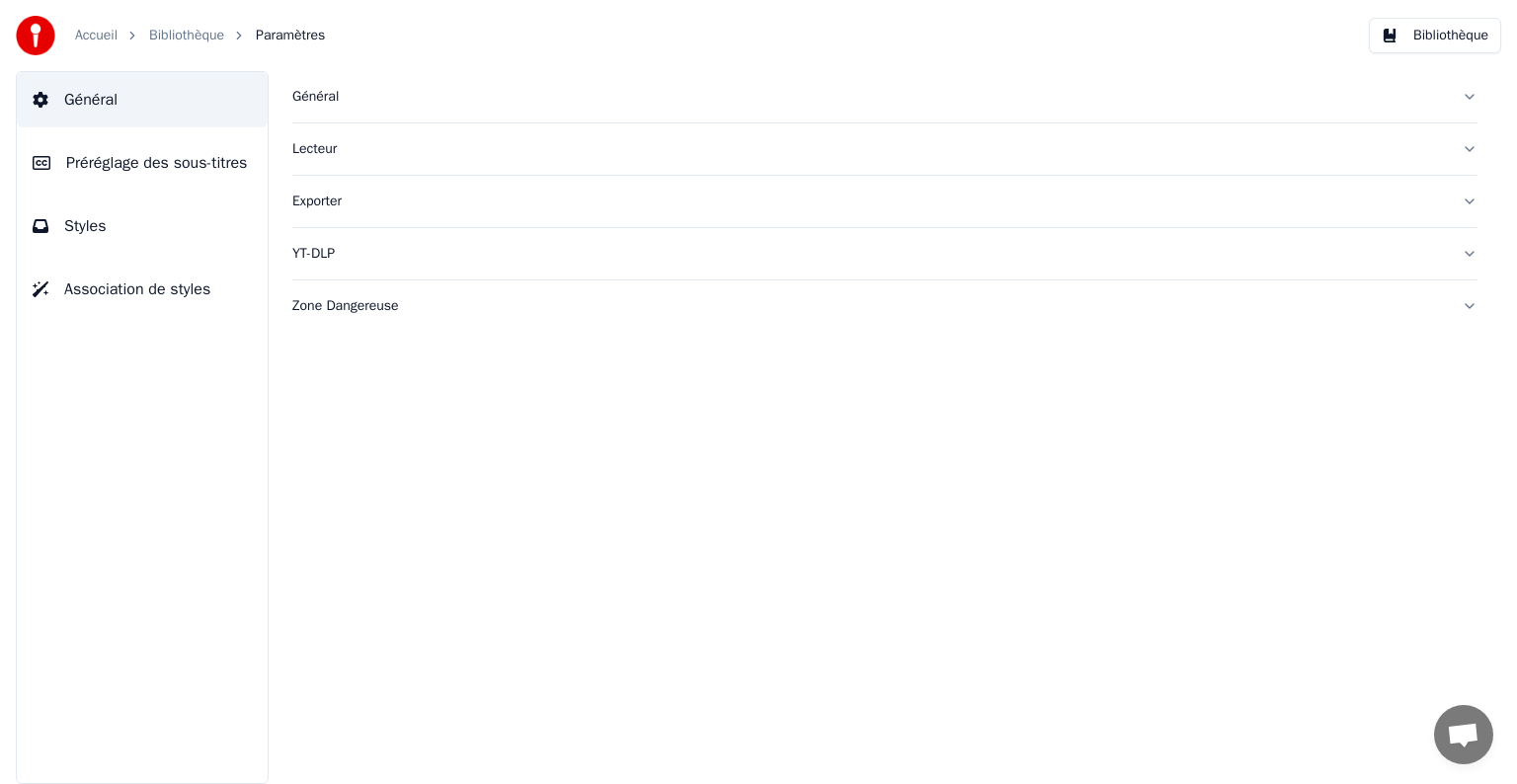 click on "Bibliothèque" at bounding box center (187, 36) 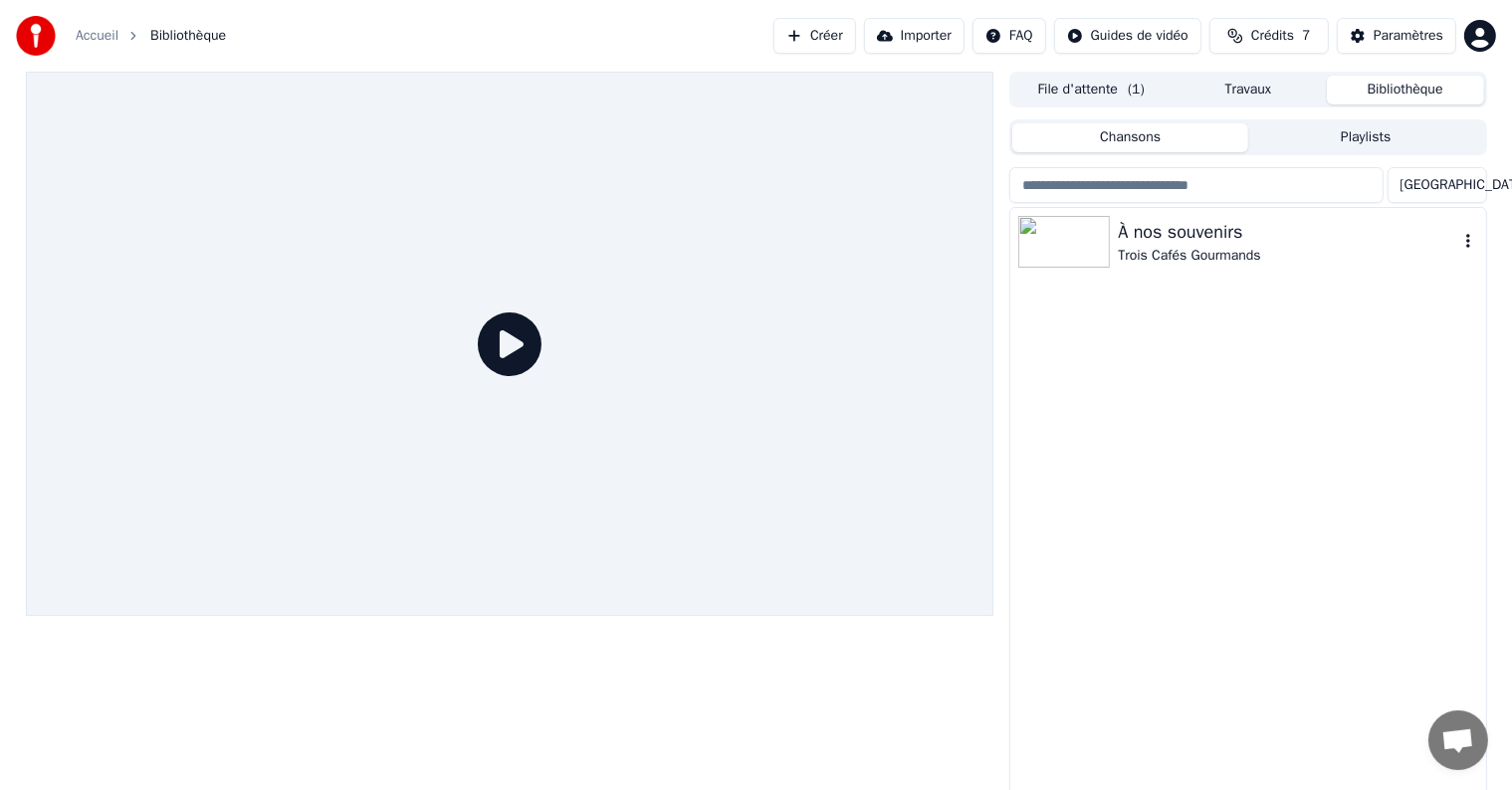 click on "À nos souvenirs Trois Cafés Gourmands" at bounding box center [1247, 503] 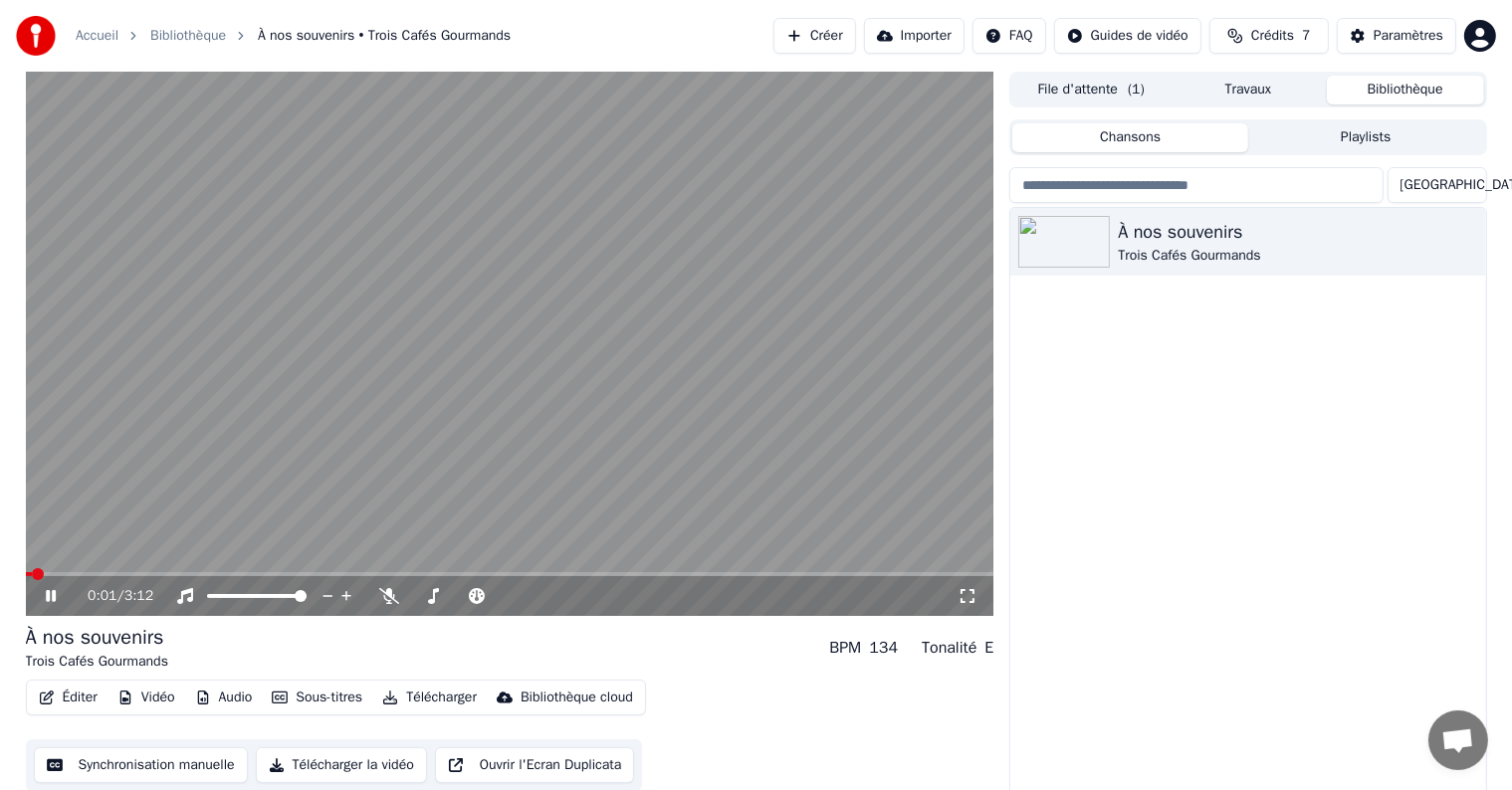 click at bounding box center [510, 343] 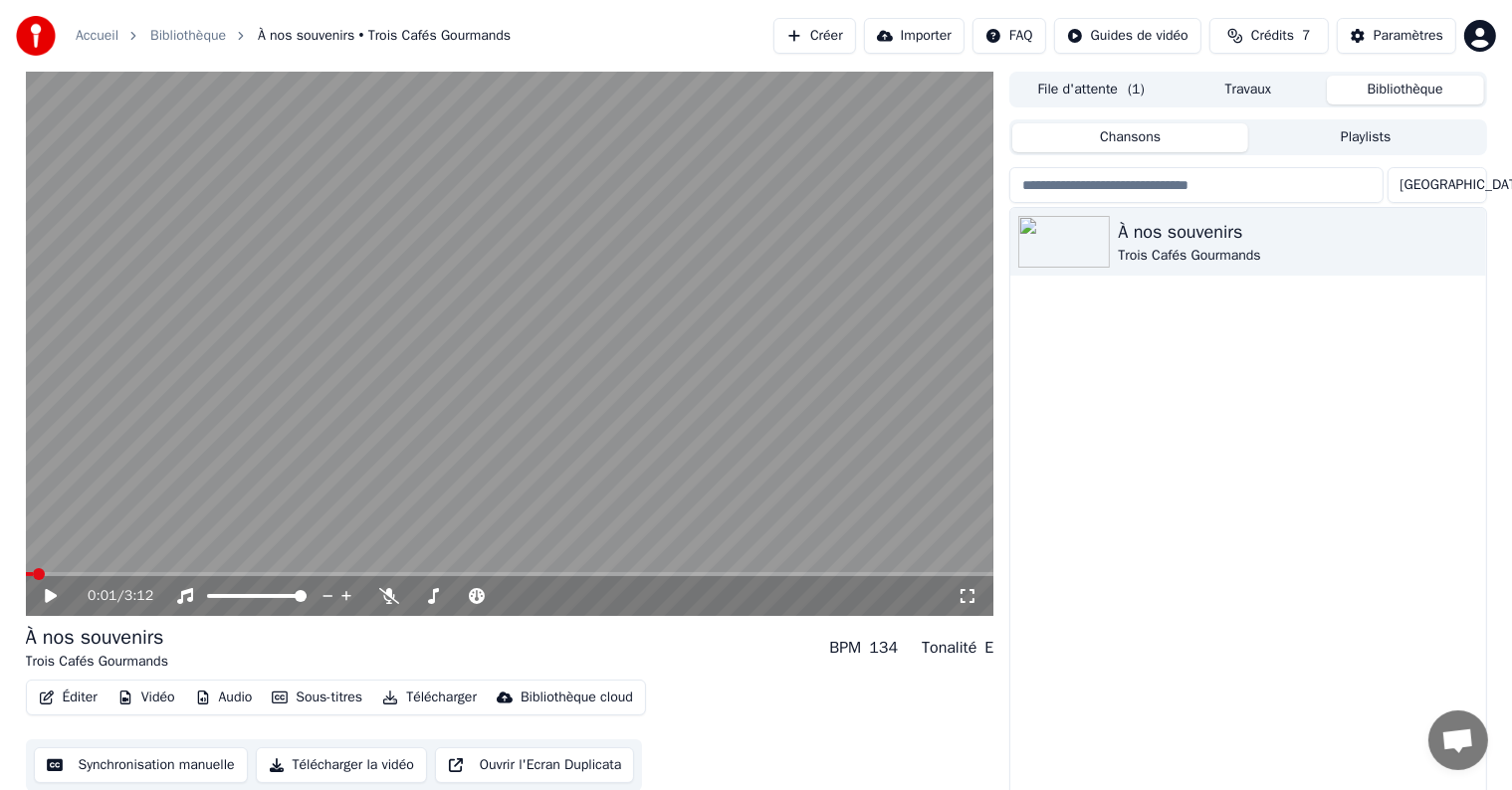 scroll, scrollTop: 9, scrollLeft: 0, axis: vertical 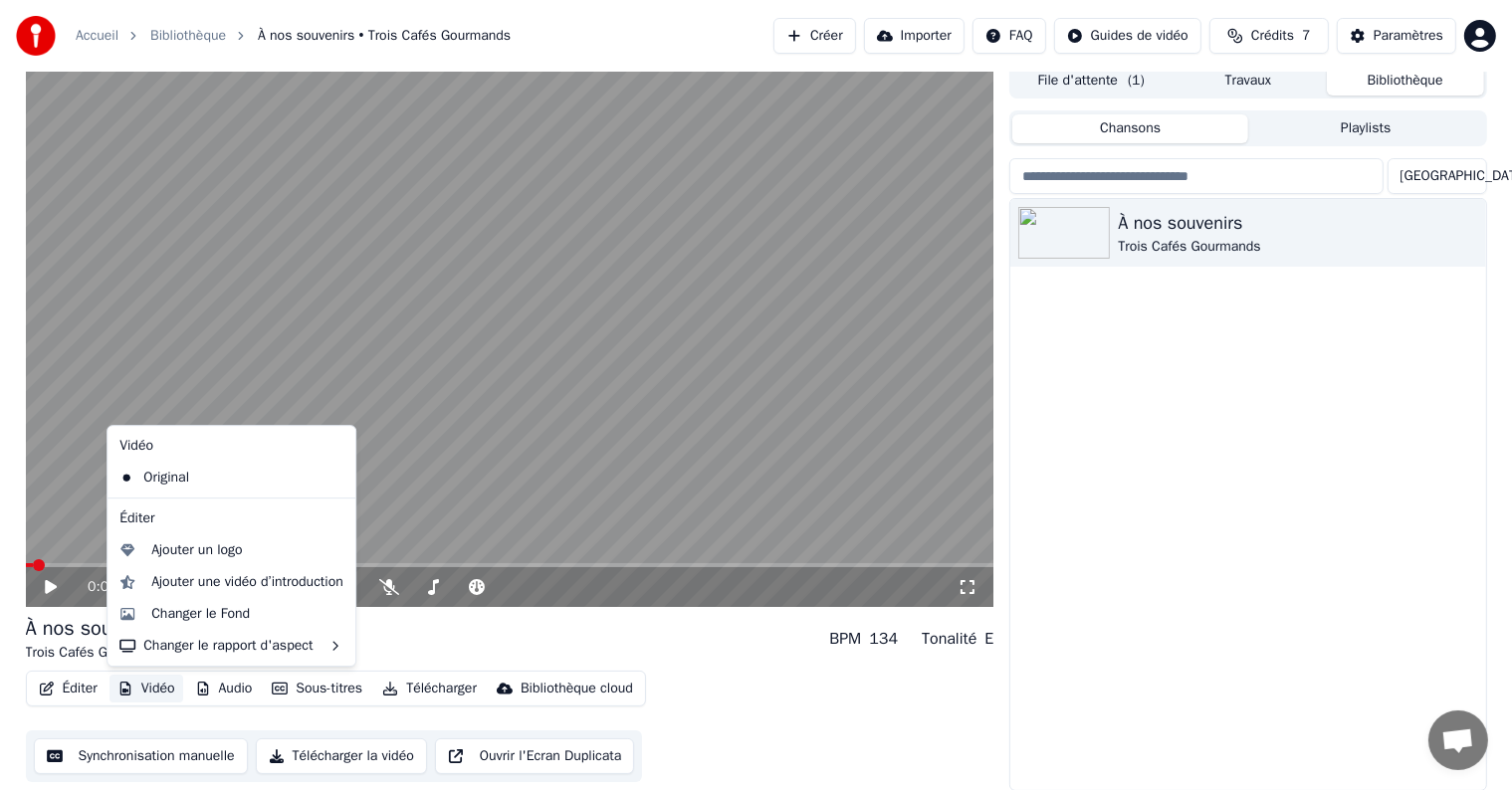 click on "Vidéo" at bounding box center (146, 689) 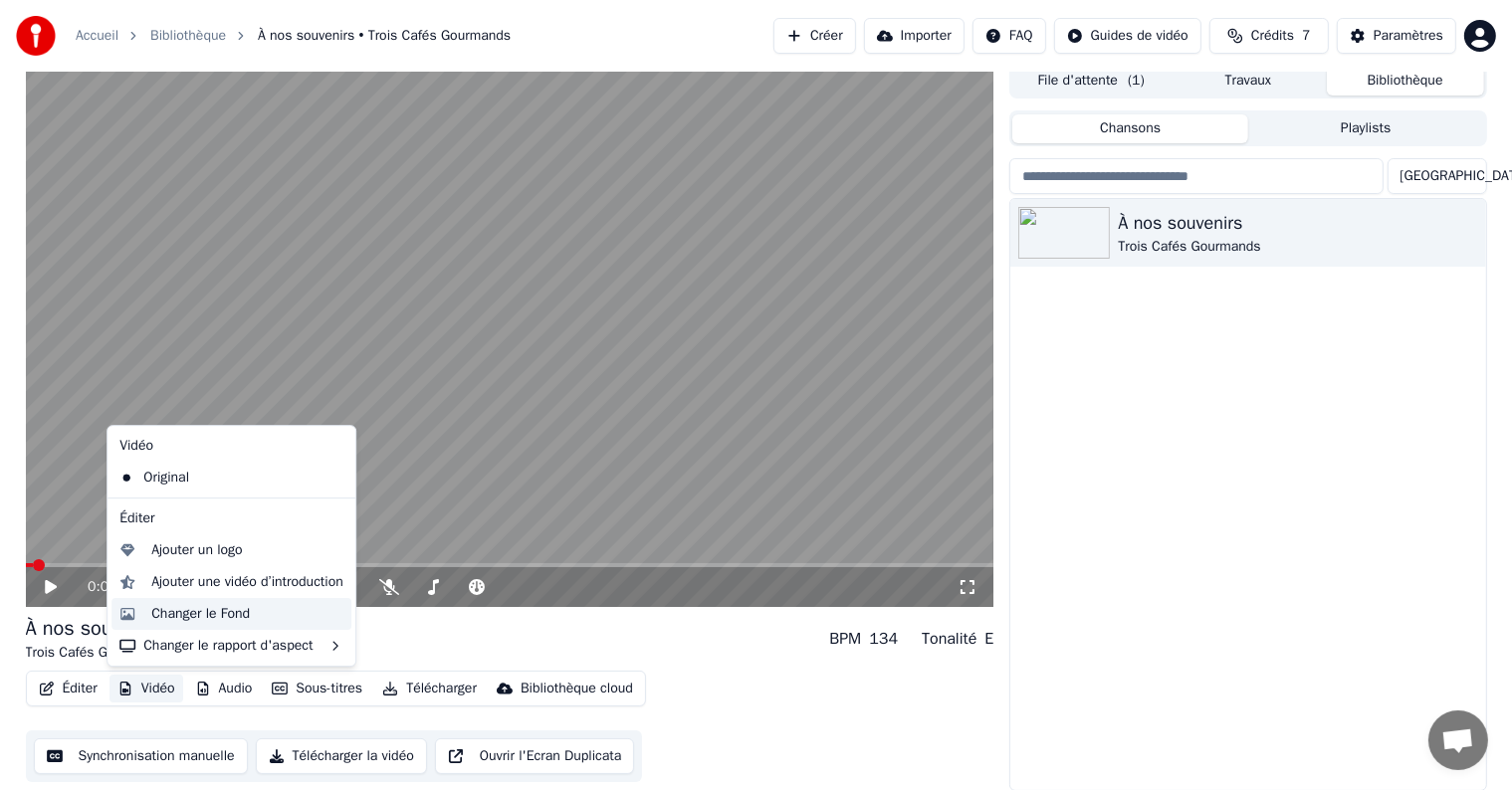 click on "Changer le Fond" at bounding box center (200, 614) 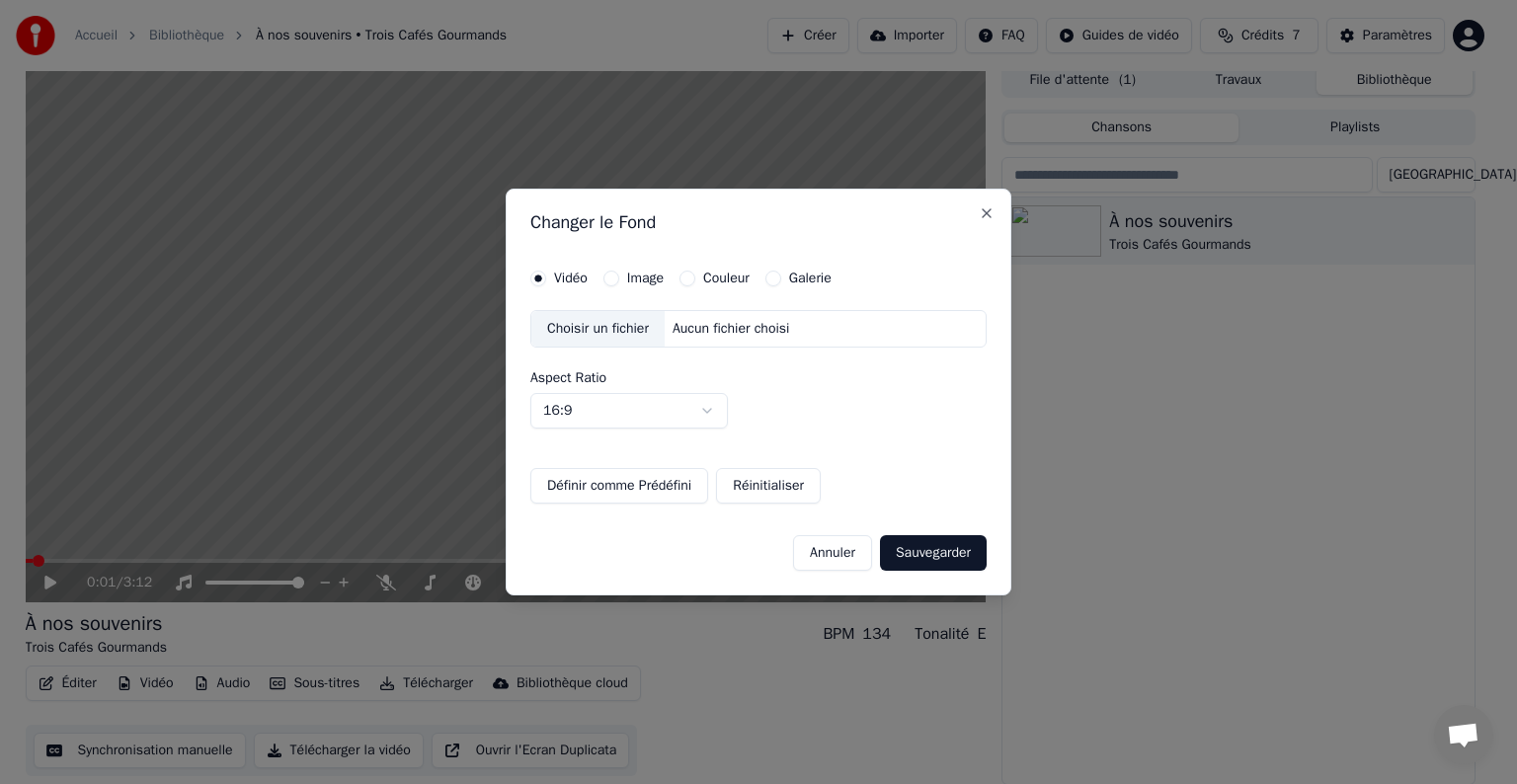 click on "Annuler" at bounding box center [833, 553] 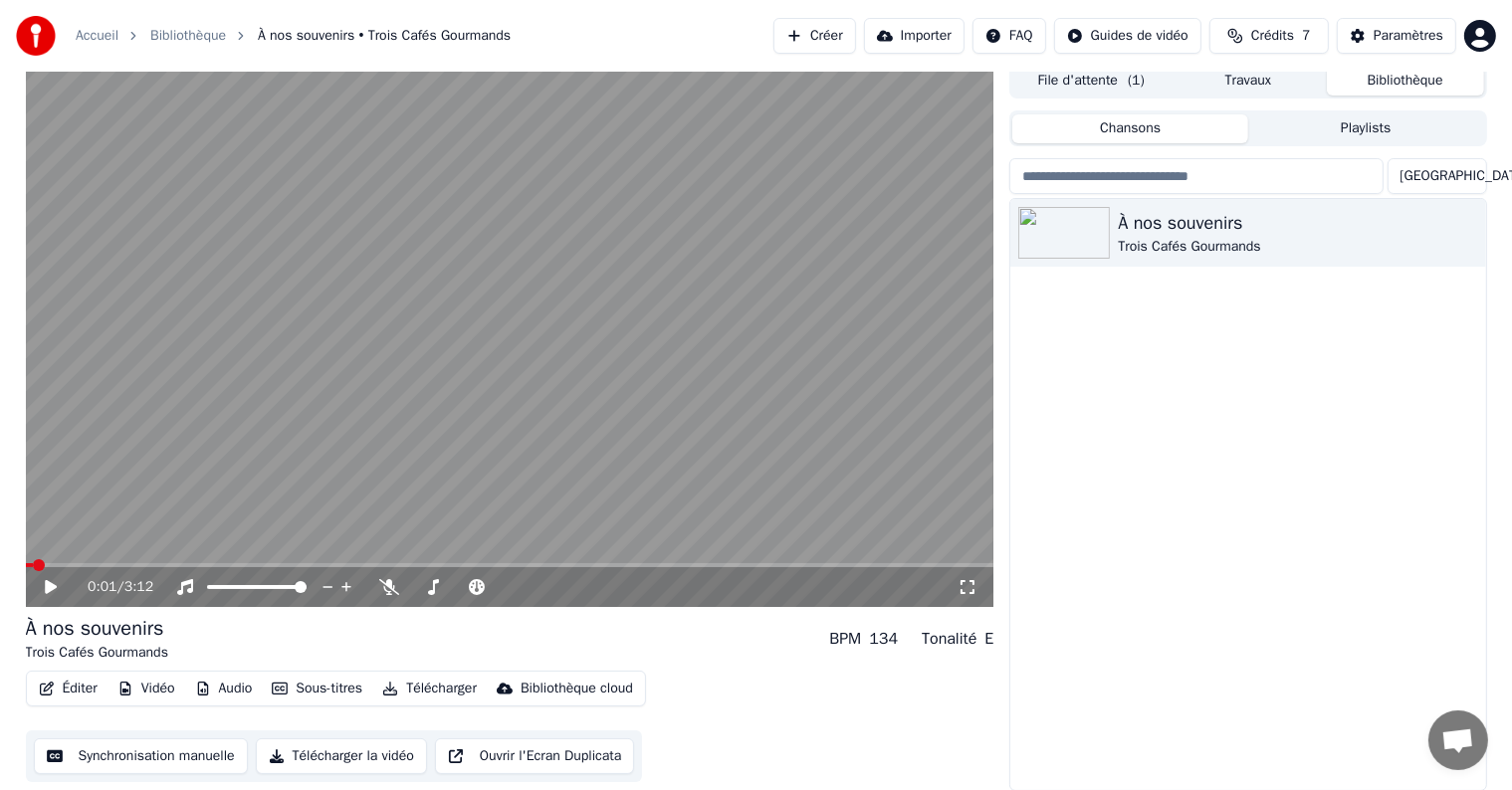 click on "Chansons Playlists" at bounding box center [1247, 128] 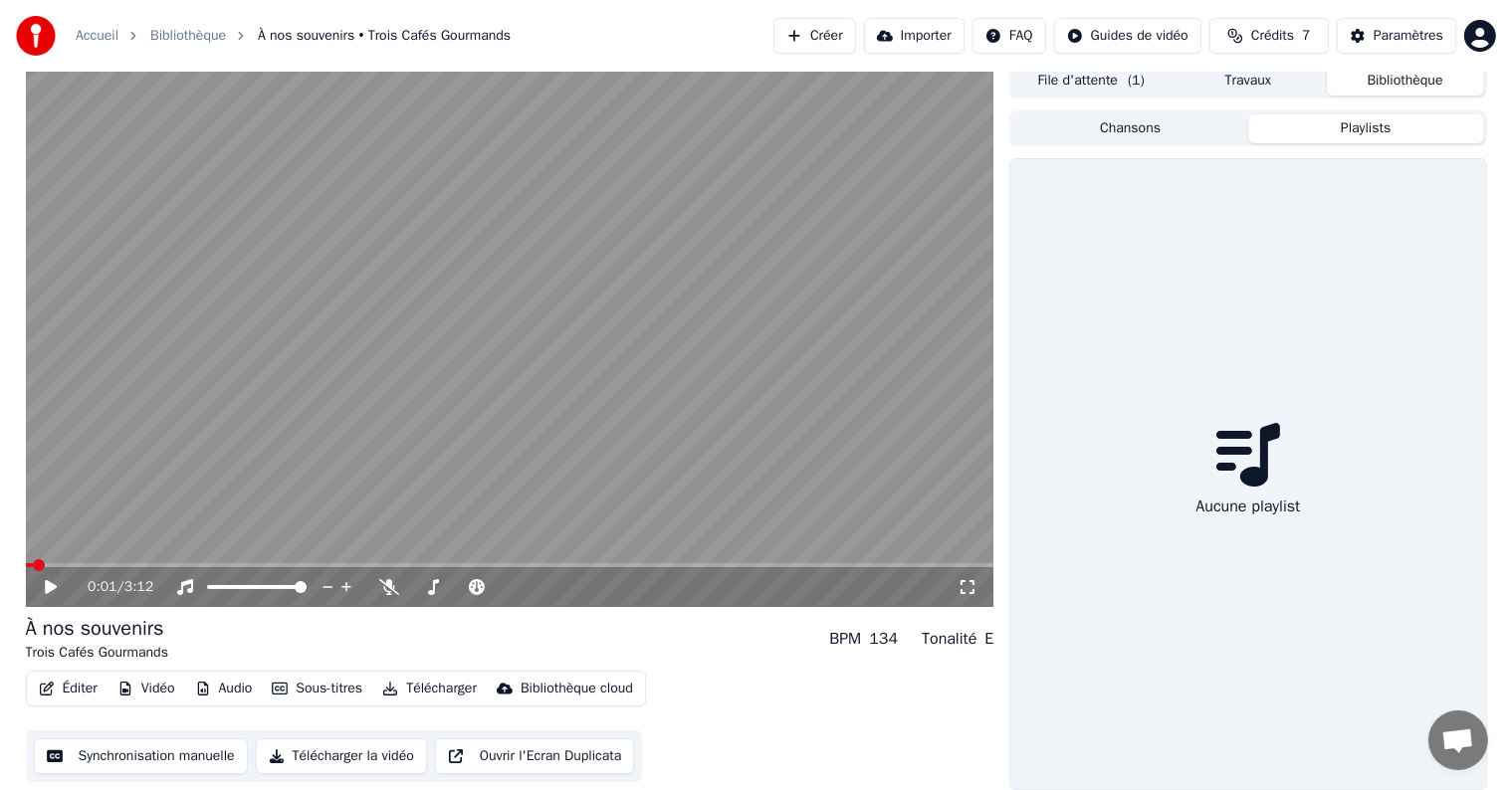 click on "Playlists" at bounding box center (1366, 128) 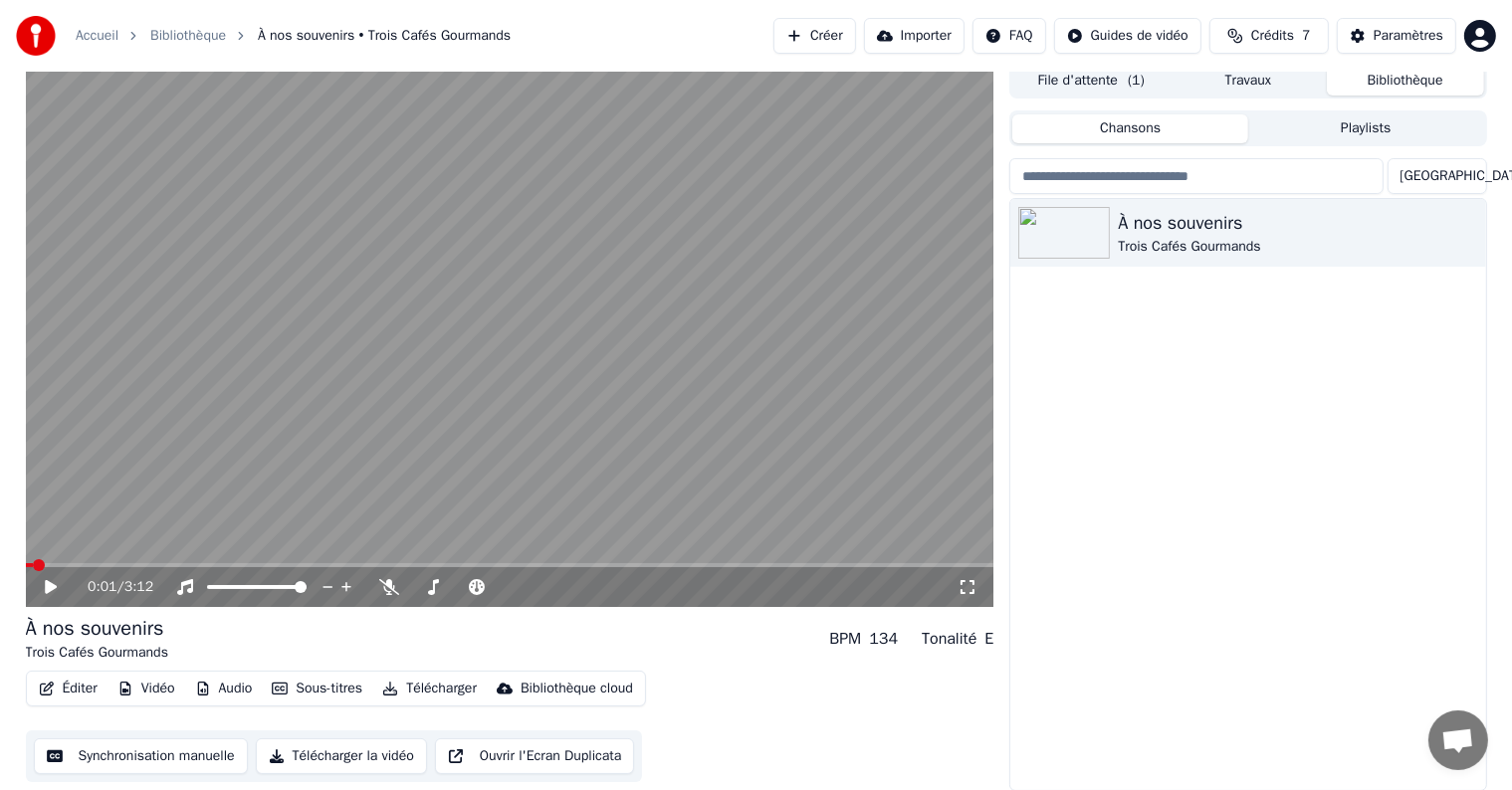 click on "Chansons" at bounding box center [1130, 128] 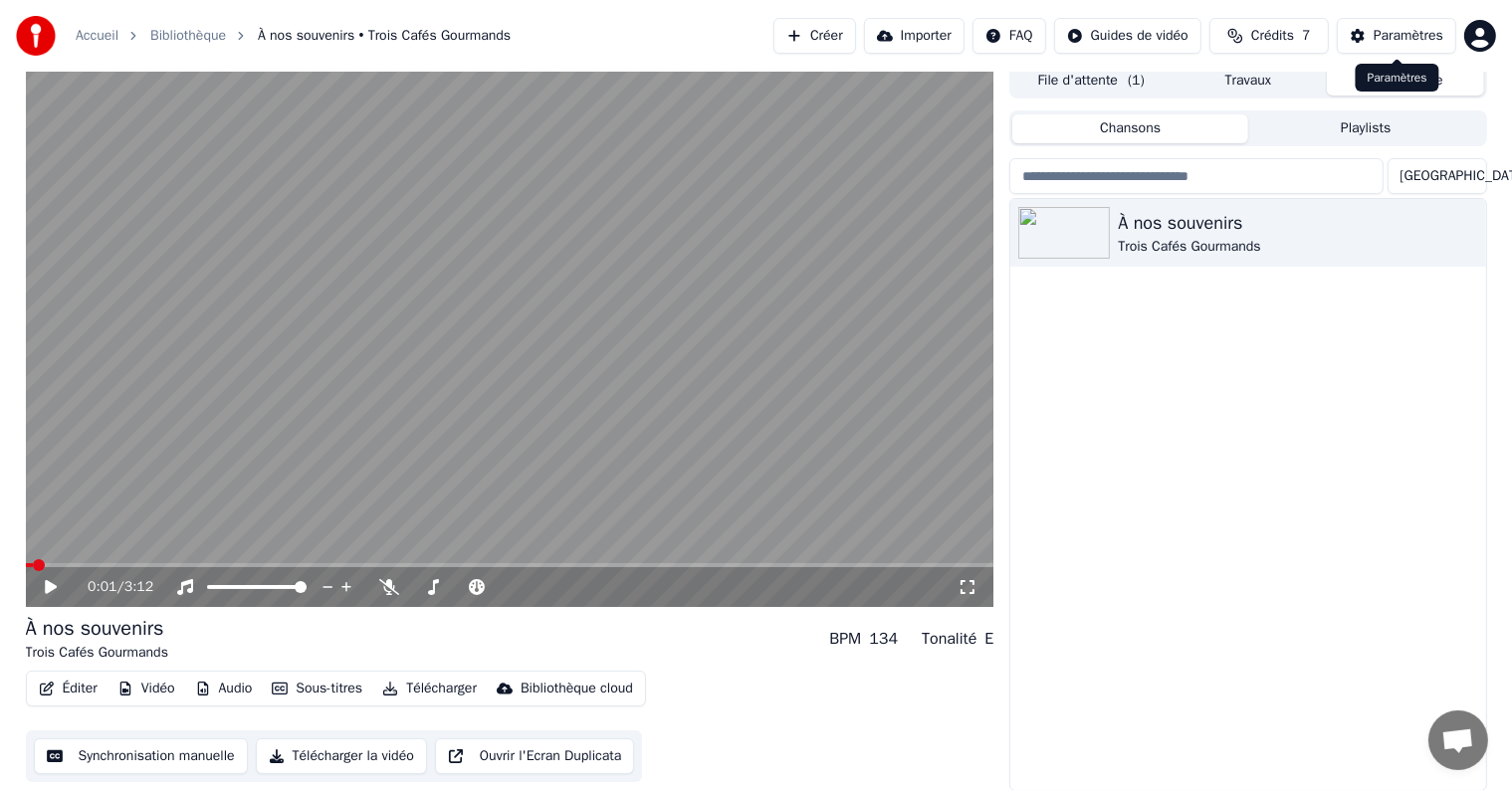 click on "Paramètres" at bounding box center (1397, 36) 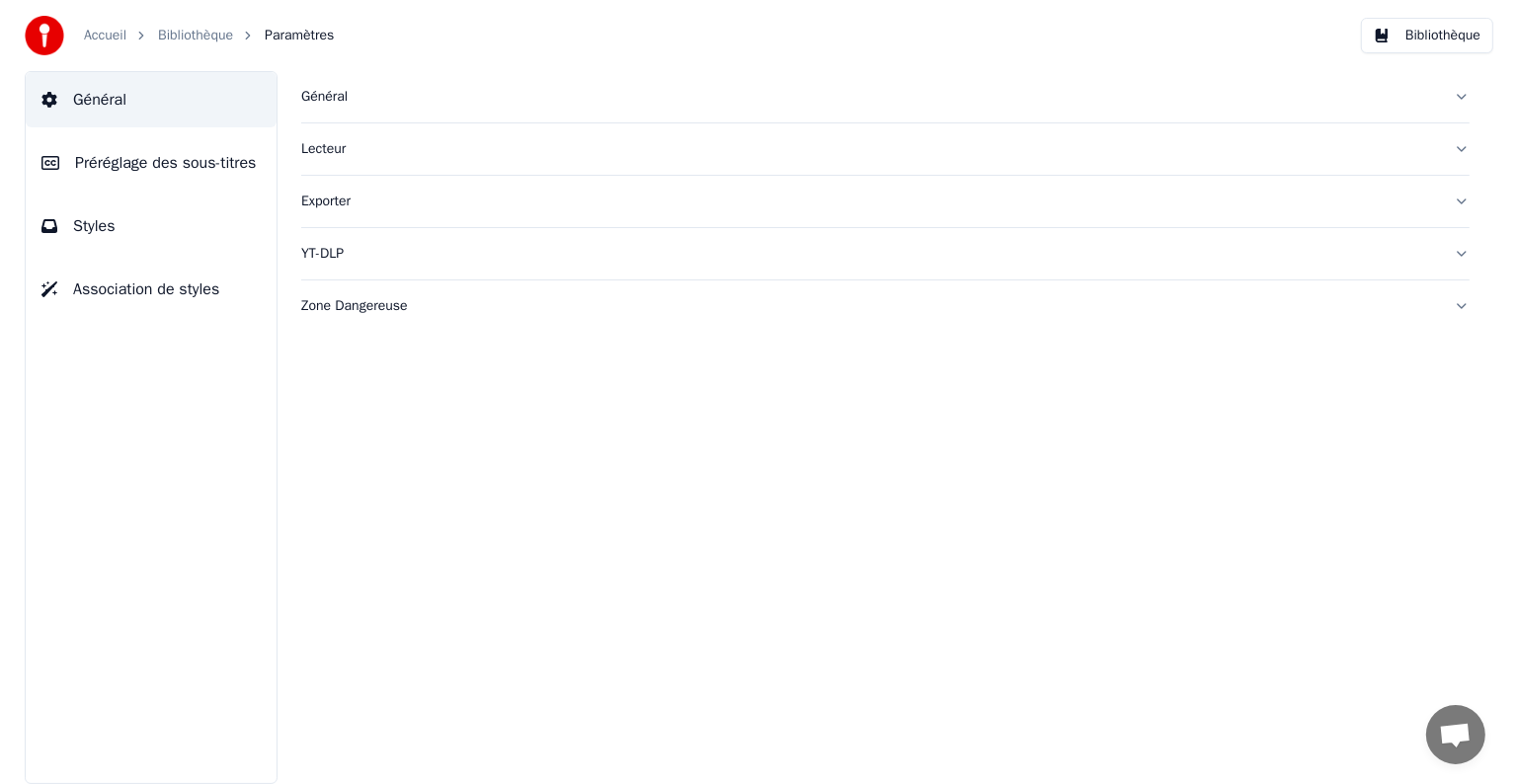 scroll, scrollTop: 0, scrollLeft: 0, axis: both 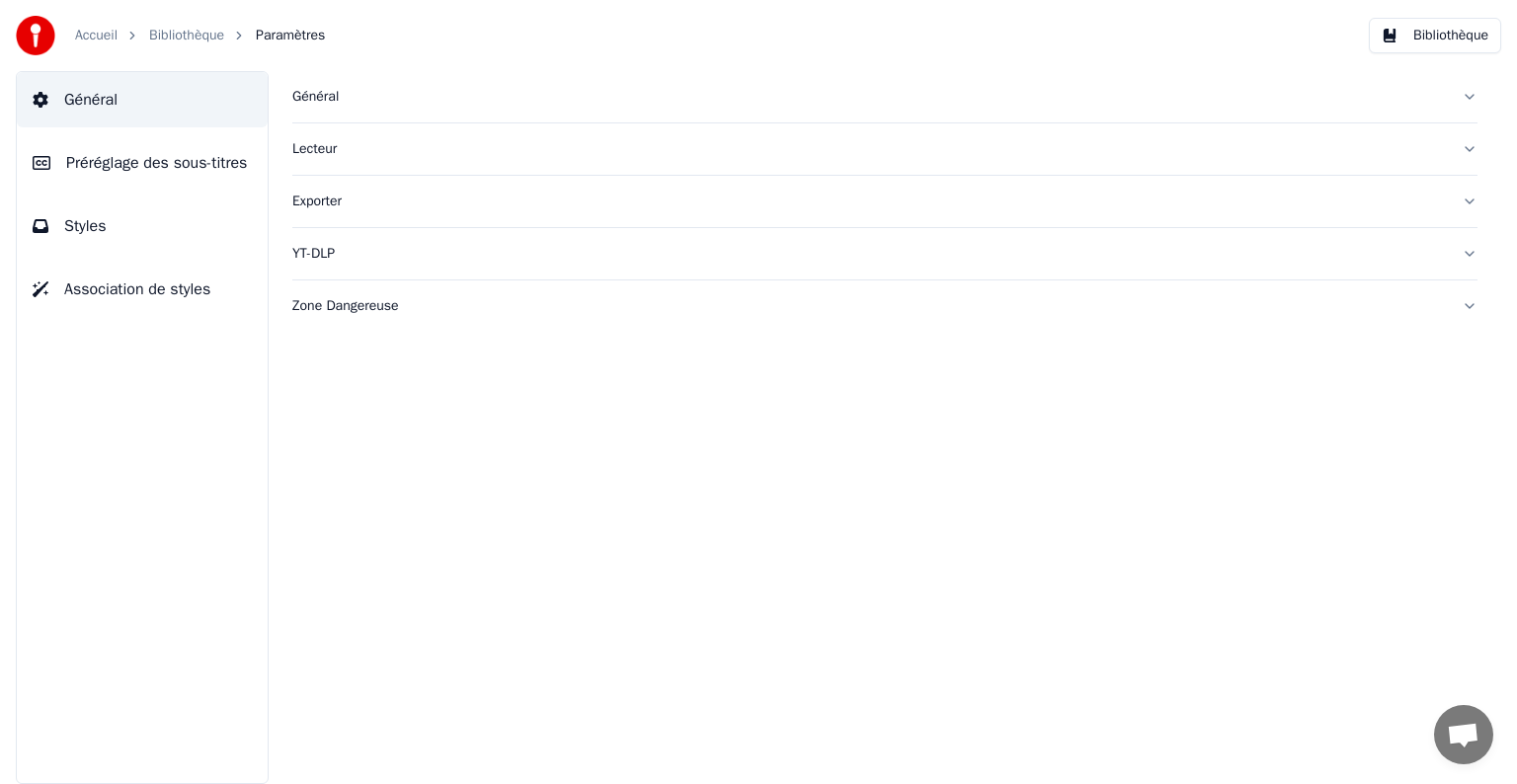 click on "Préréglage des sous-titres" at bounding box center [156, 163] 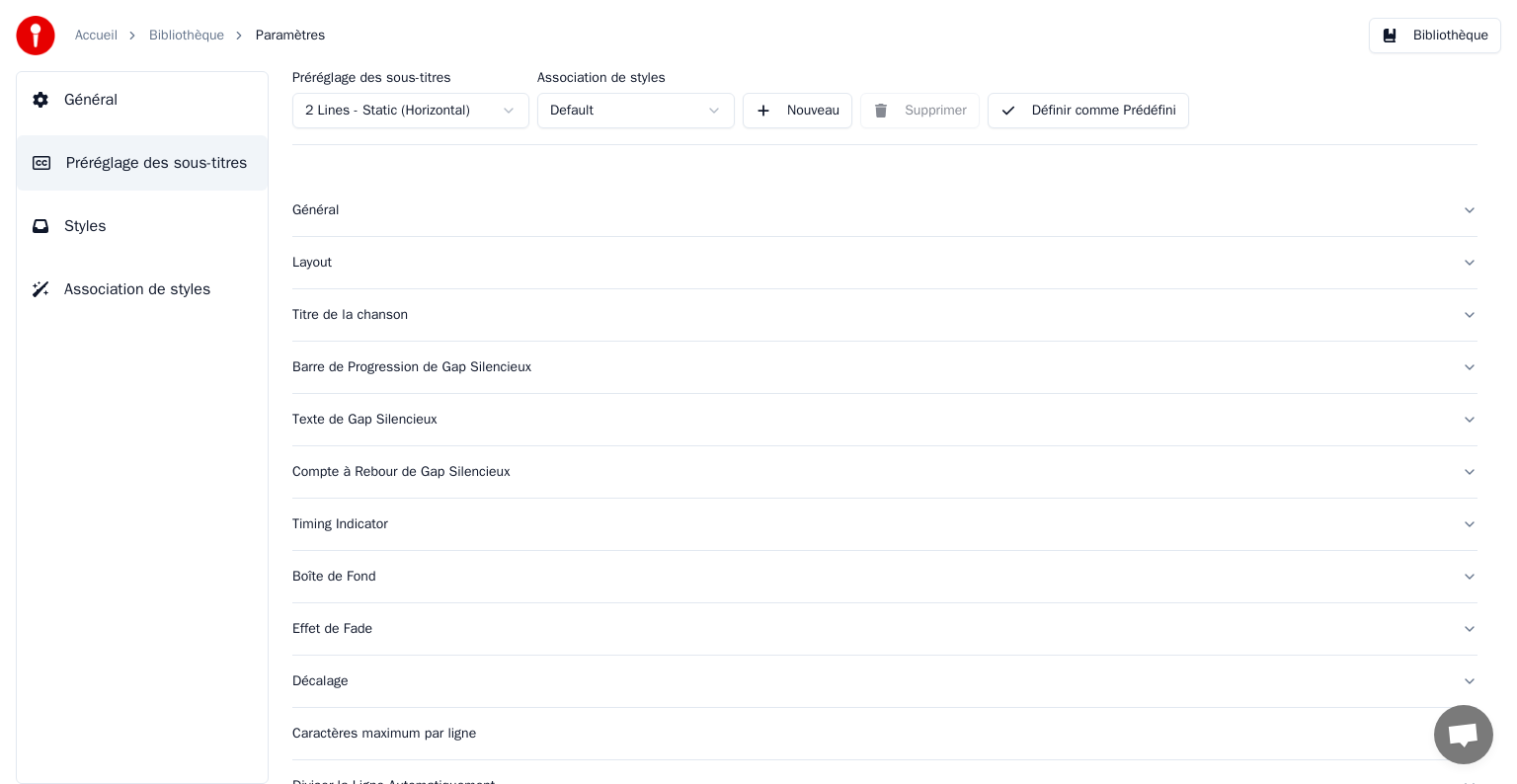 scroll, scrollTop: 93, scrollLeft: 0, axis: vertical 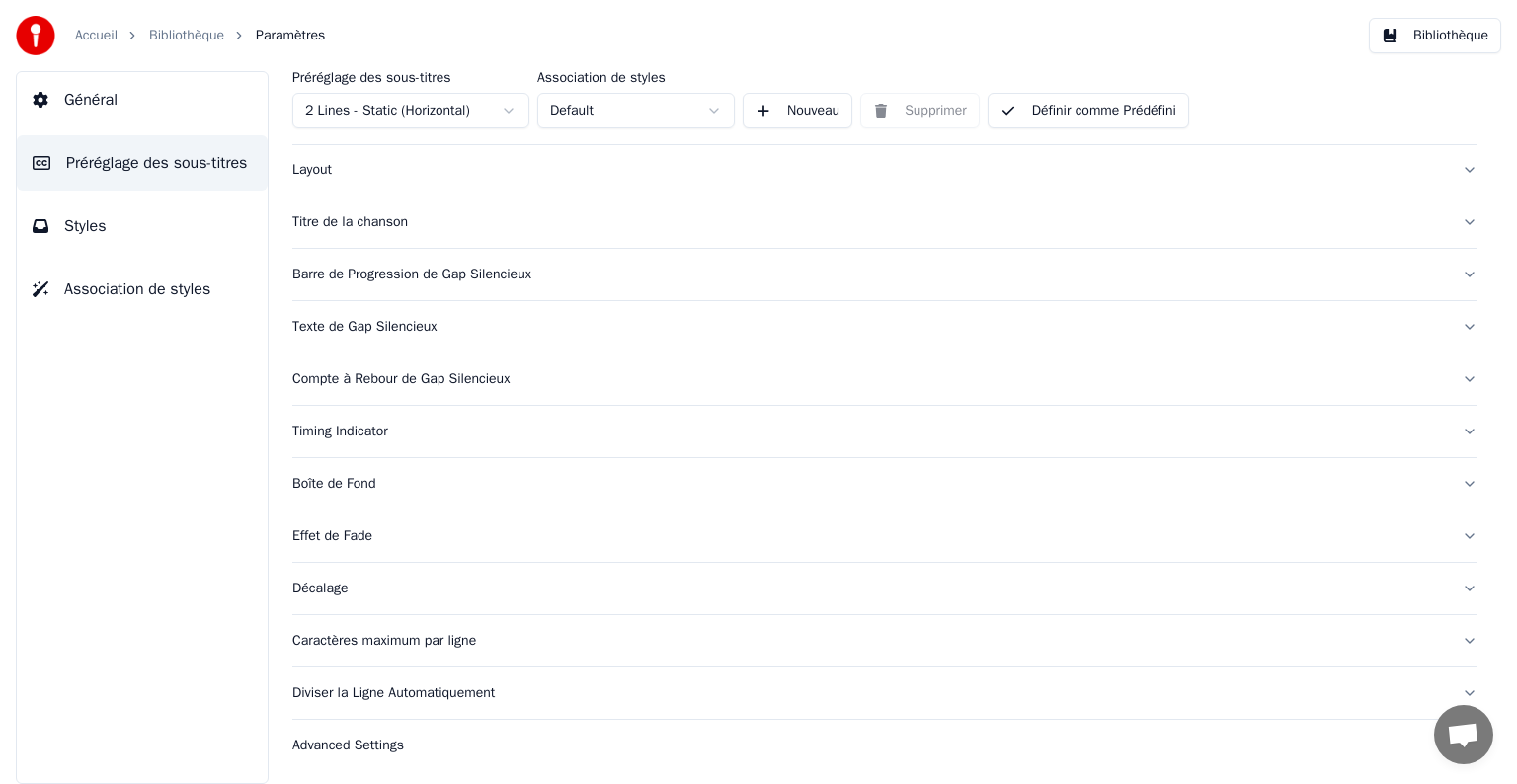 click on "Boîte de Fond" at bounding box center [869, 484] 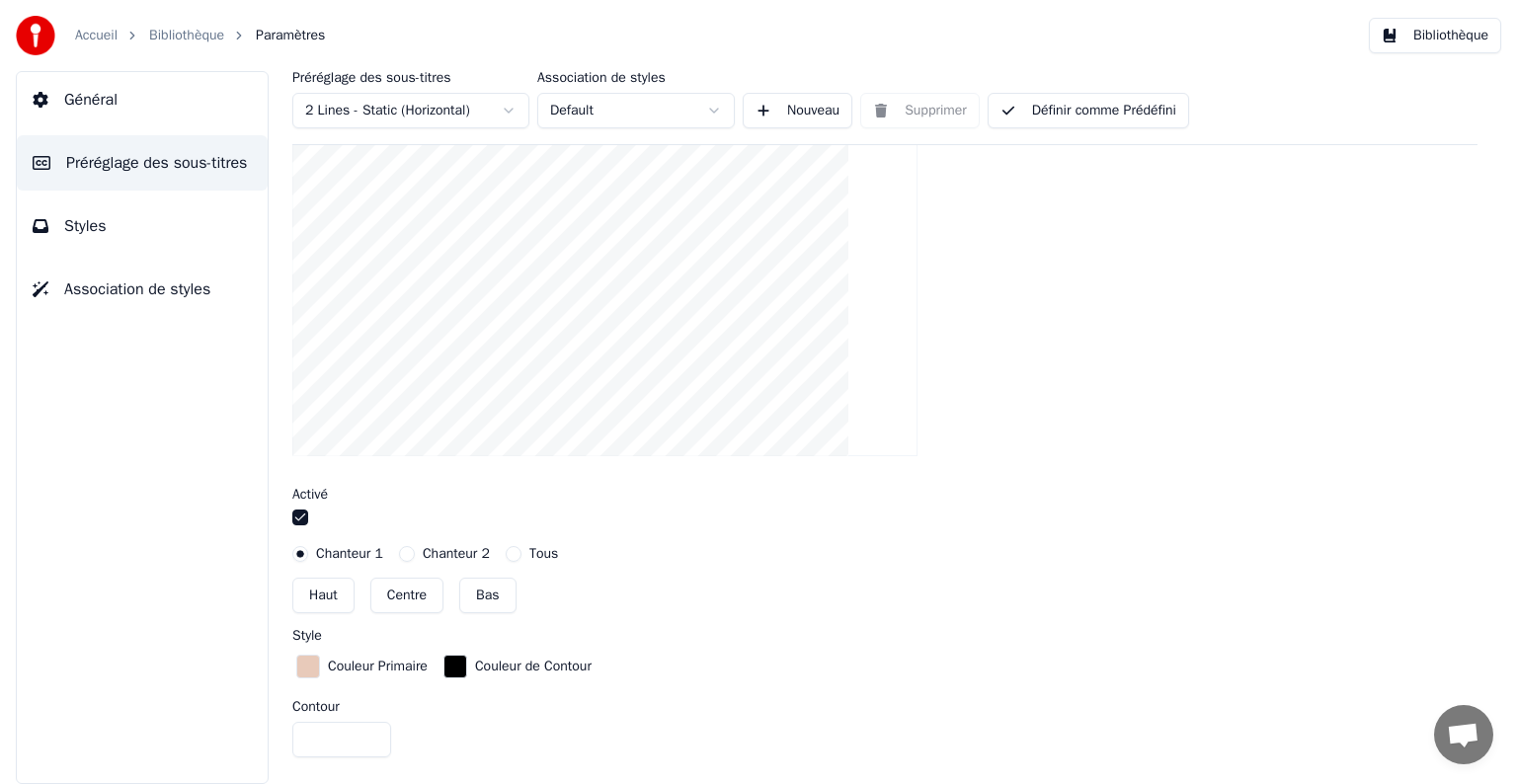 scroll, scrollTop: 502, scrollLeft: 0, axis: vertical 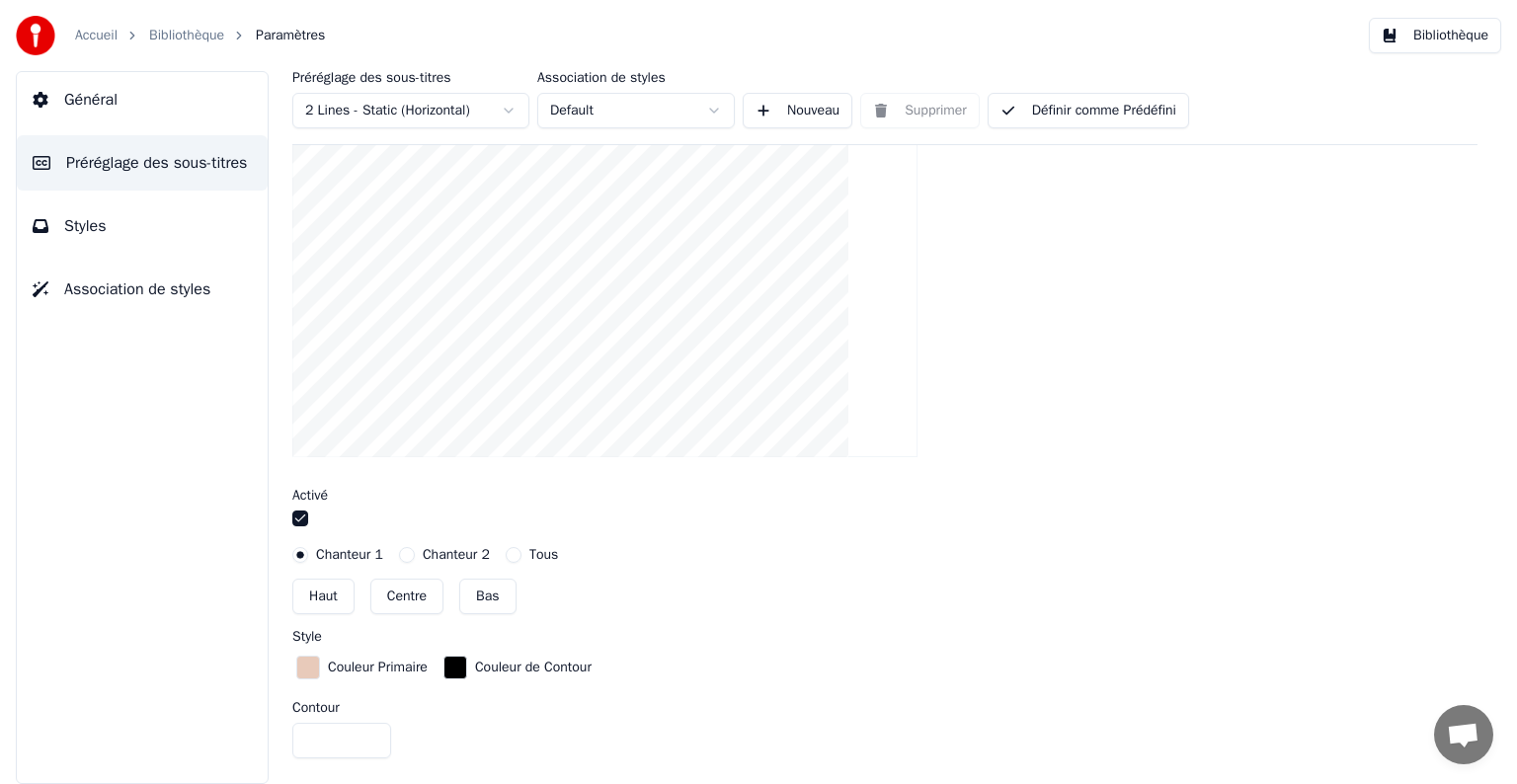 click on "Bas" at bounding box center (488, 596) 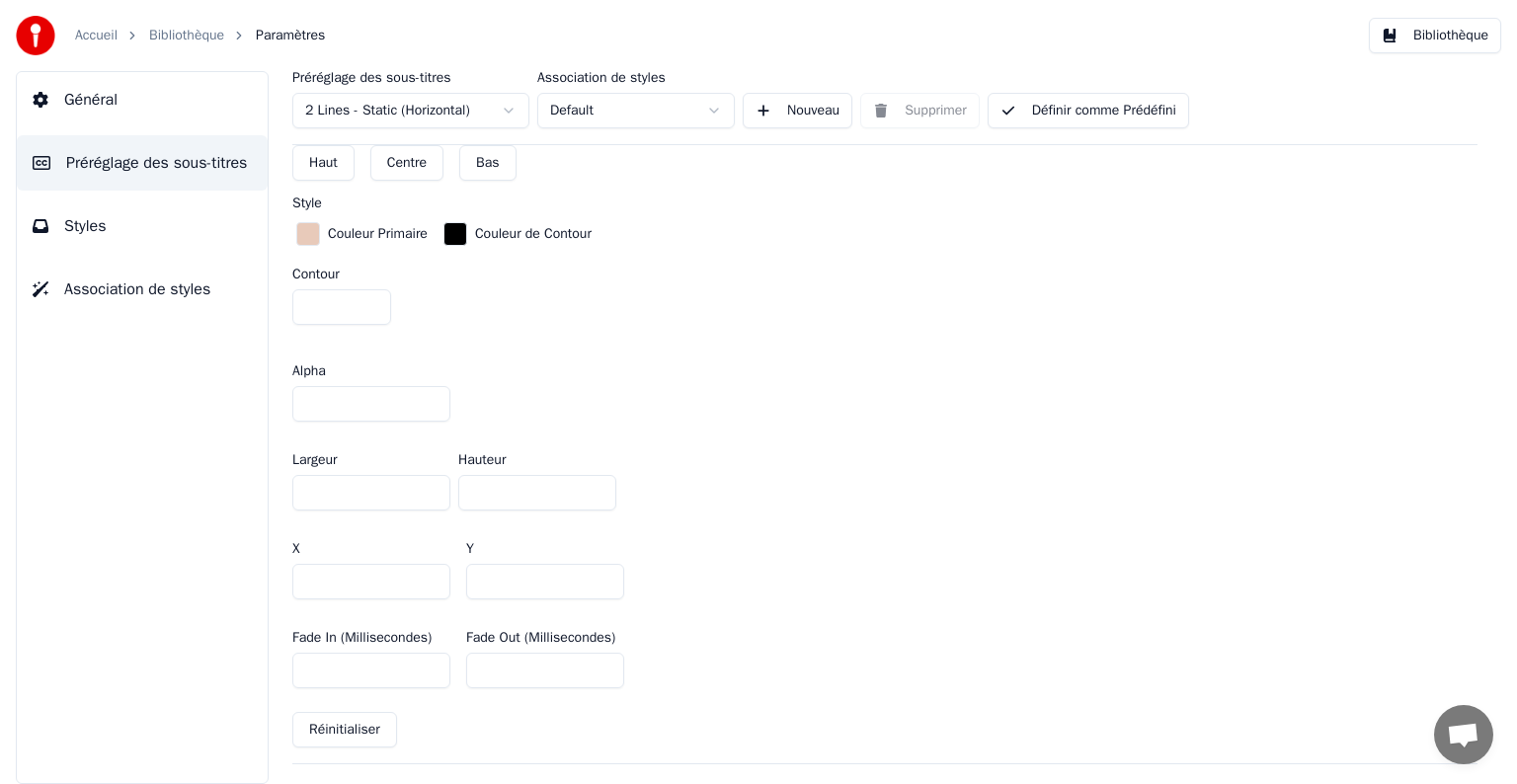 scroll, scrollTop: 940, scrollLeft: 0, axis: vertical 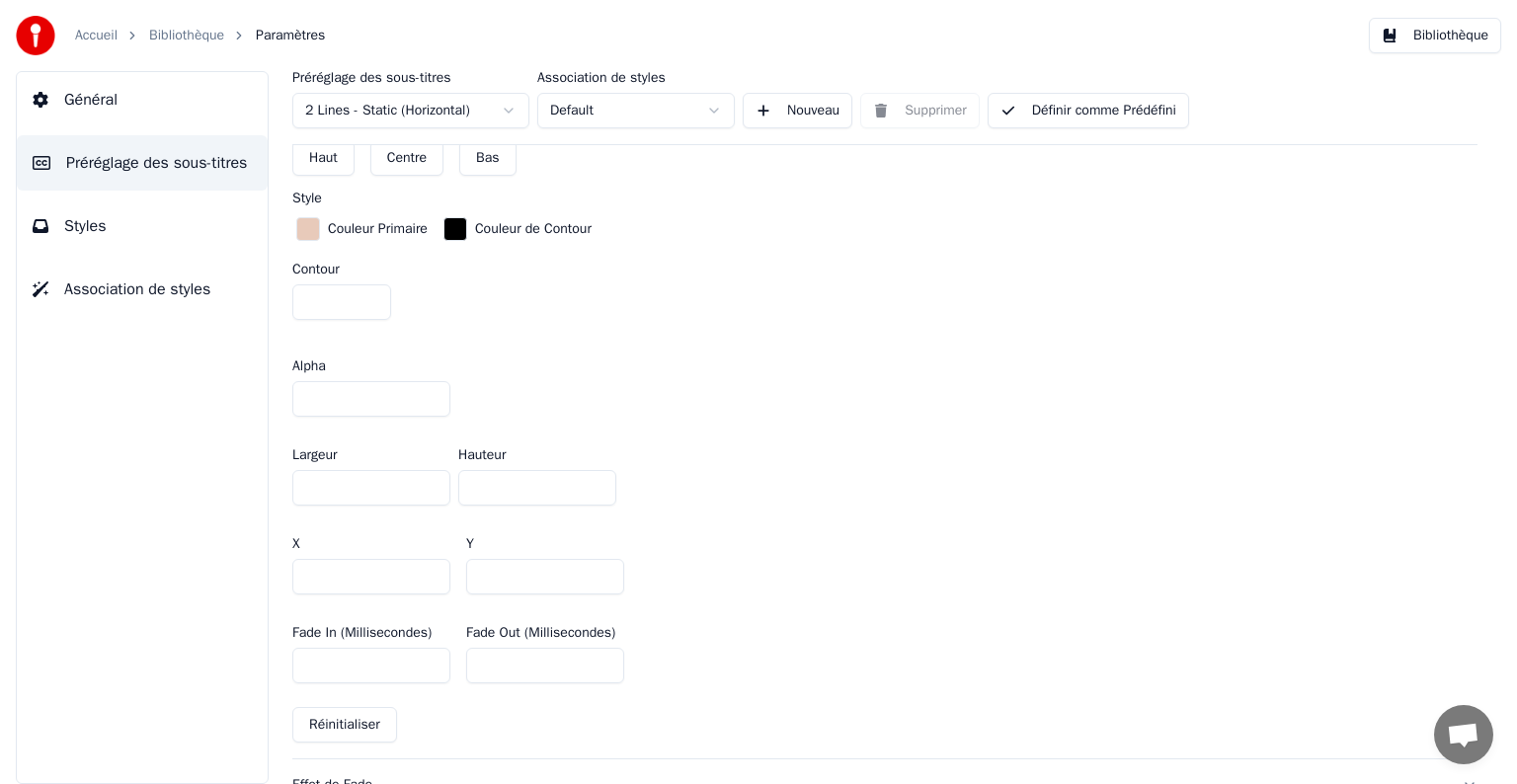 click on "***" at bounding box center [545, 577] 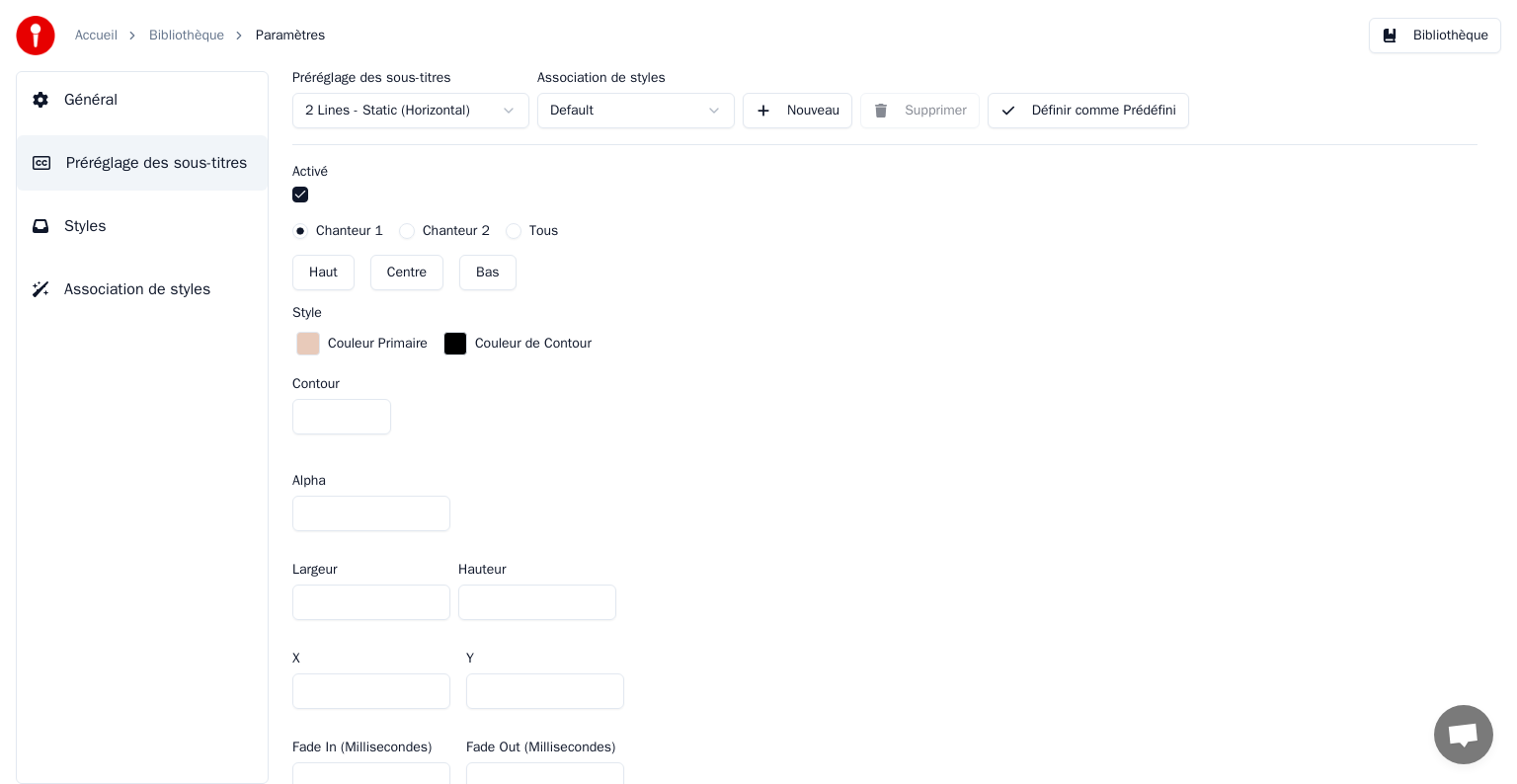 scroll, scrollTop: 843, scrollLeft: 0, axis: vertical 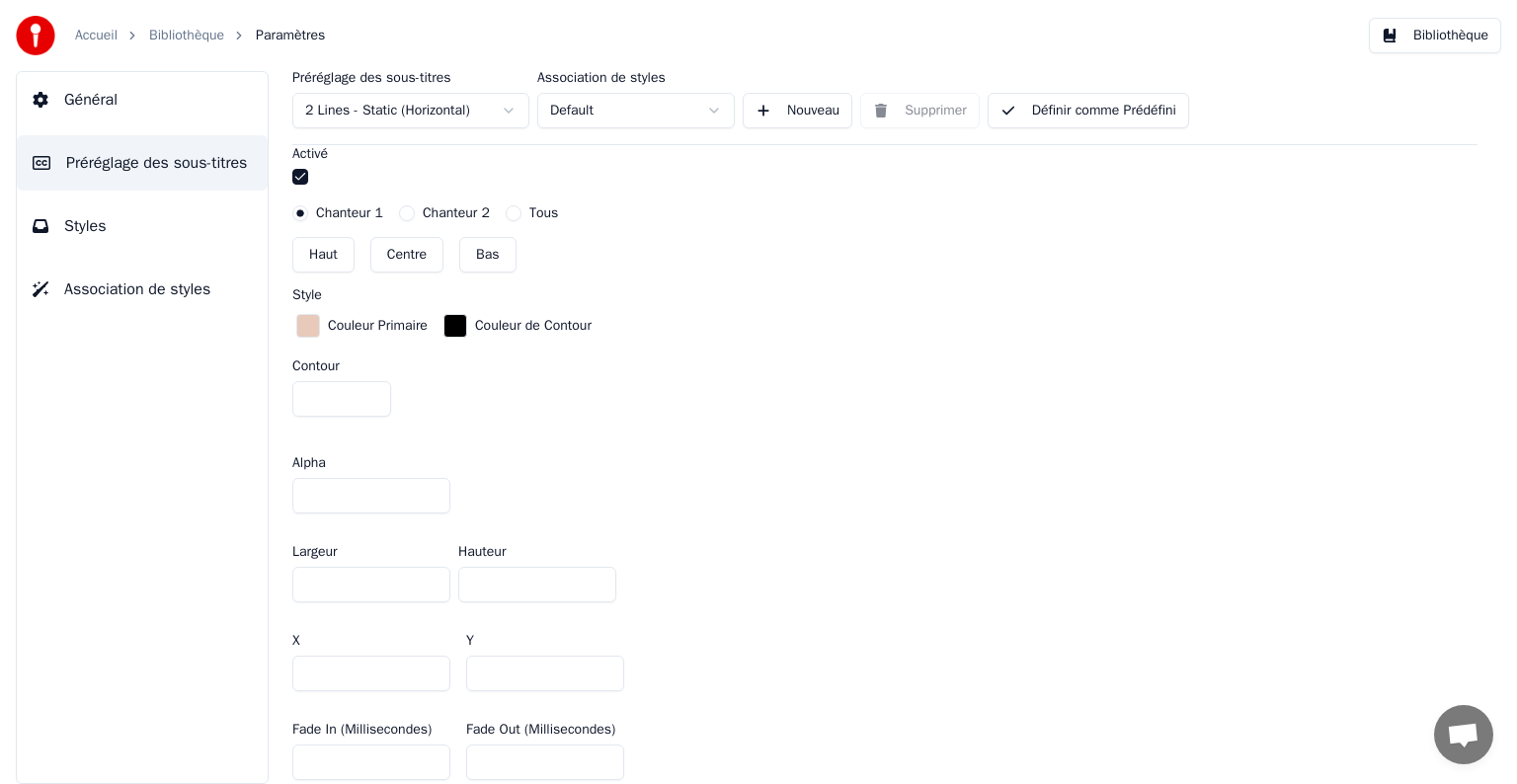 click on "***" at bounding box center [545, 673] 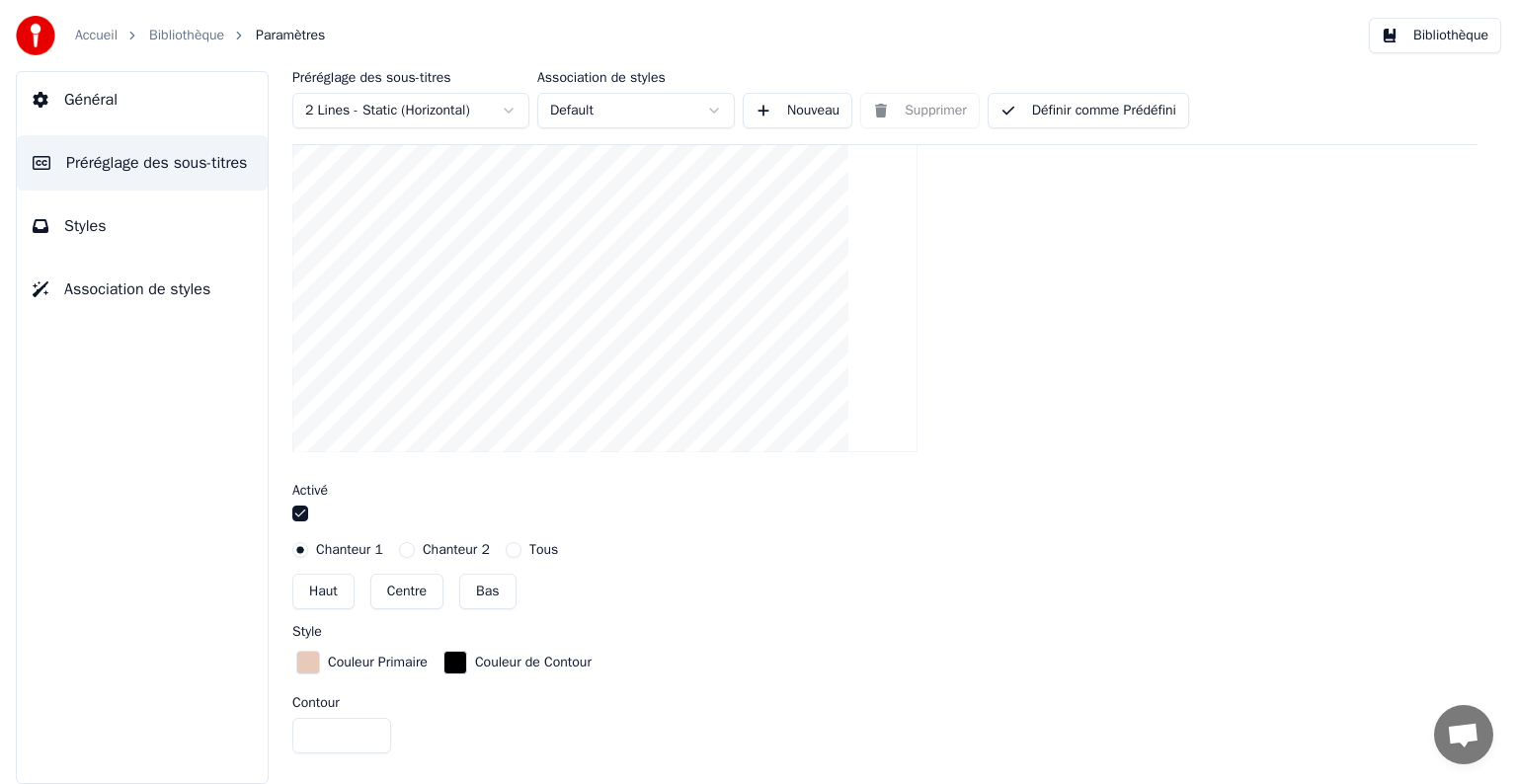 scroll, scrollTop: 859, scrollLeft: 0, axis: vertical 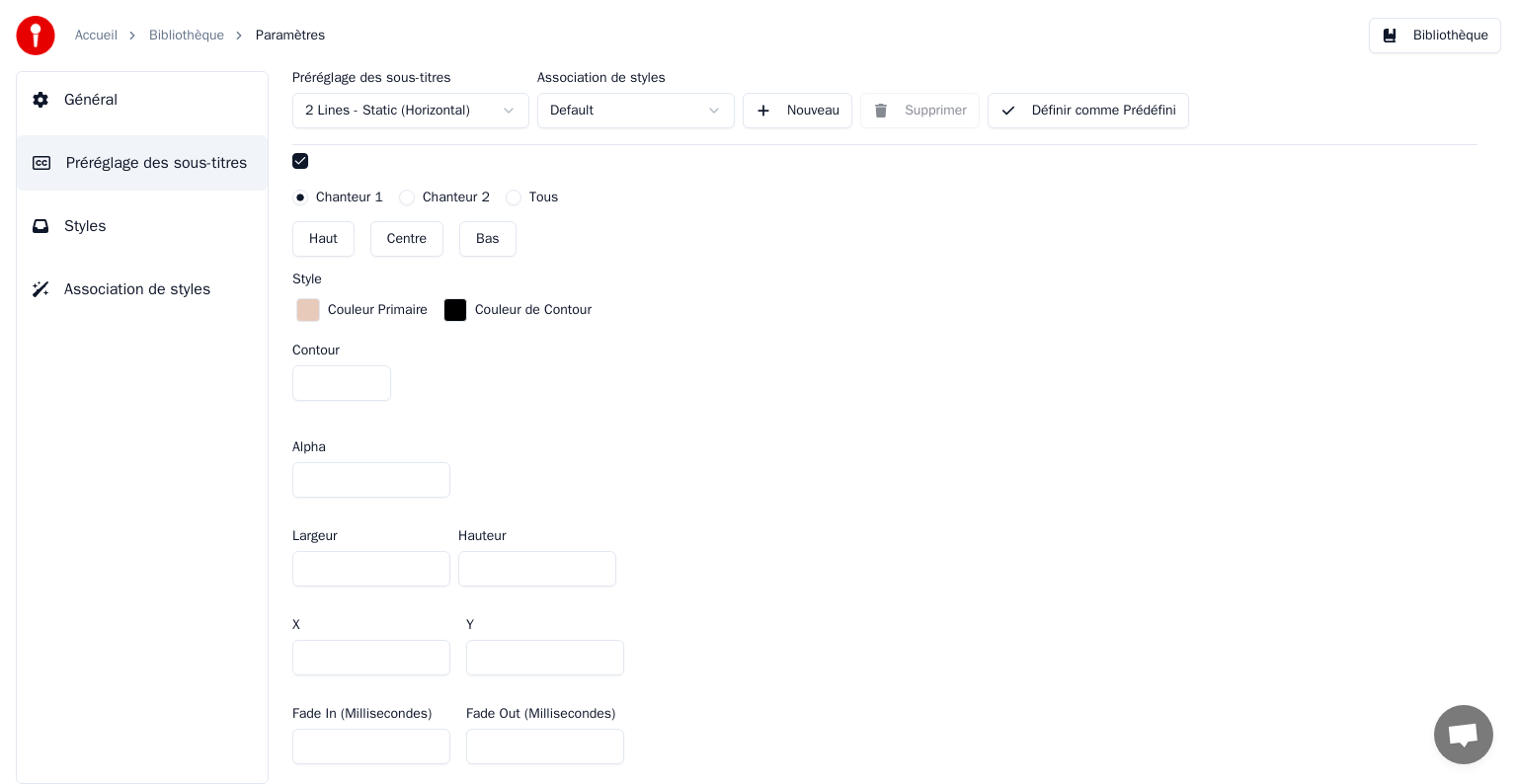 click on "***" at bounding box center [545, 658] 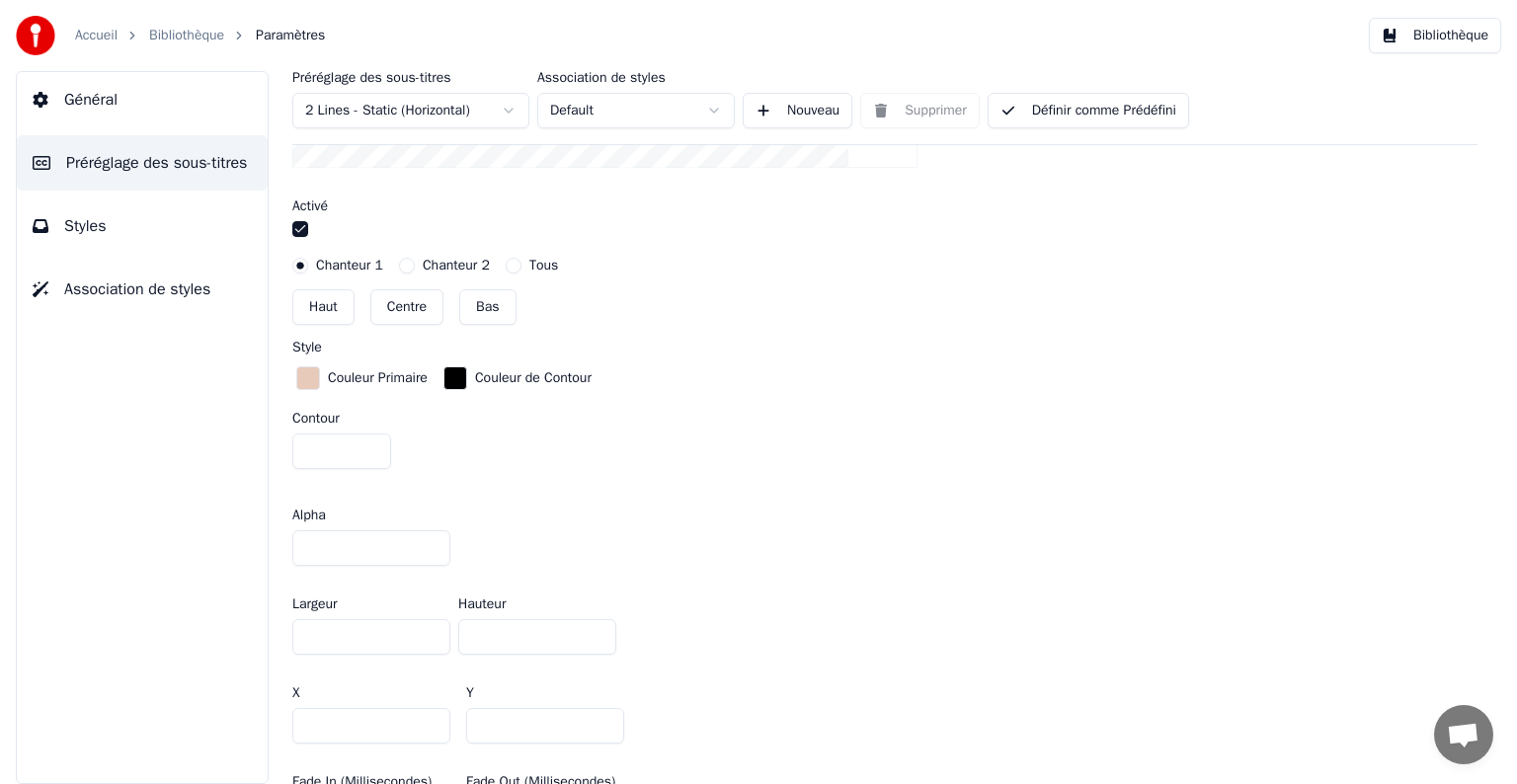 scroll, scrollTop: 890, scrollLeft: 0, axis: vertical 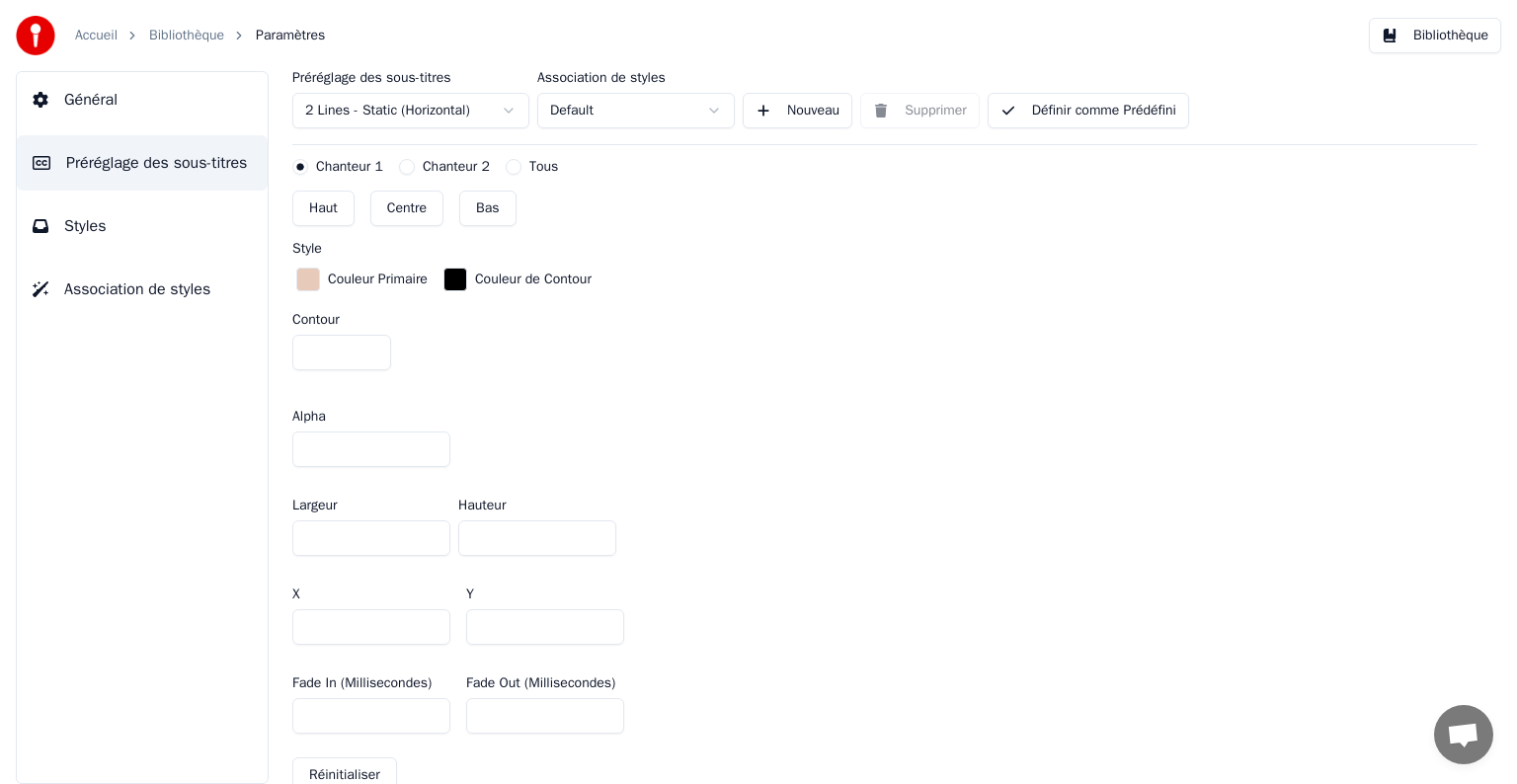 click on "***" at bounding box center (545, 627) 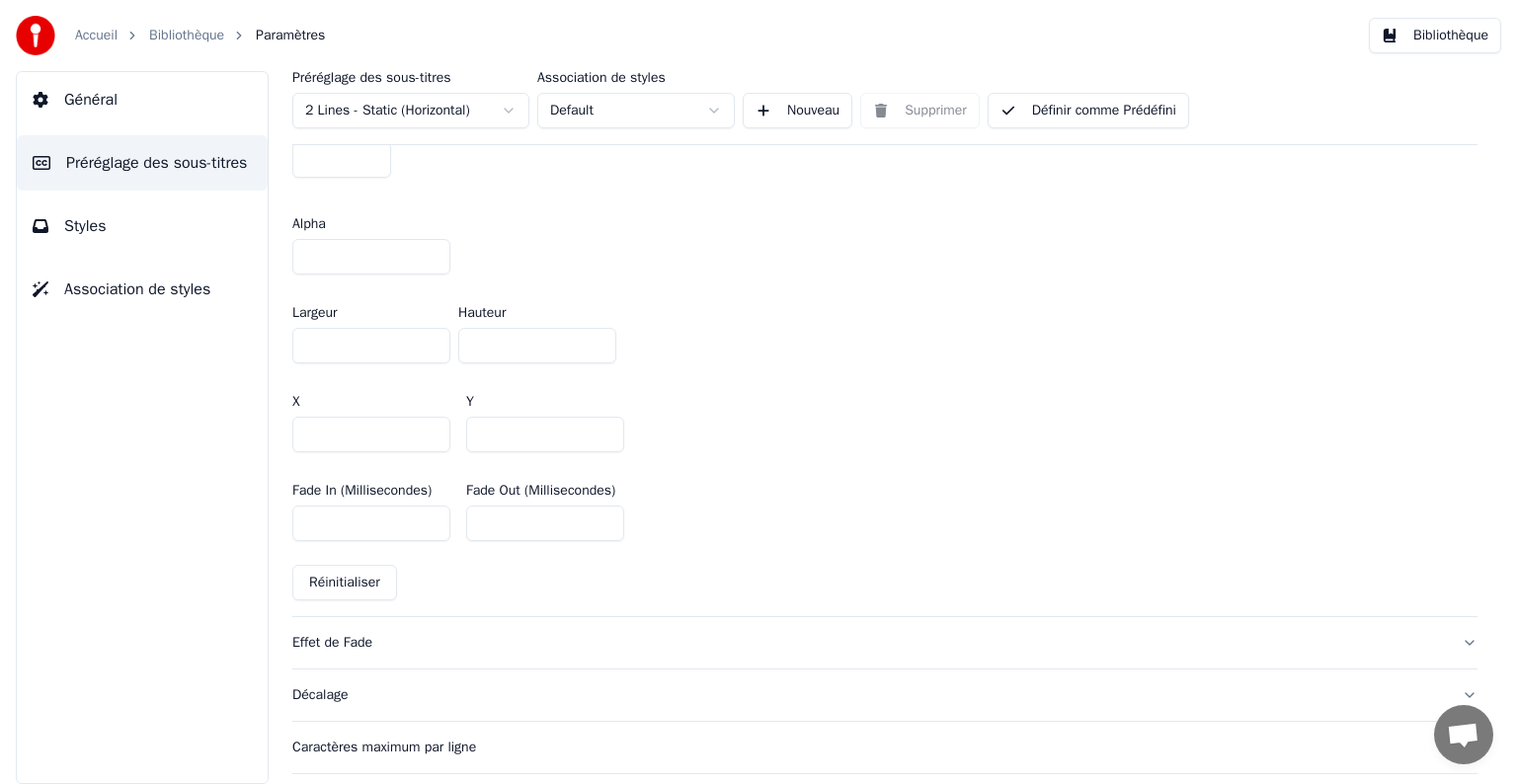 scroll, scrollTop: 1083, scrollLeft: 0, axis: vertical 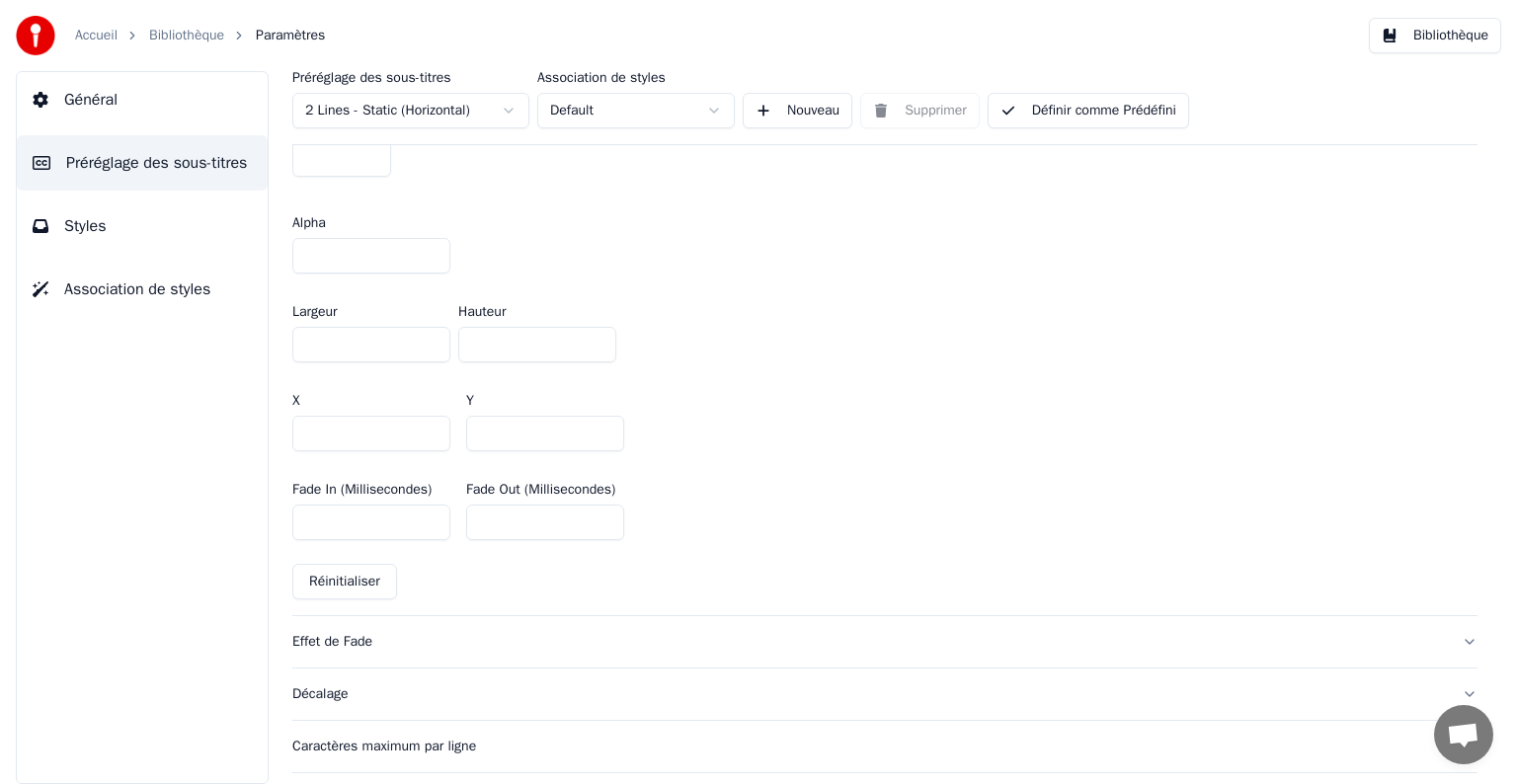 click on "***" at bounding box center (545, 433) 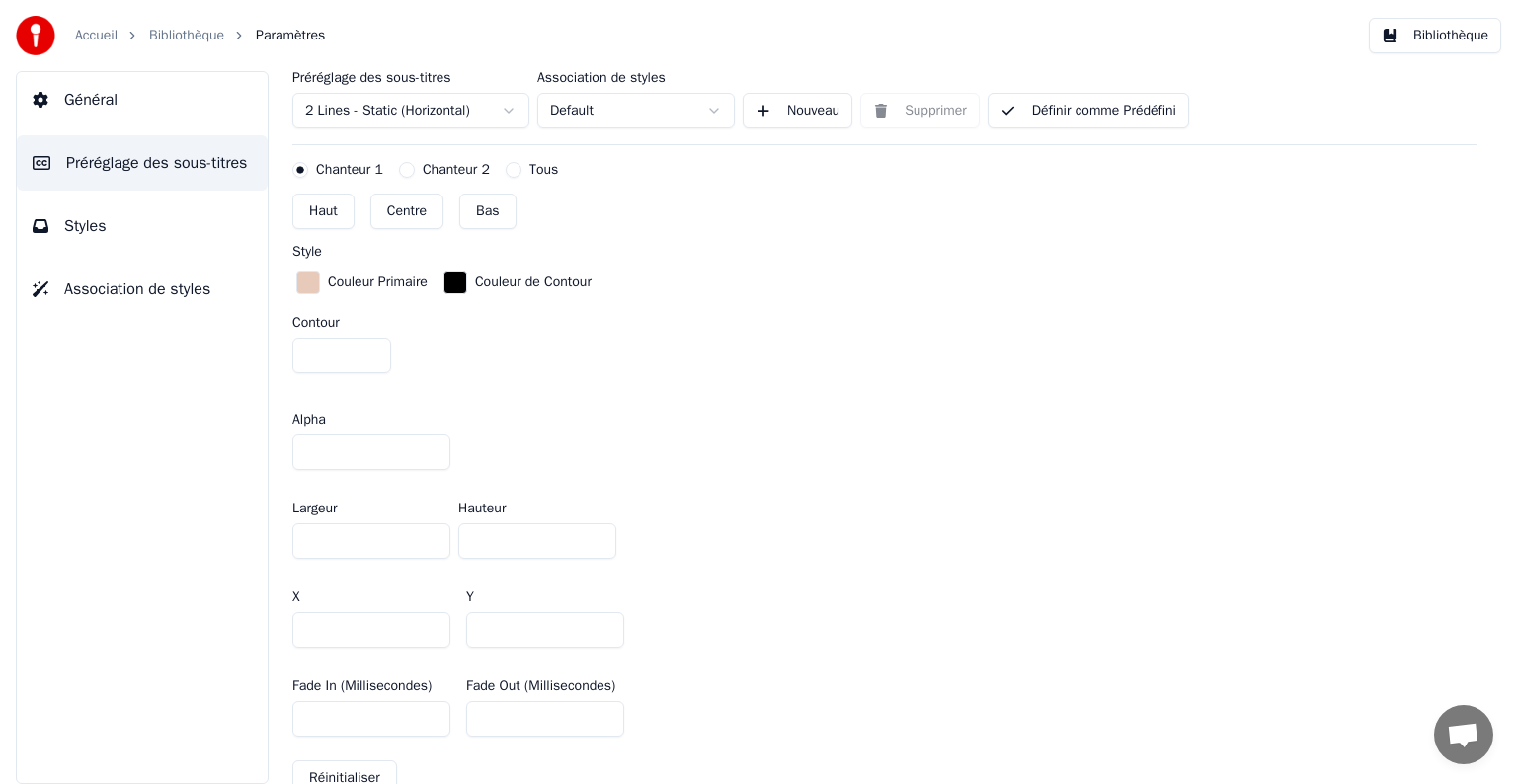 scroll, scrollTop: 949, scrollLeft: 0, axis: vertical 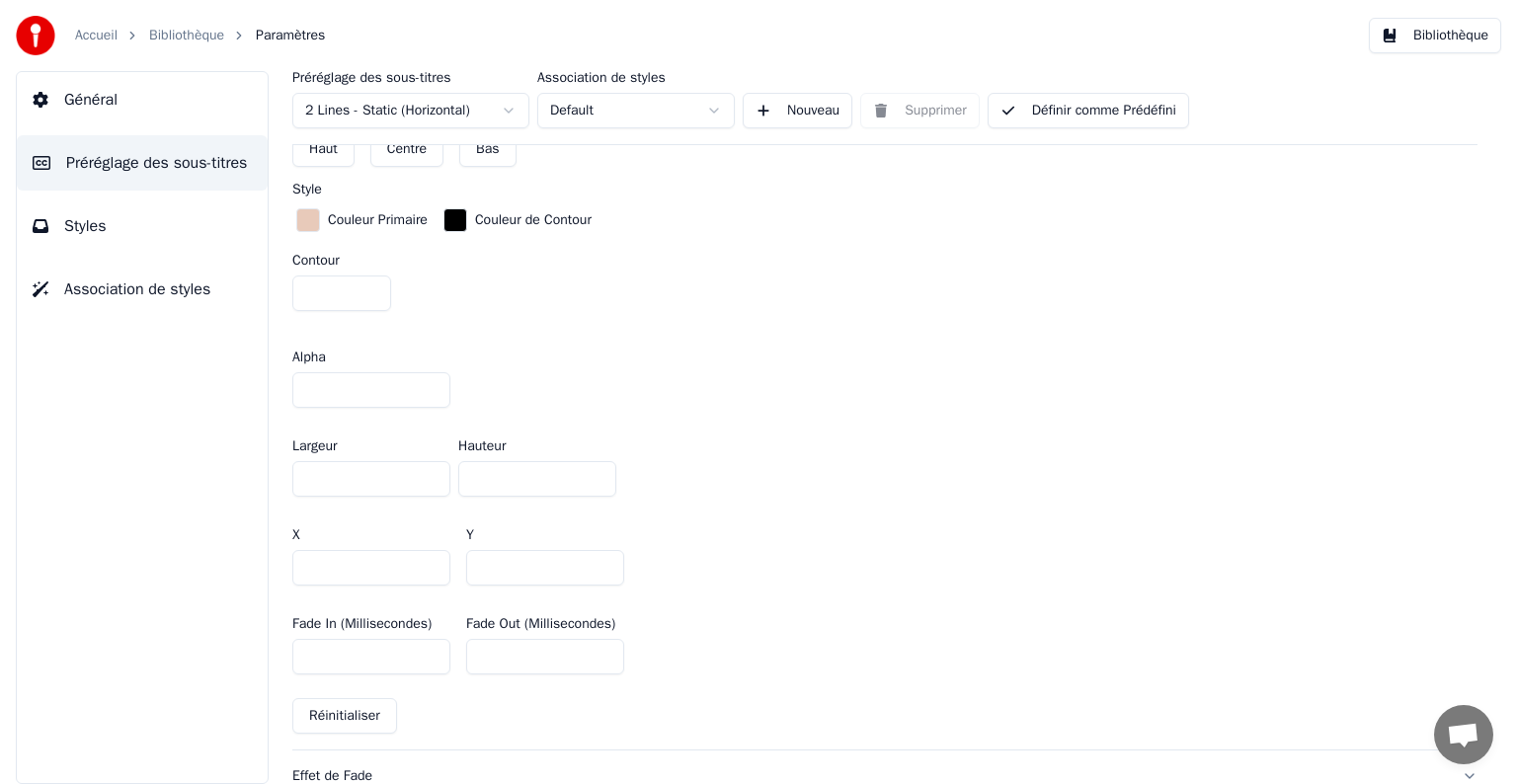 click on "***" at bounding box center [545, 568] 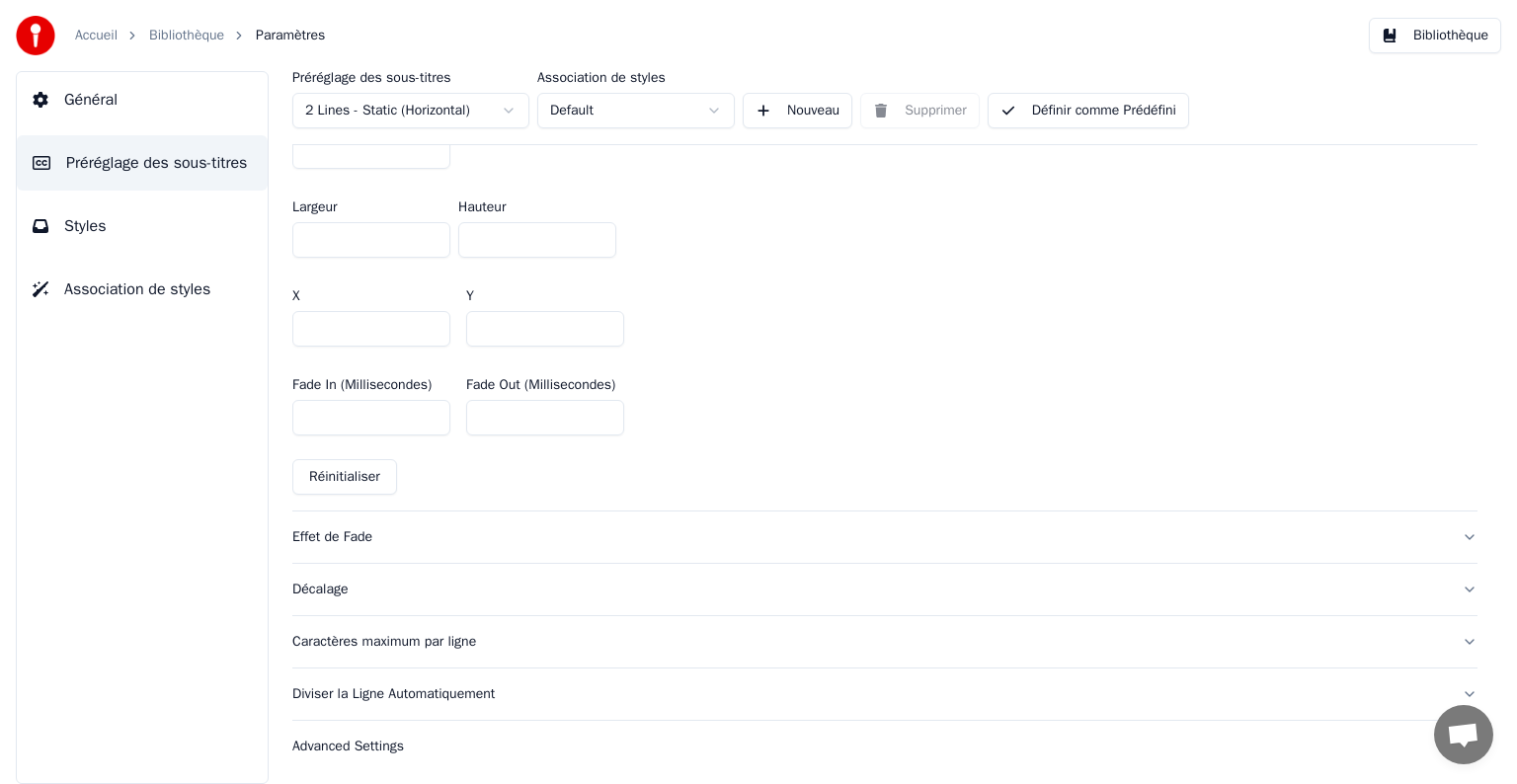scroll, scrollTop: 0, scrollLeft: 0, axis: both 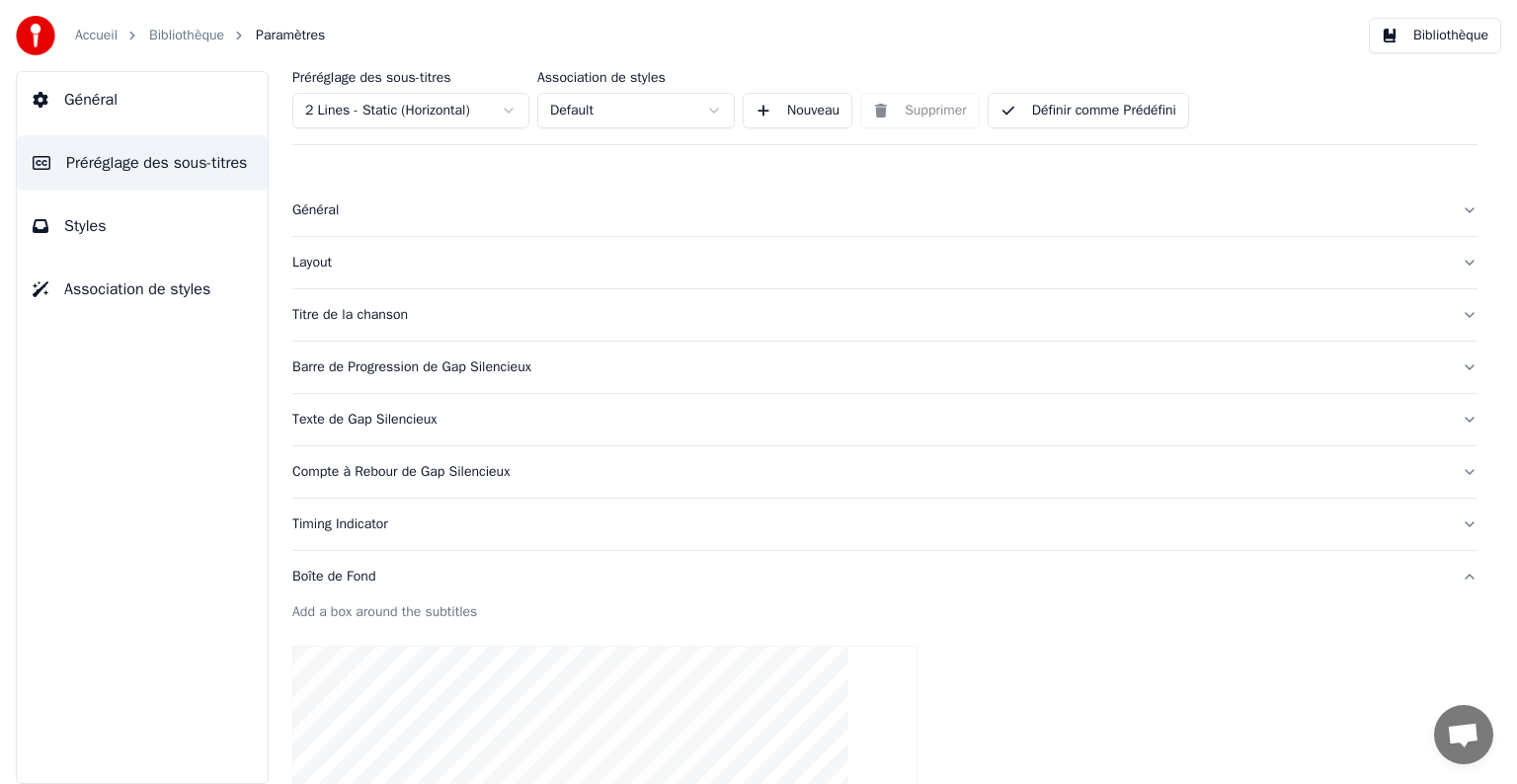 click on "Général" at bounding box center (91, 100) 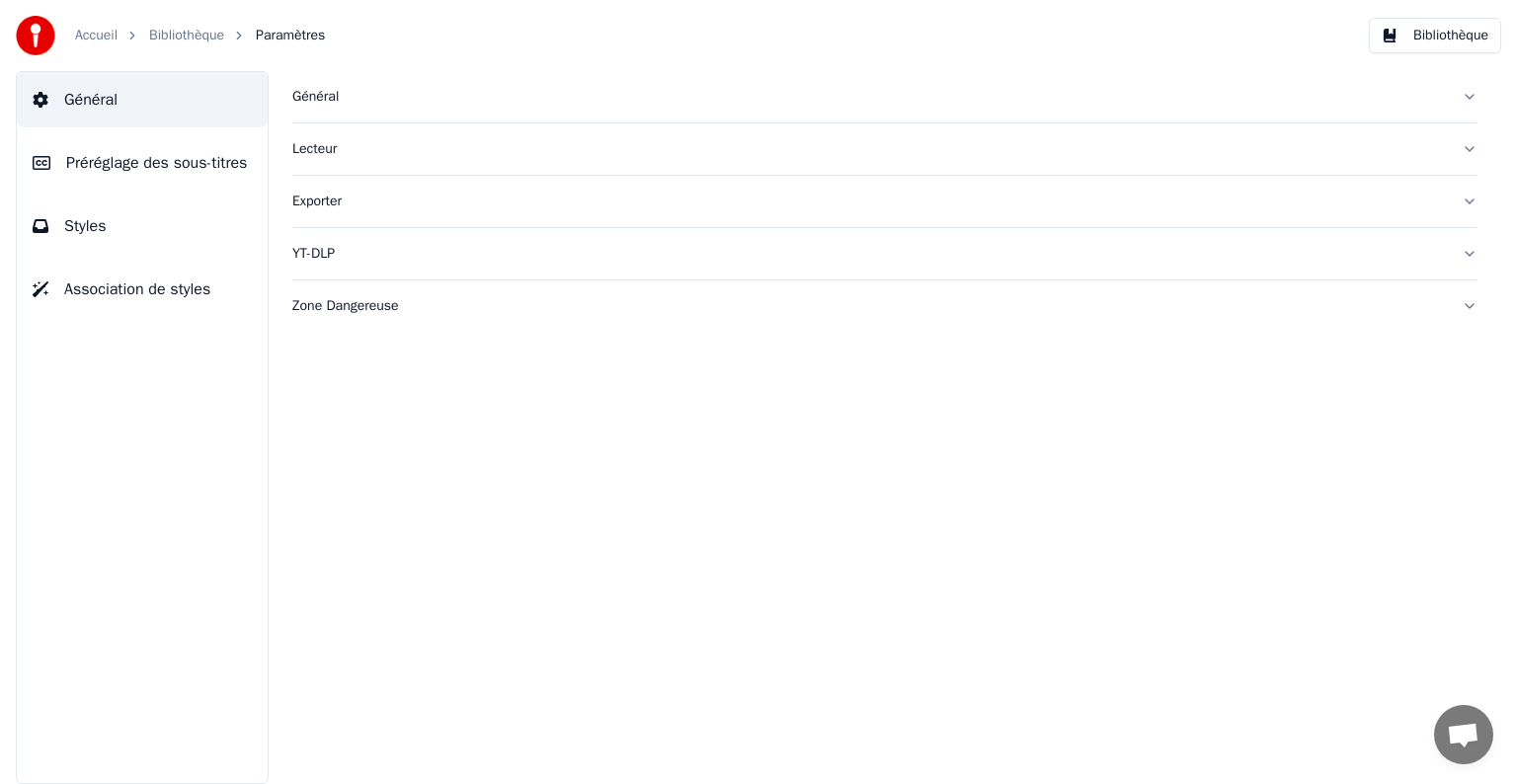 click on "Bibliothèque" at bounding box center [187, 36] 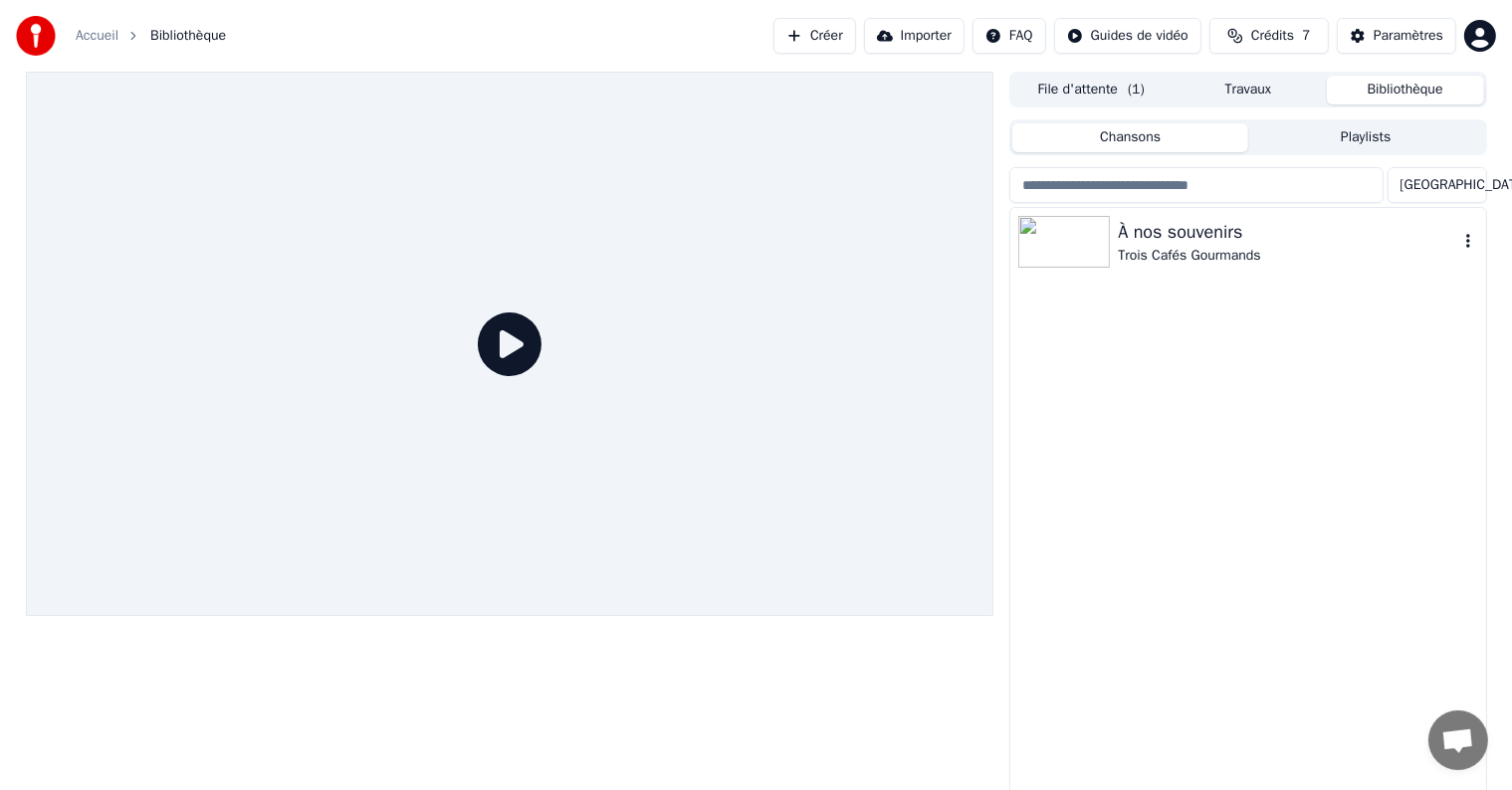 click on "Trois Cafés Gourmands" at bounding box center [1287, 256] 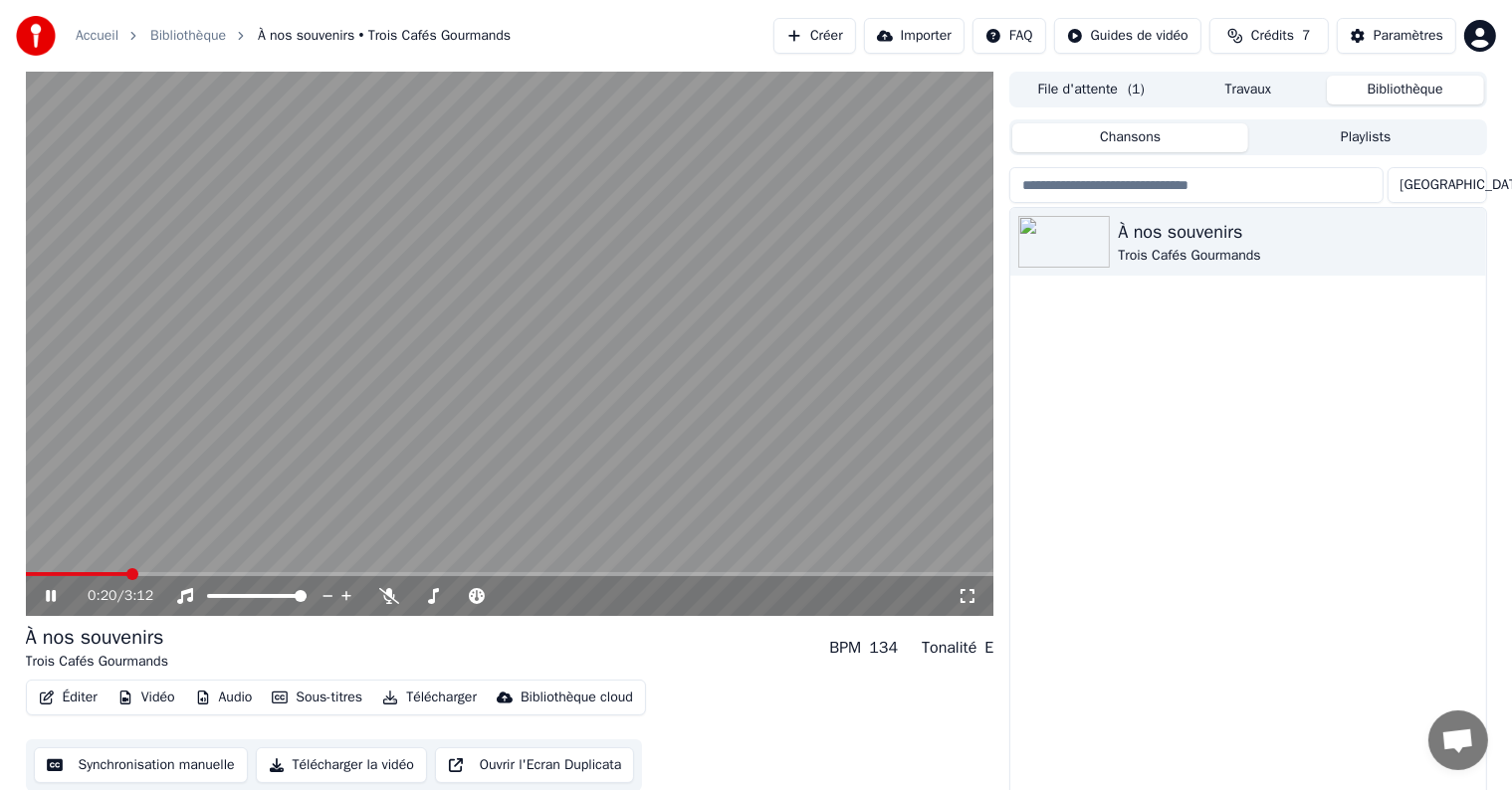 click on "Paramètres" at bounding box center [1408, 36] 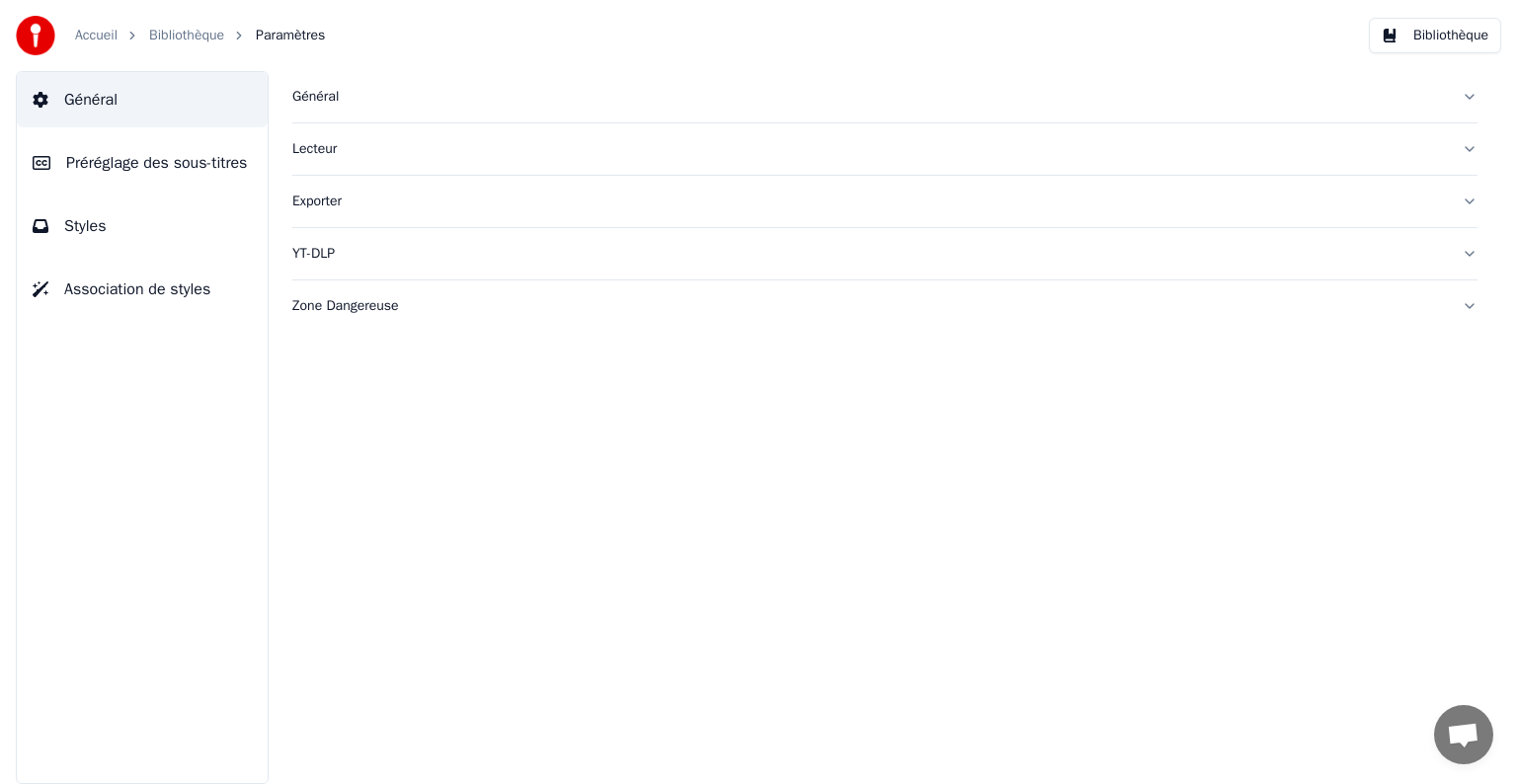 click on "Préréglage des sous-titres" at bounding box center (142, 163) 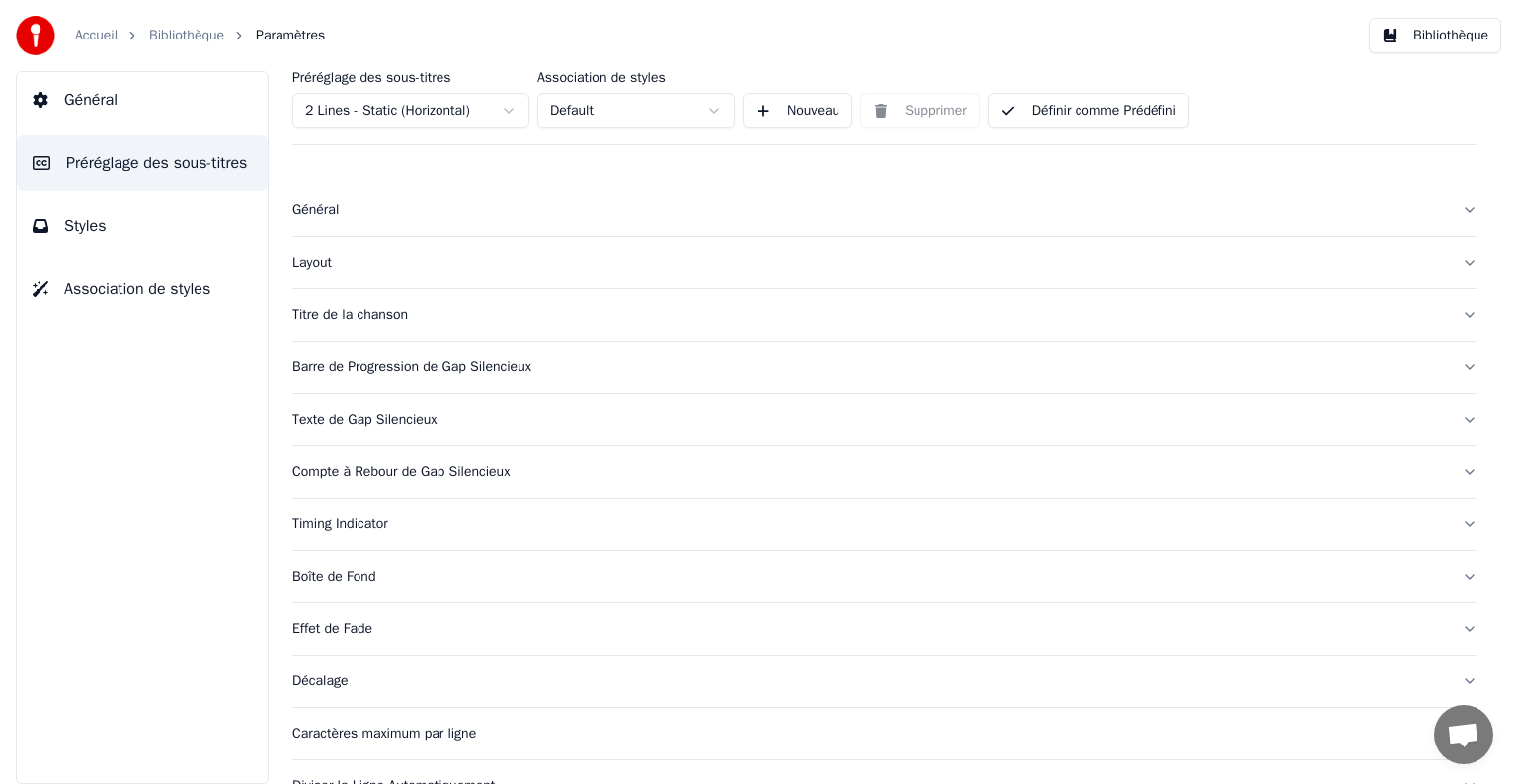 click on "Boîte de Fond" at bounding box center [869, 577] 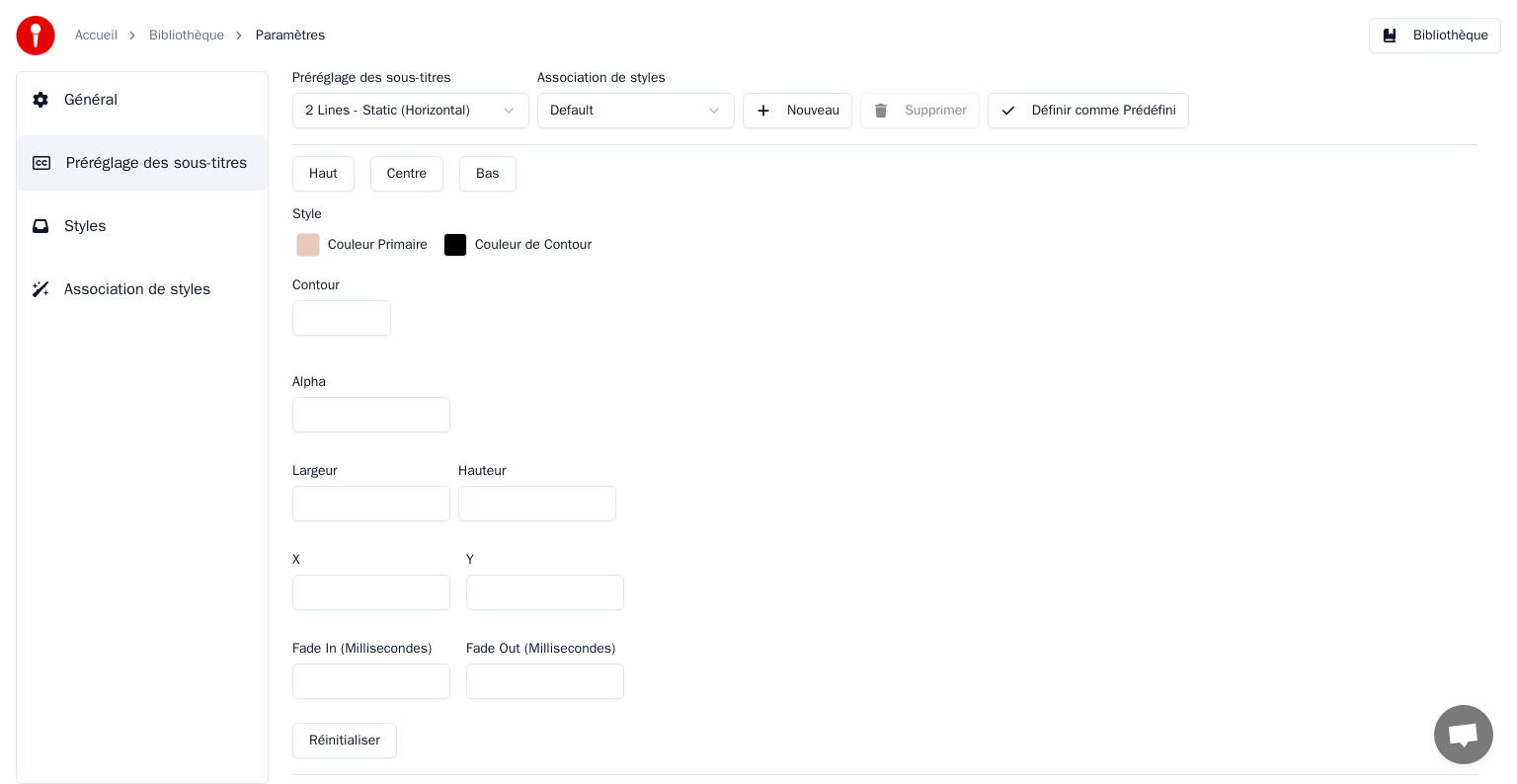 scroll, scrollTop: 923, scrollLeft: 0, axis: vertical 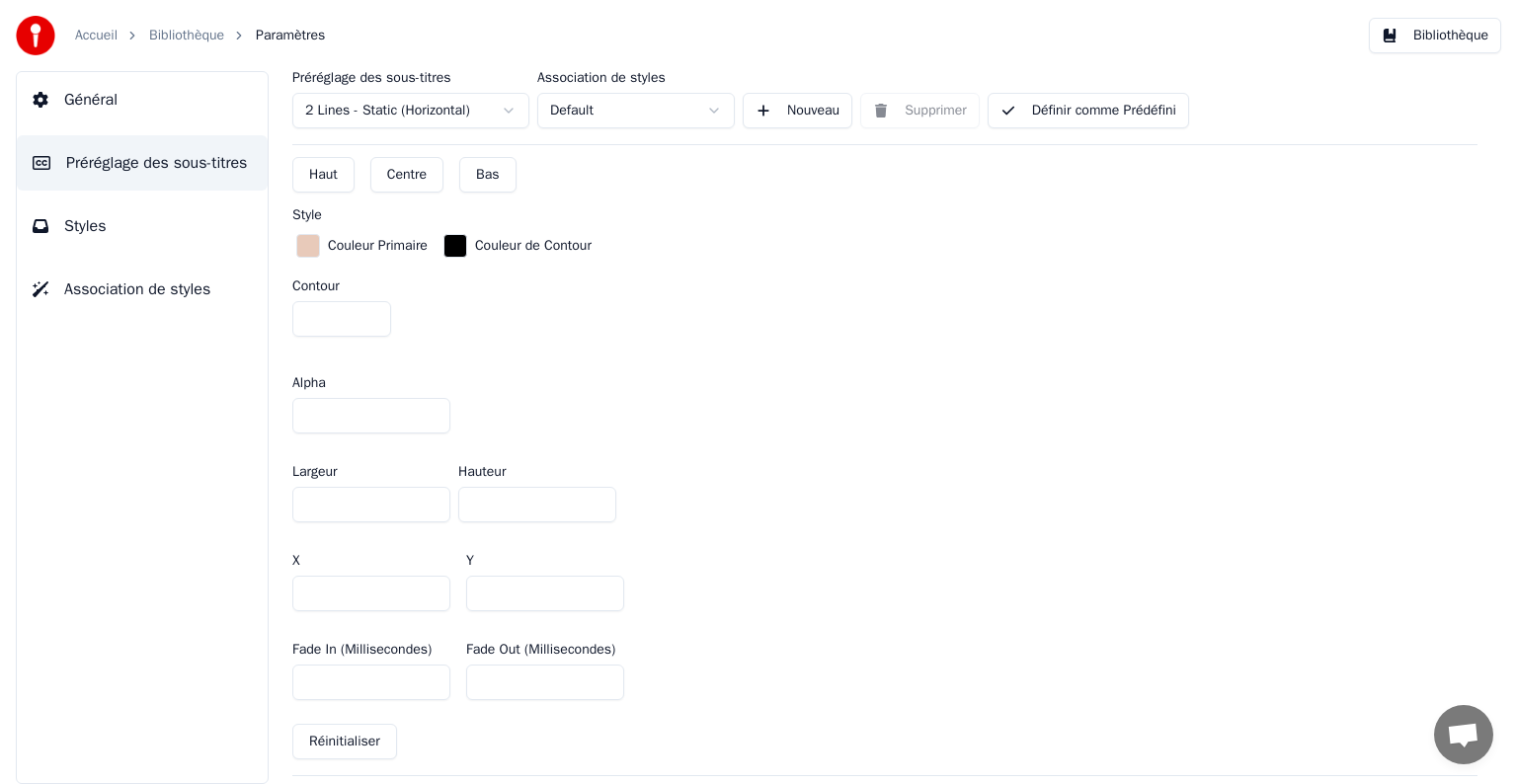 click on "***" at bounding box center [537, 505] 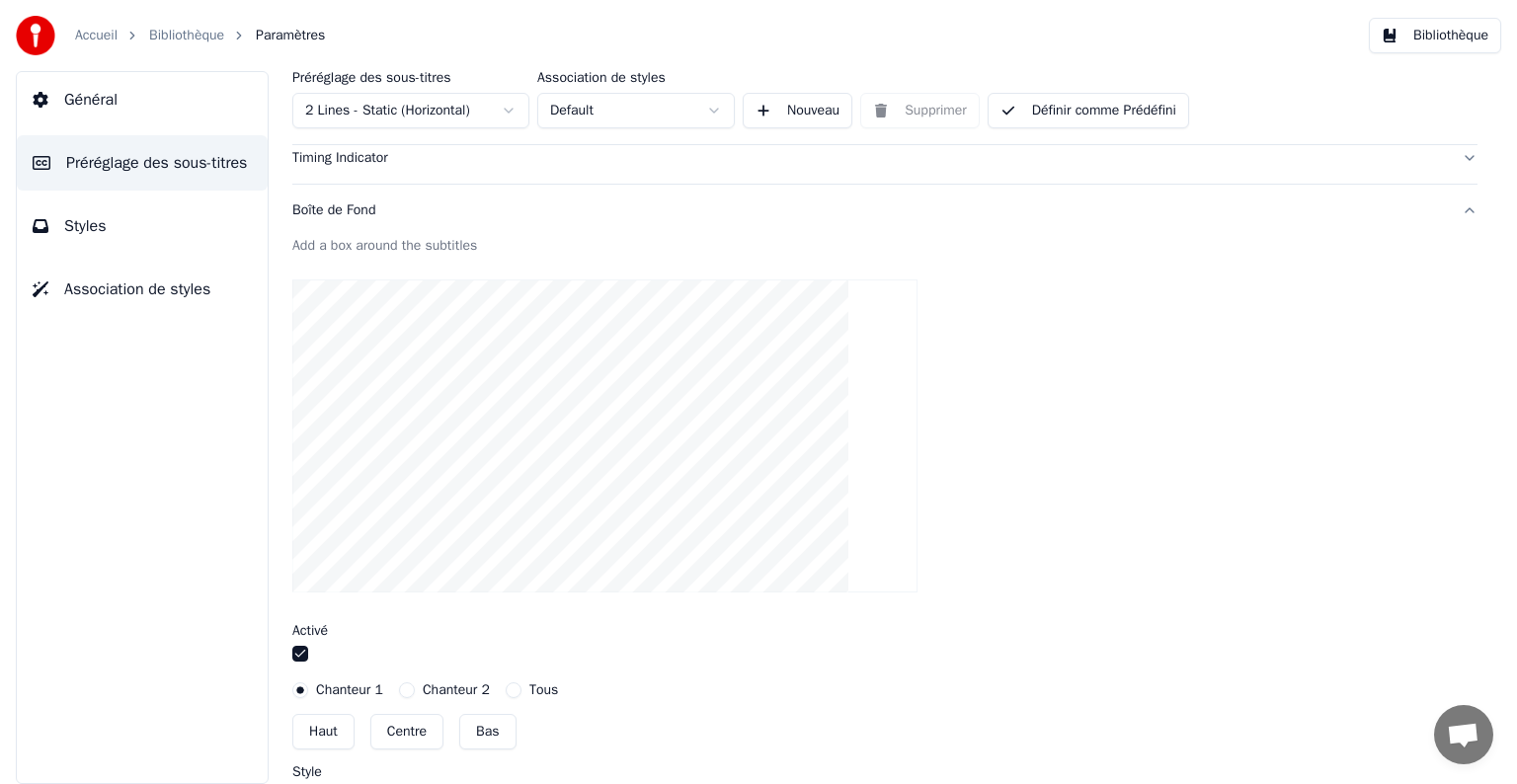 click on "Général" at bounding box center [91, 100] 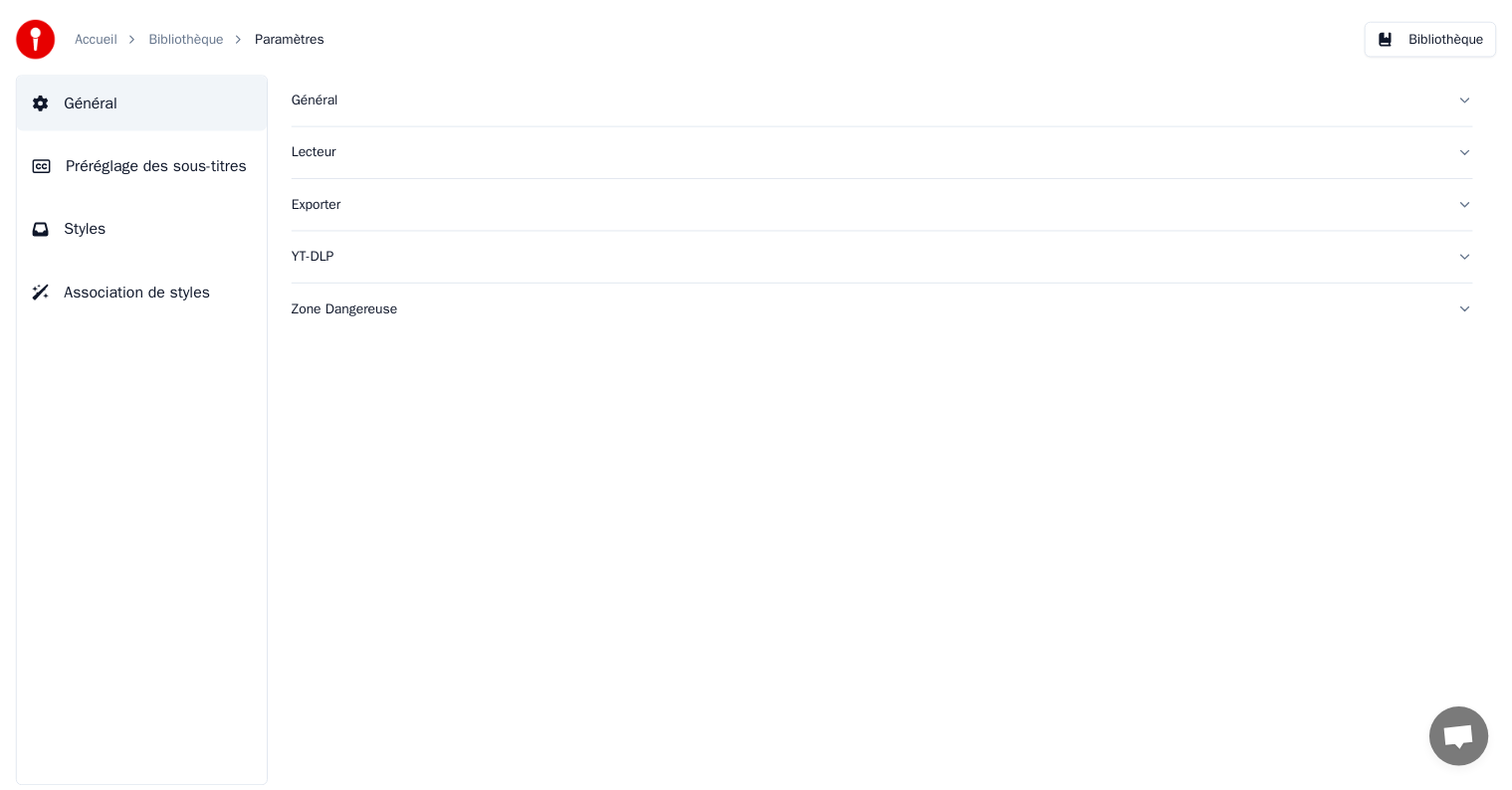 scroll, scrollTop: 0, scrollLeft: 0, axis: both 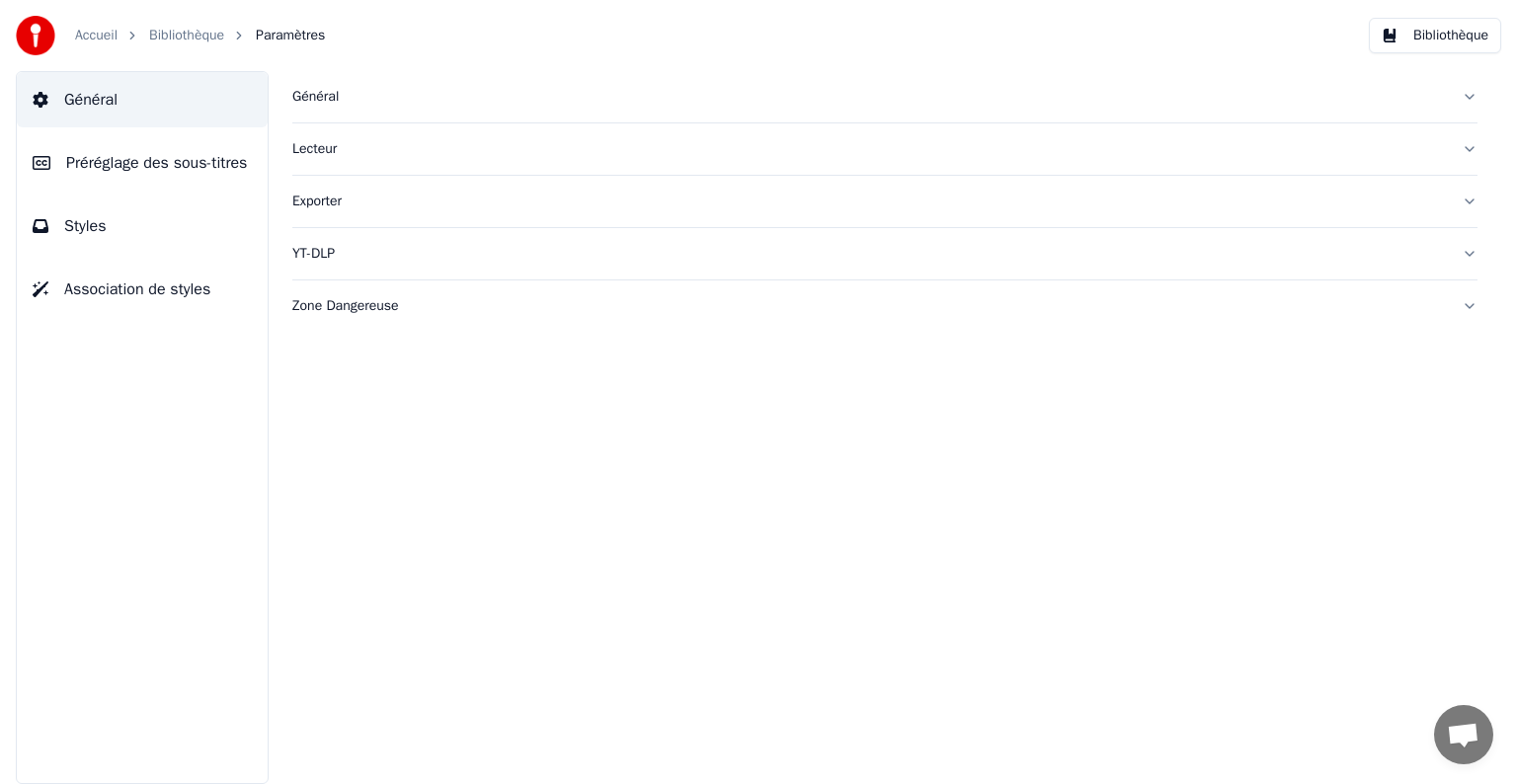 click on "Bibliothèque" at bounding box center [187, 36] 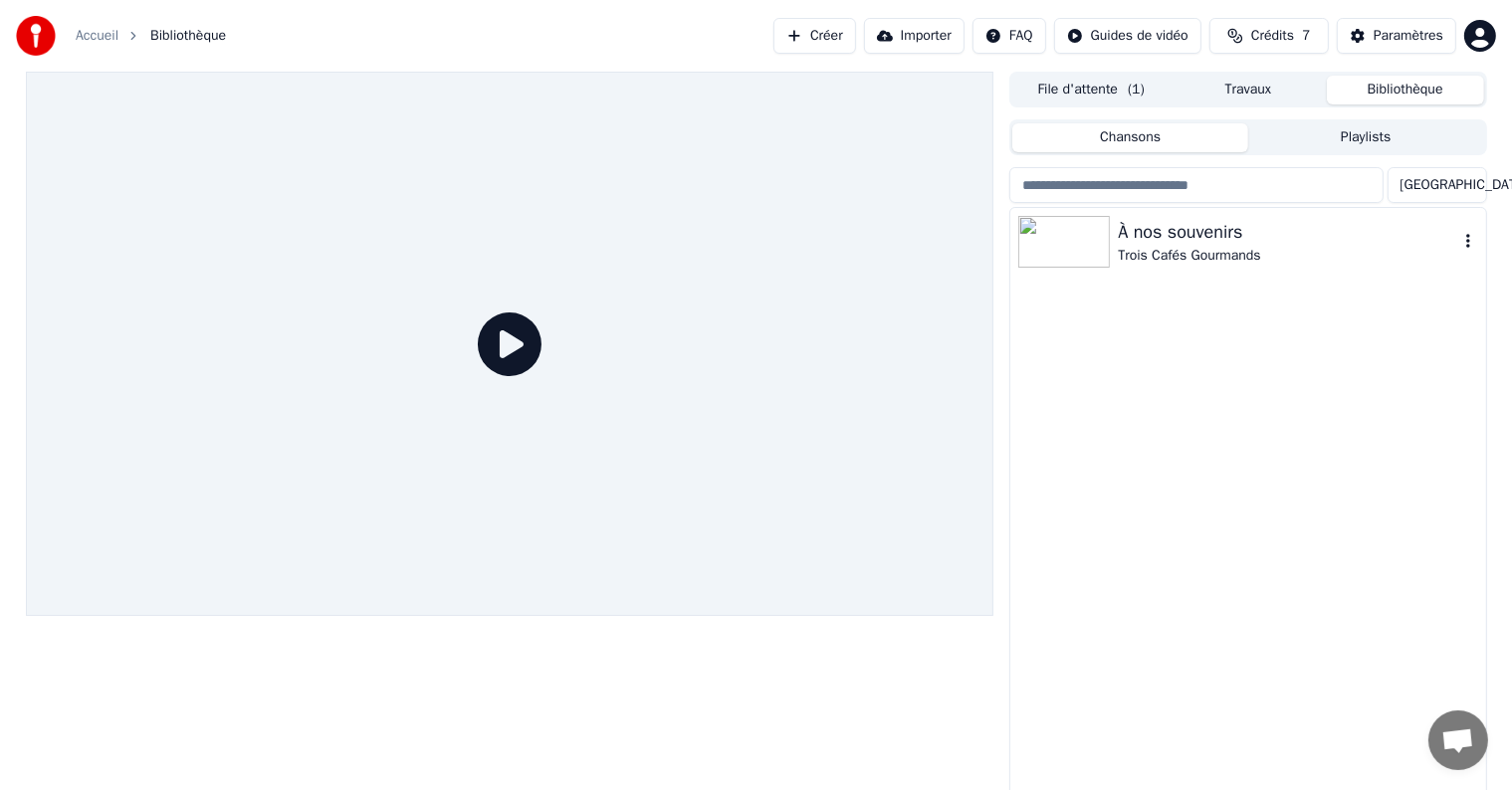 click on "Trois Cafés Gourmands" at bounding box center [1287, 256] 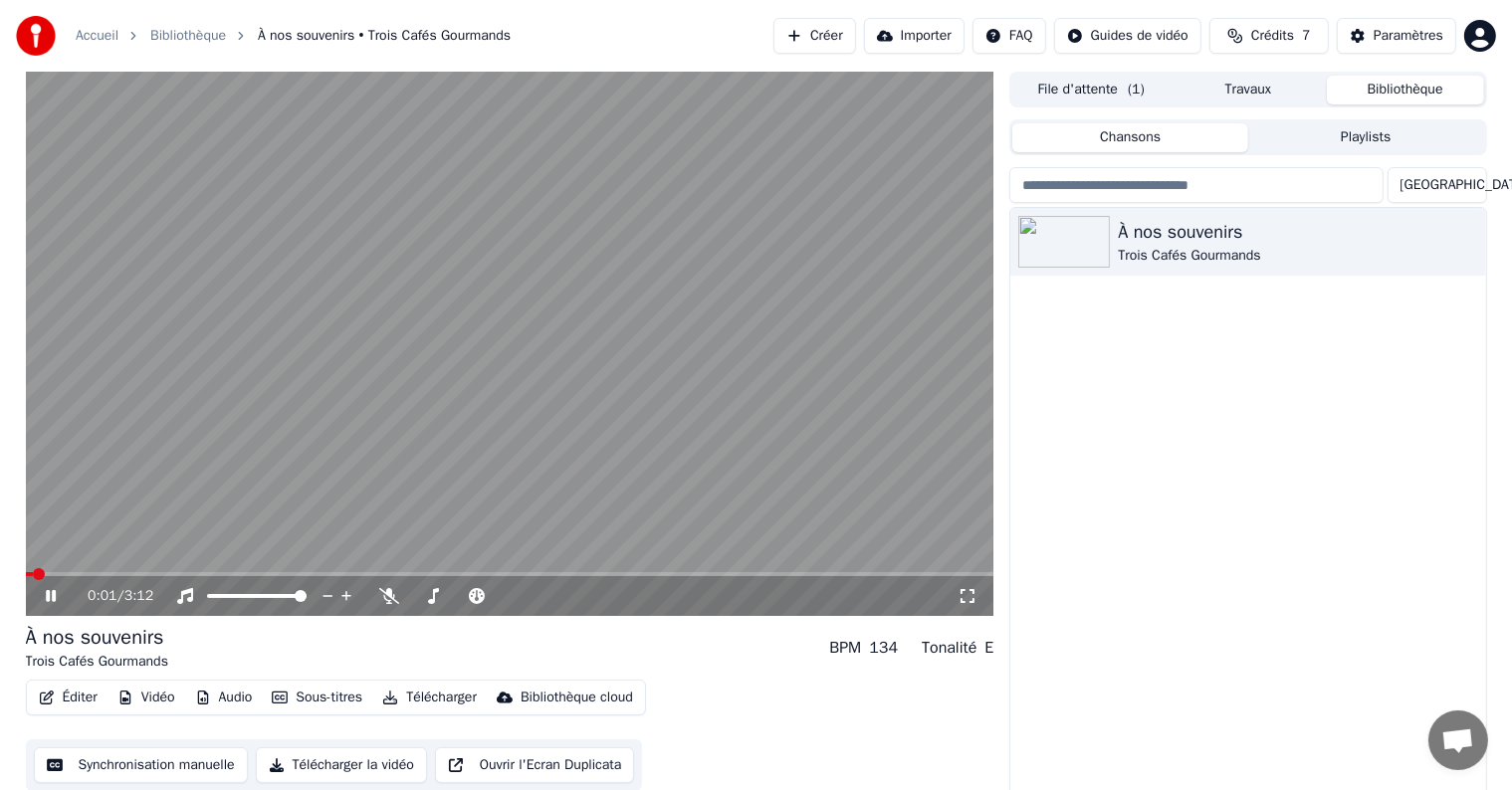 click on "À nos souvenirs Trois Cafés Gourmands" at bounding box center [1247, 503] 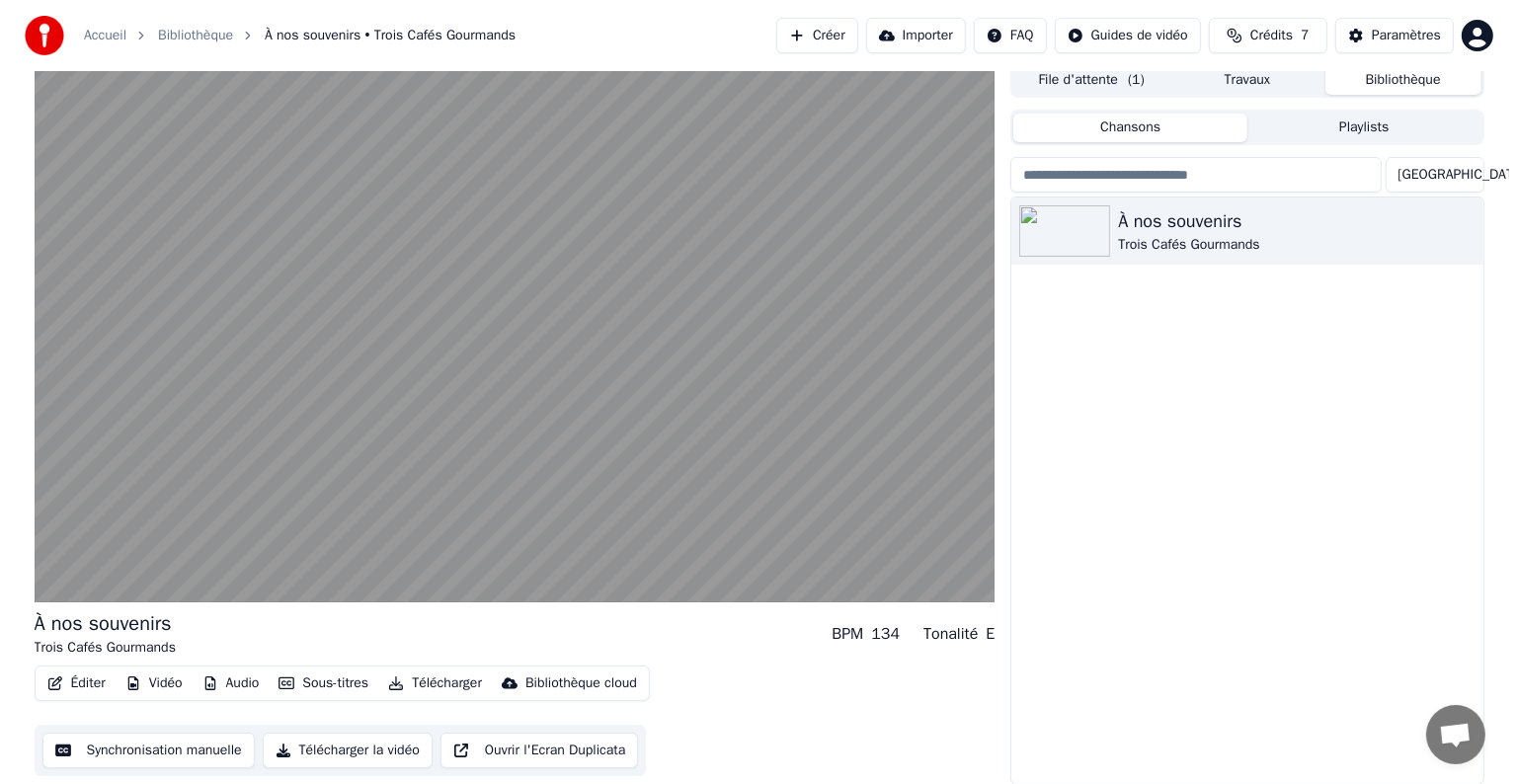 scroll, scrollTop: 0, scrollLeft: 0, axis: both 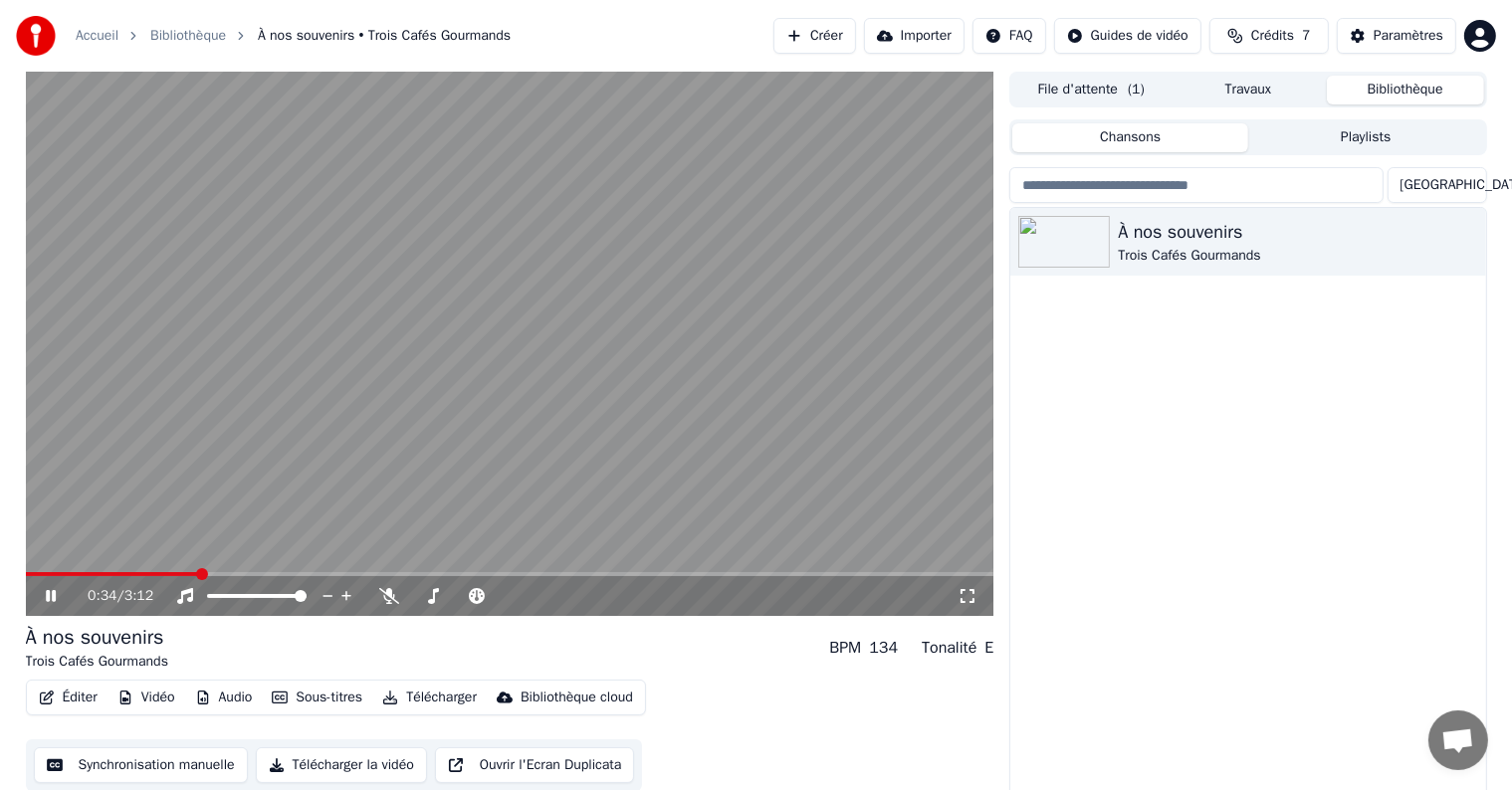 click at bounding box center (510, 343) 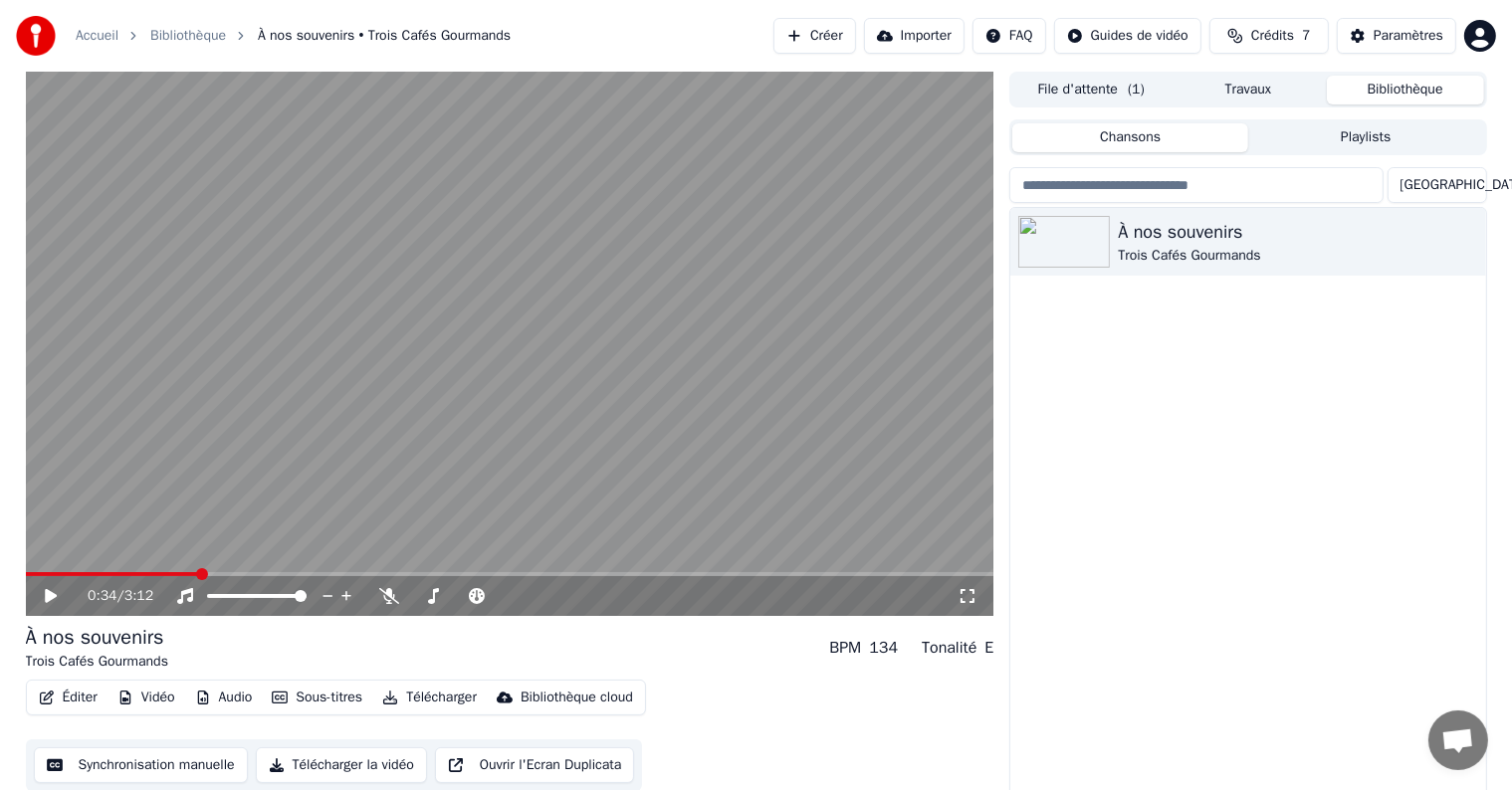 click at bounding box center (510, 343) 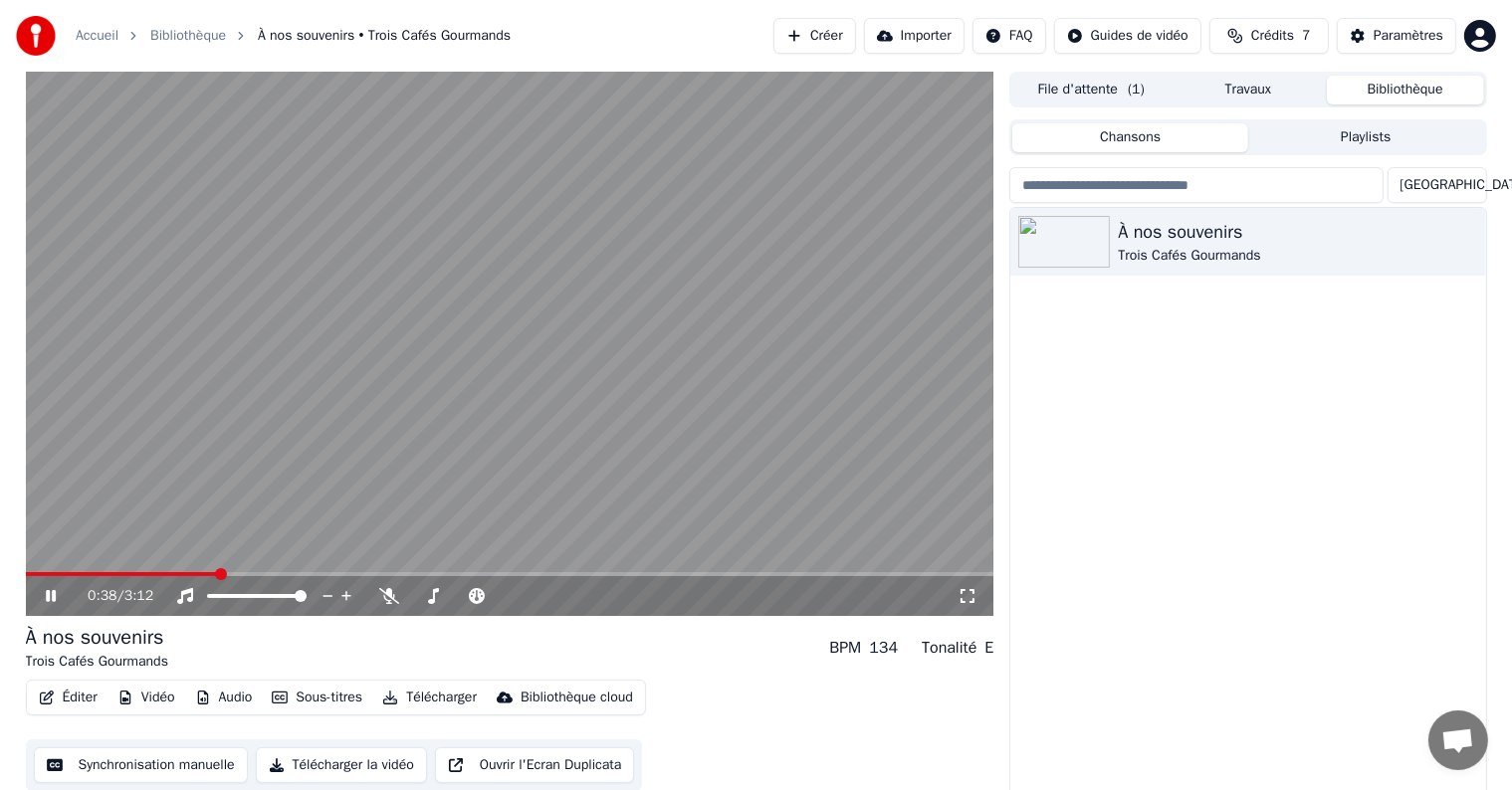 click at bounding box center (510, 343) 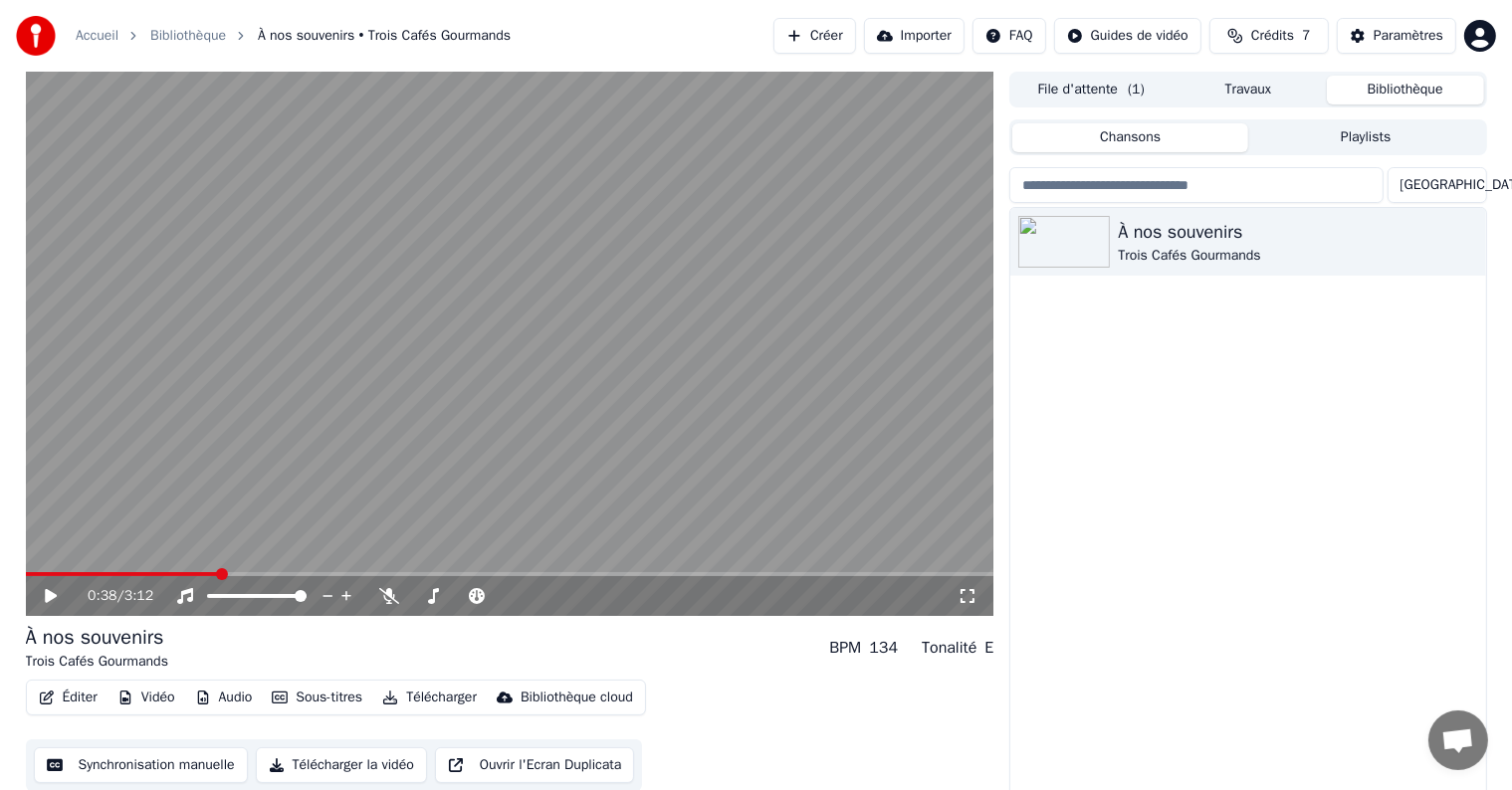 click on "Bibliothèque" at bounding box center (188, 36) 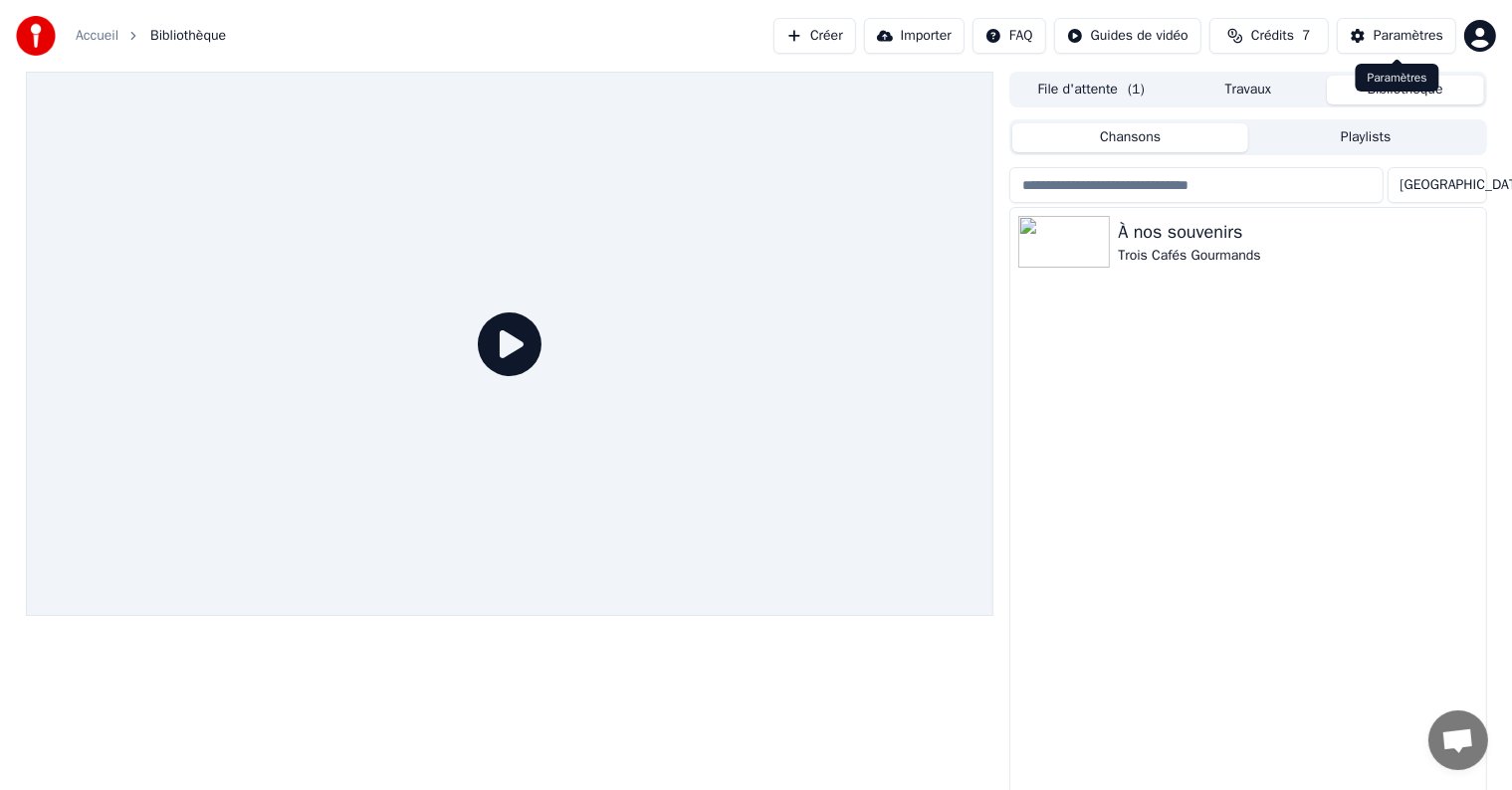 click on "Paramètres" at bounding box center [1397, 36] 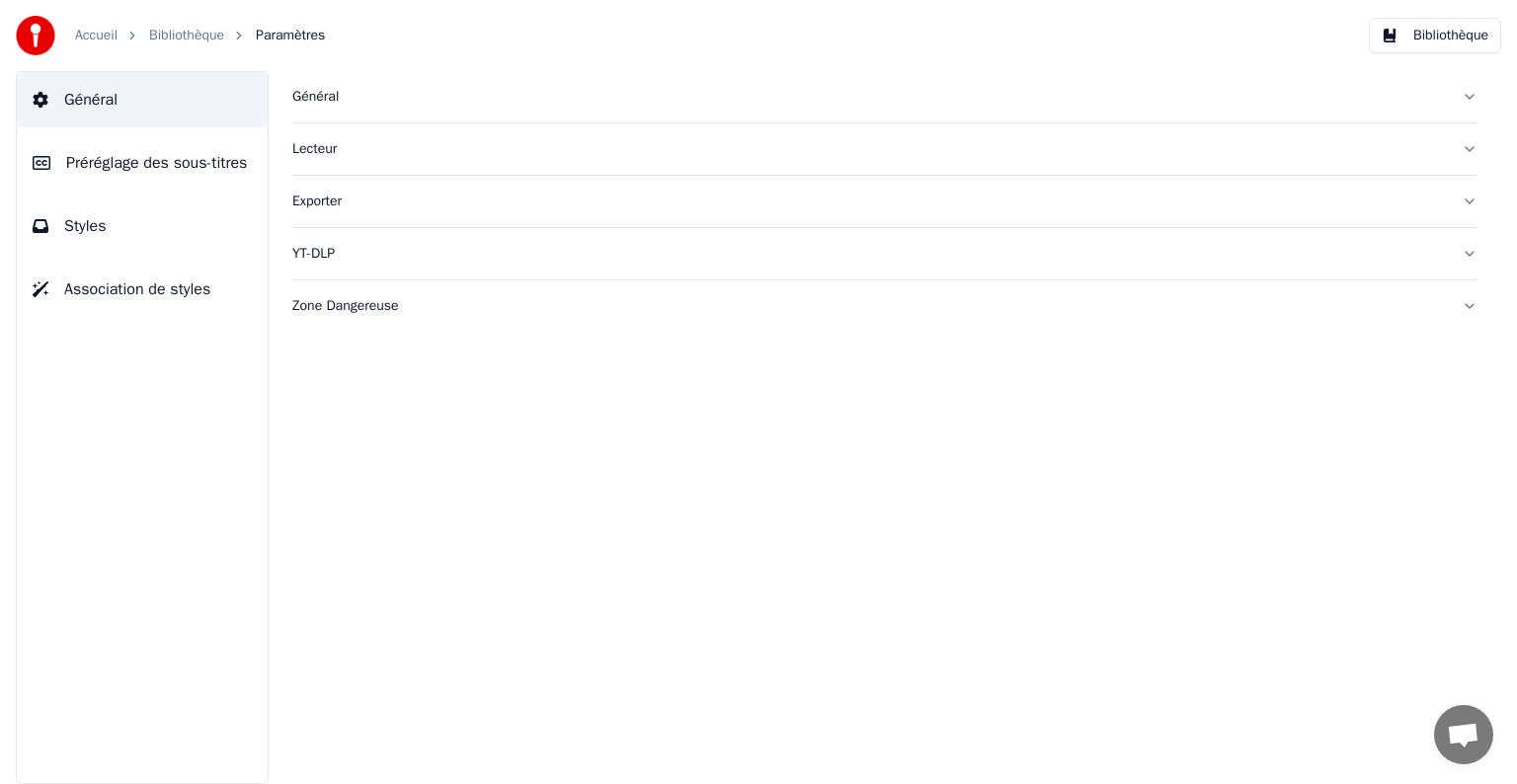 click on "Préréglage des sous-titres" at bounding box center [156, 163] 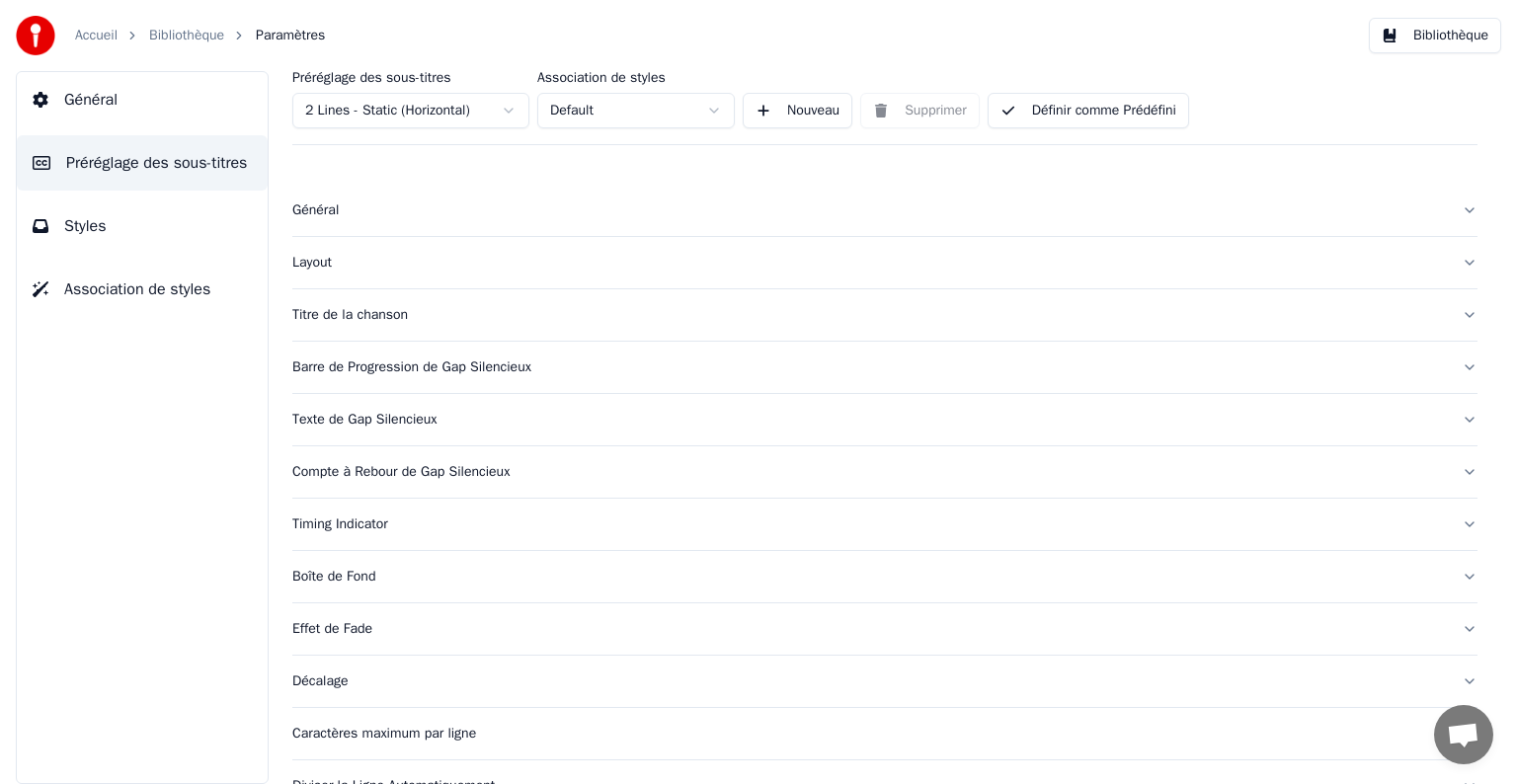 scroll, scrollTop: 93, scrollLeft: 0, axis: vertical 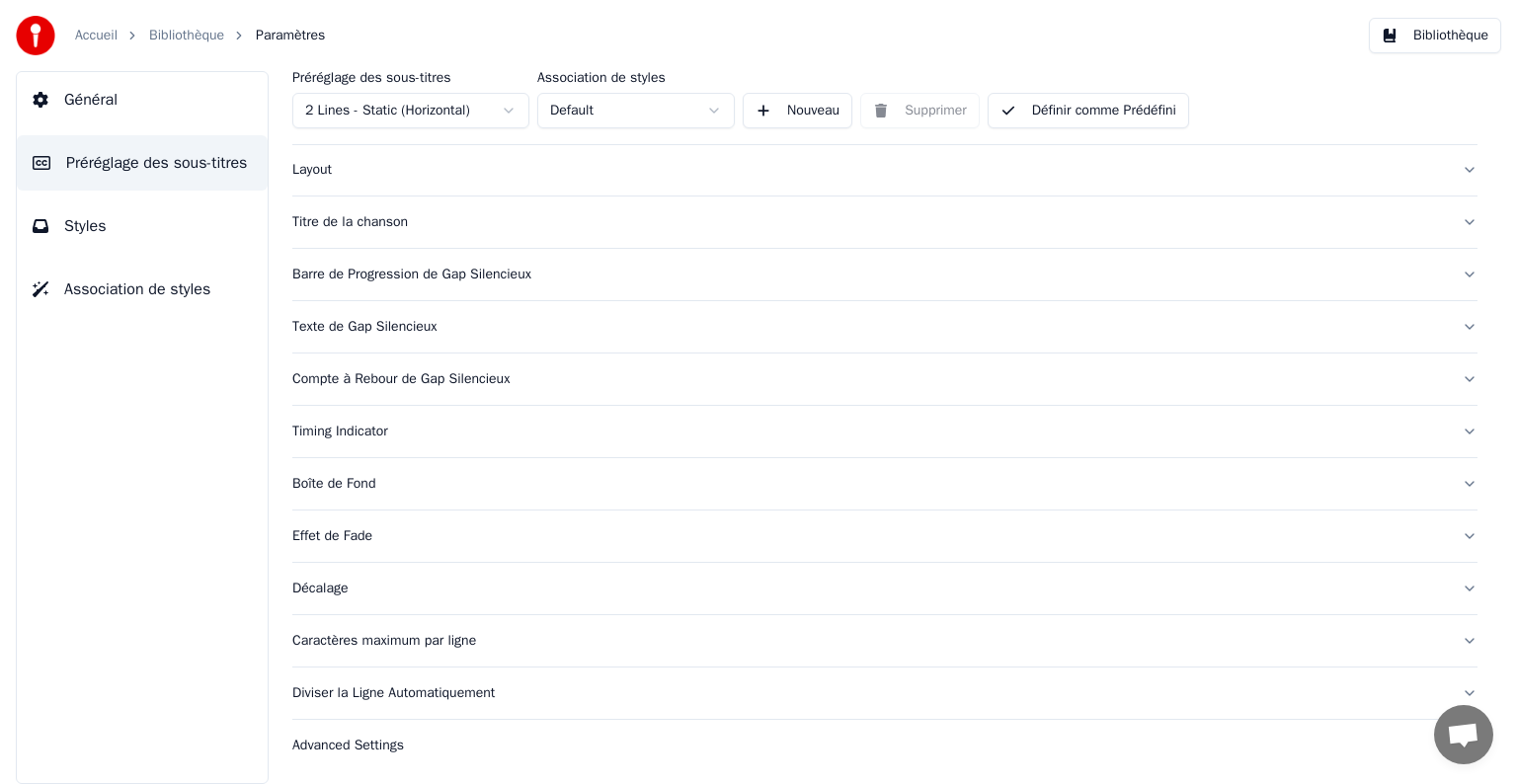 click on "Texte de Gap Silencieux" at bounding box center (885, 327) 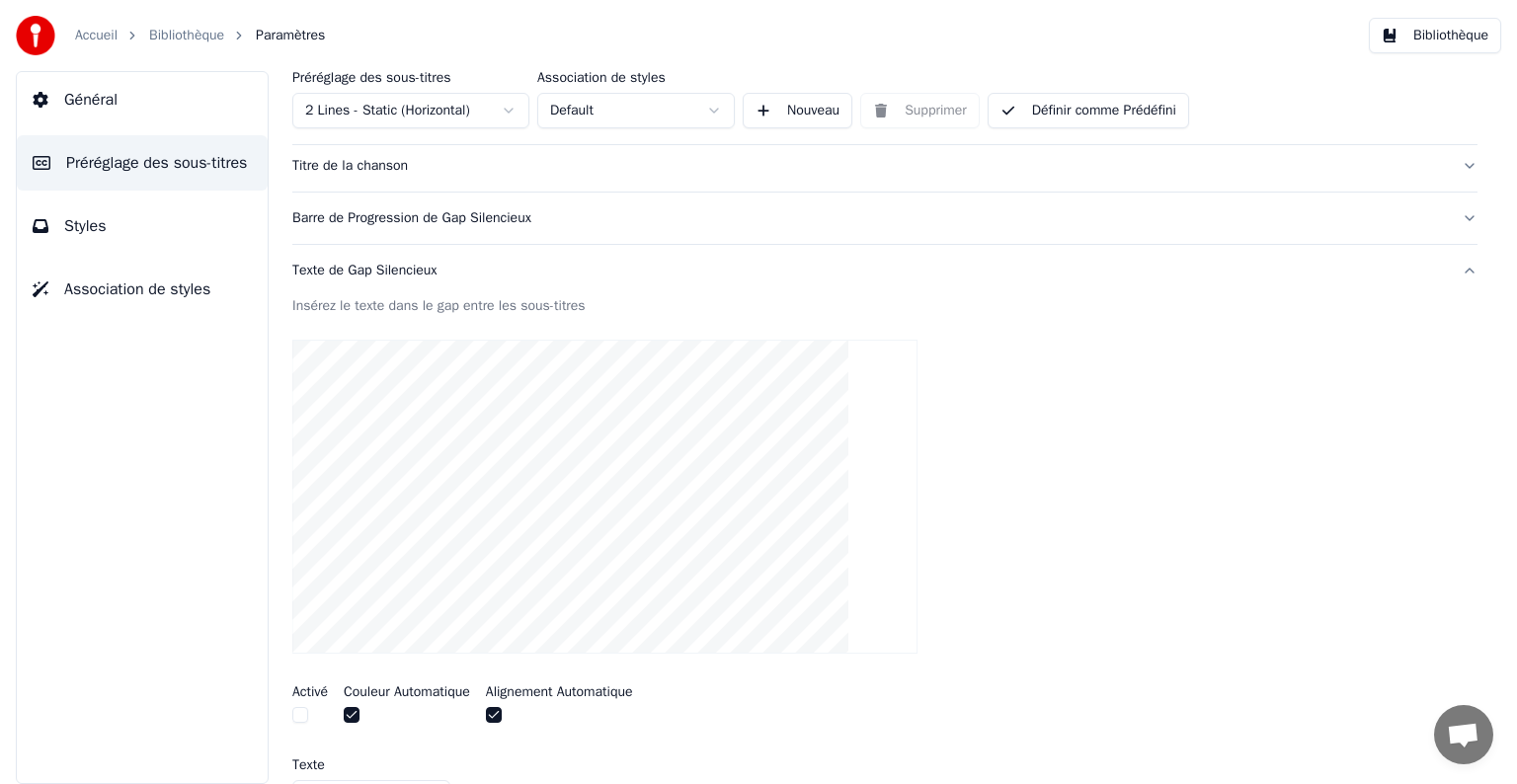 scroll, scrollTop: 142, scrollLeft: 0, axis: vertical 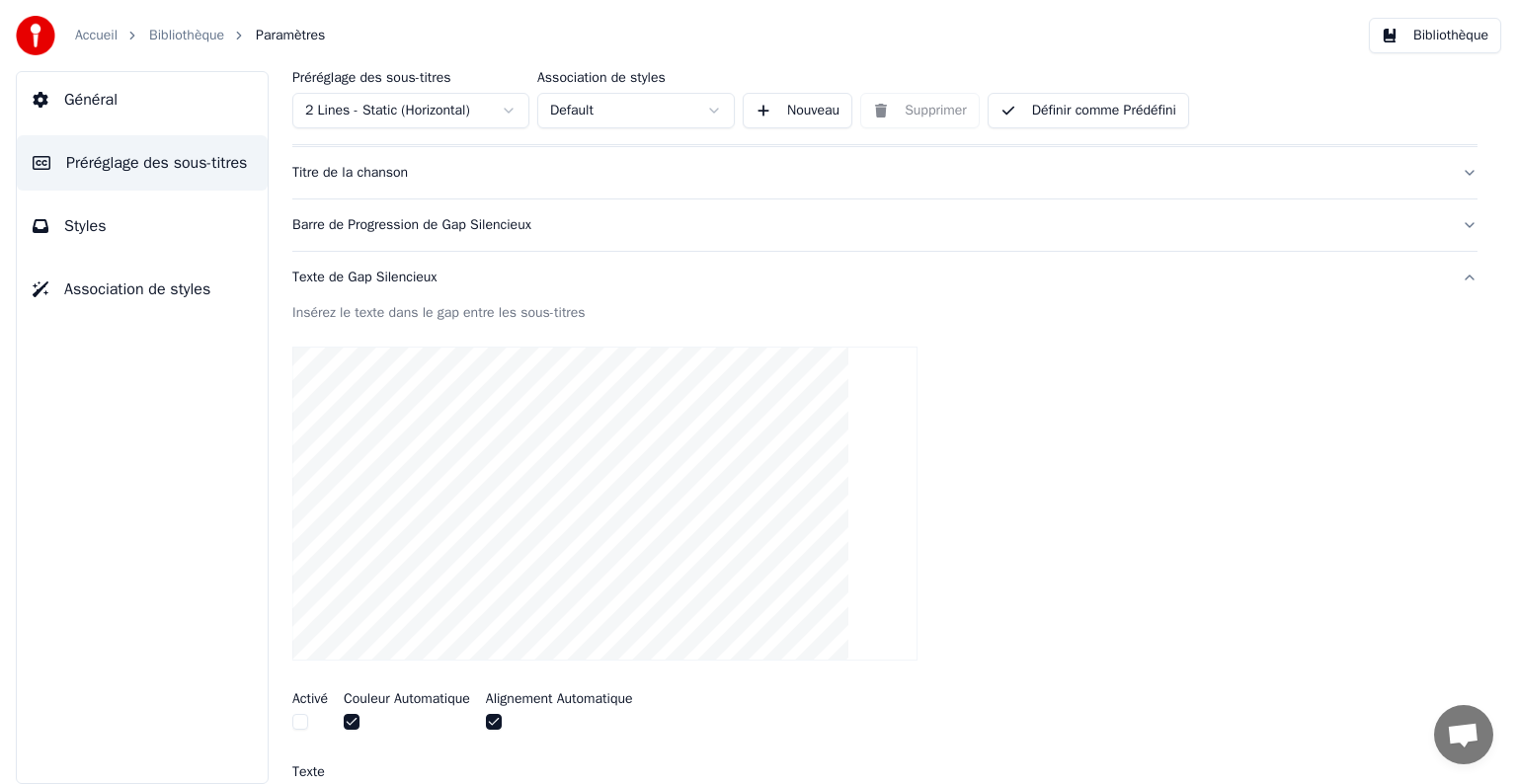 click on "Styles" at bounding box center [142, 226] 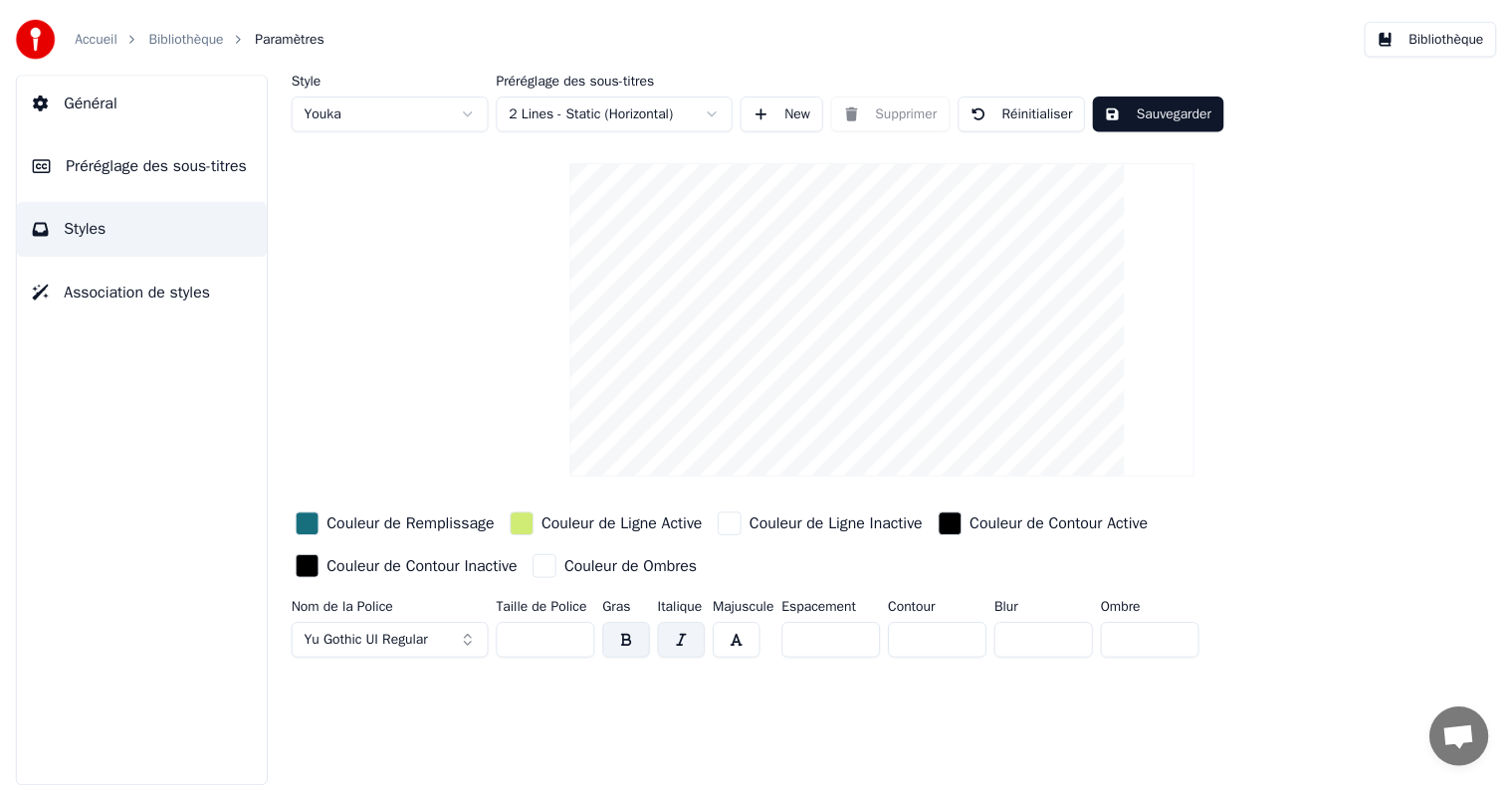 scroll, scrollTop: 0, scrollLeft: 0, axis: both 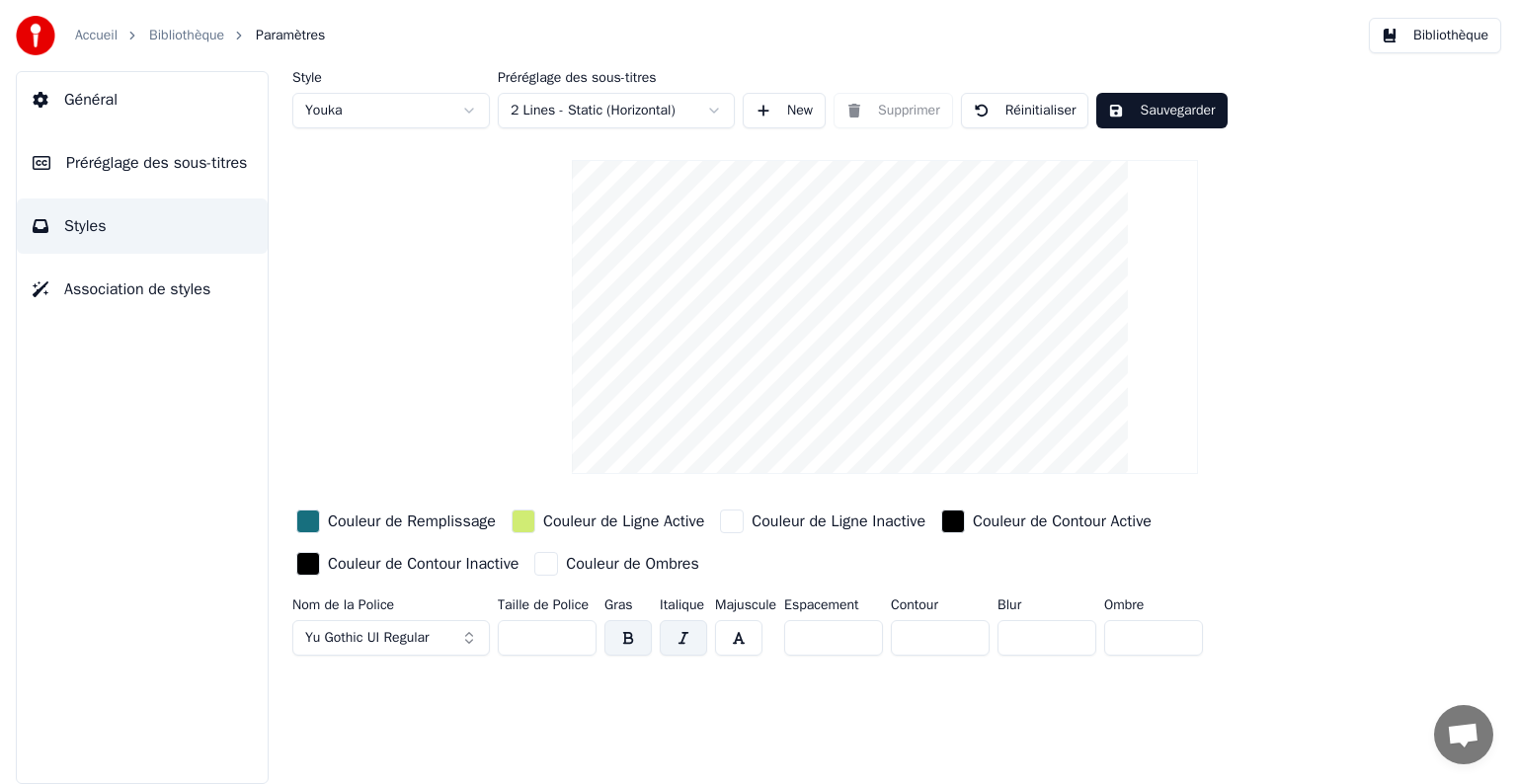 click at bounding box center (523, 521) 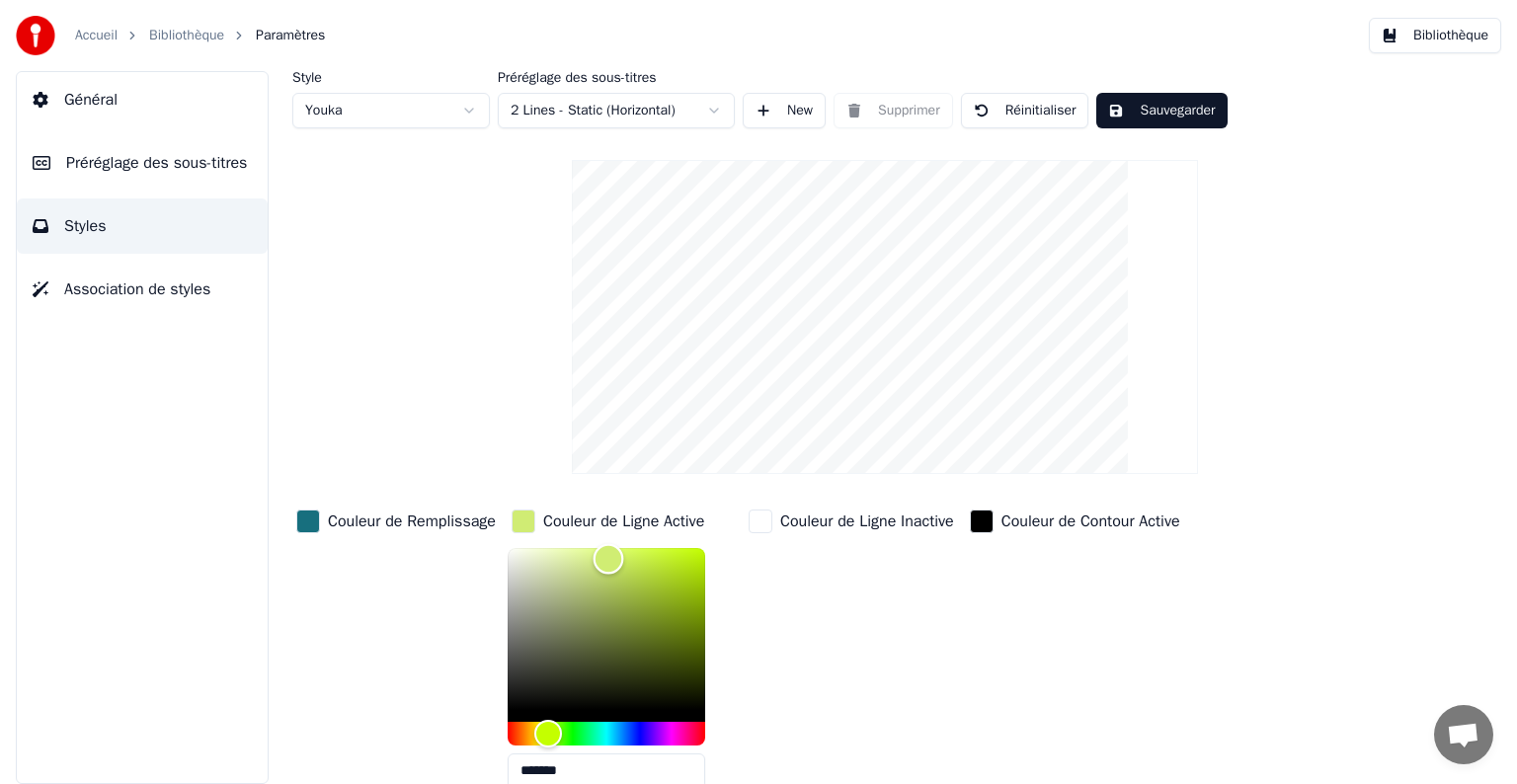 click at bounding box center [606, 629] 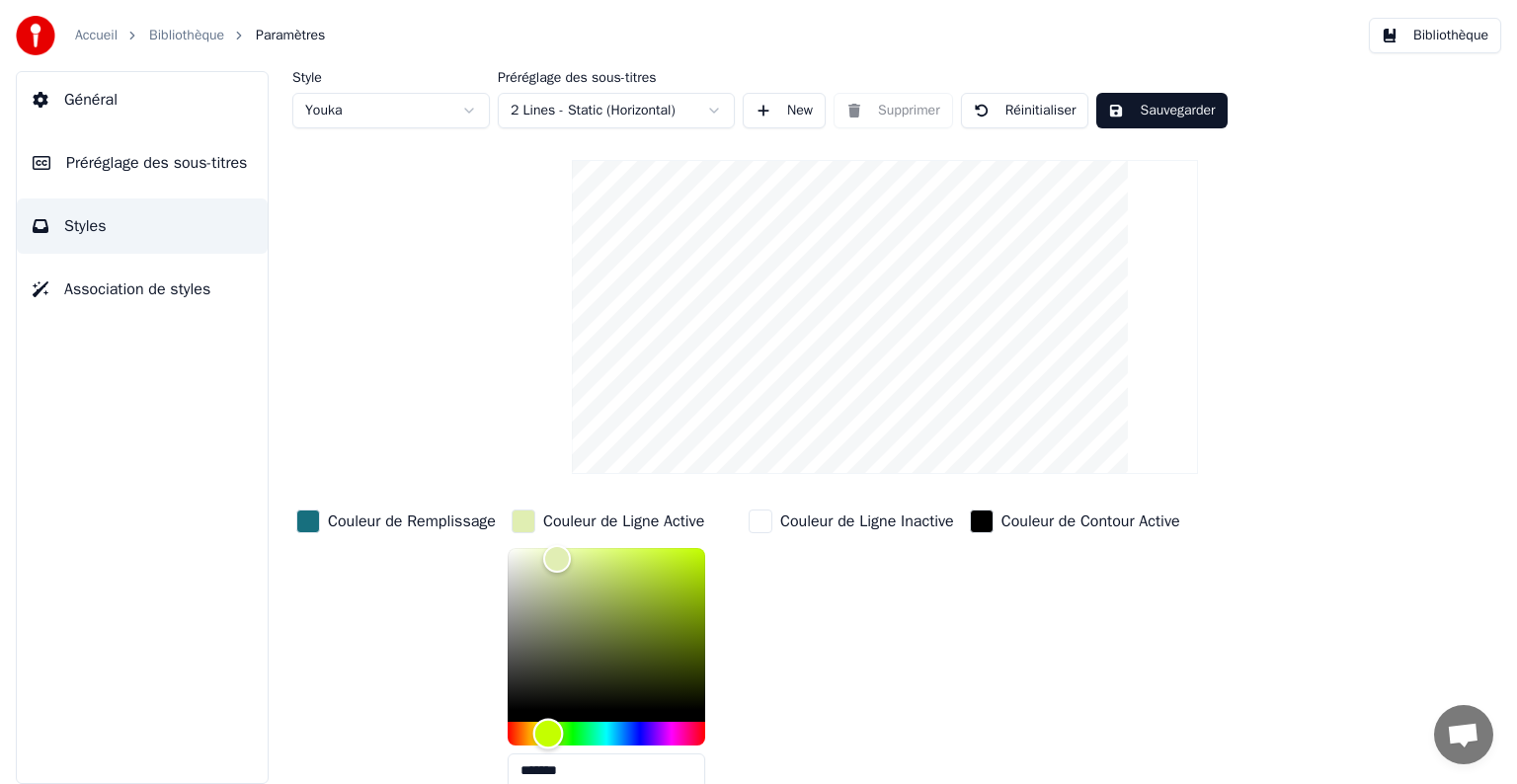 type on "*******" 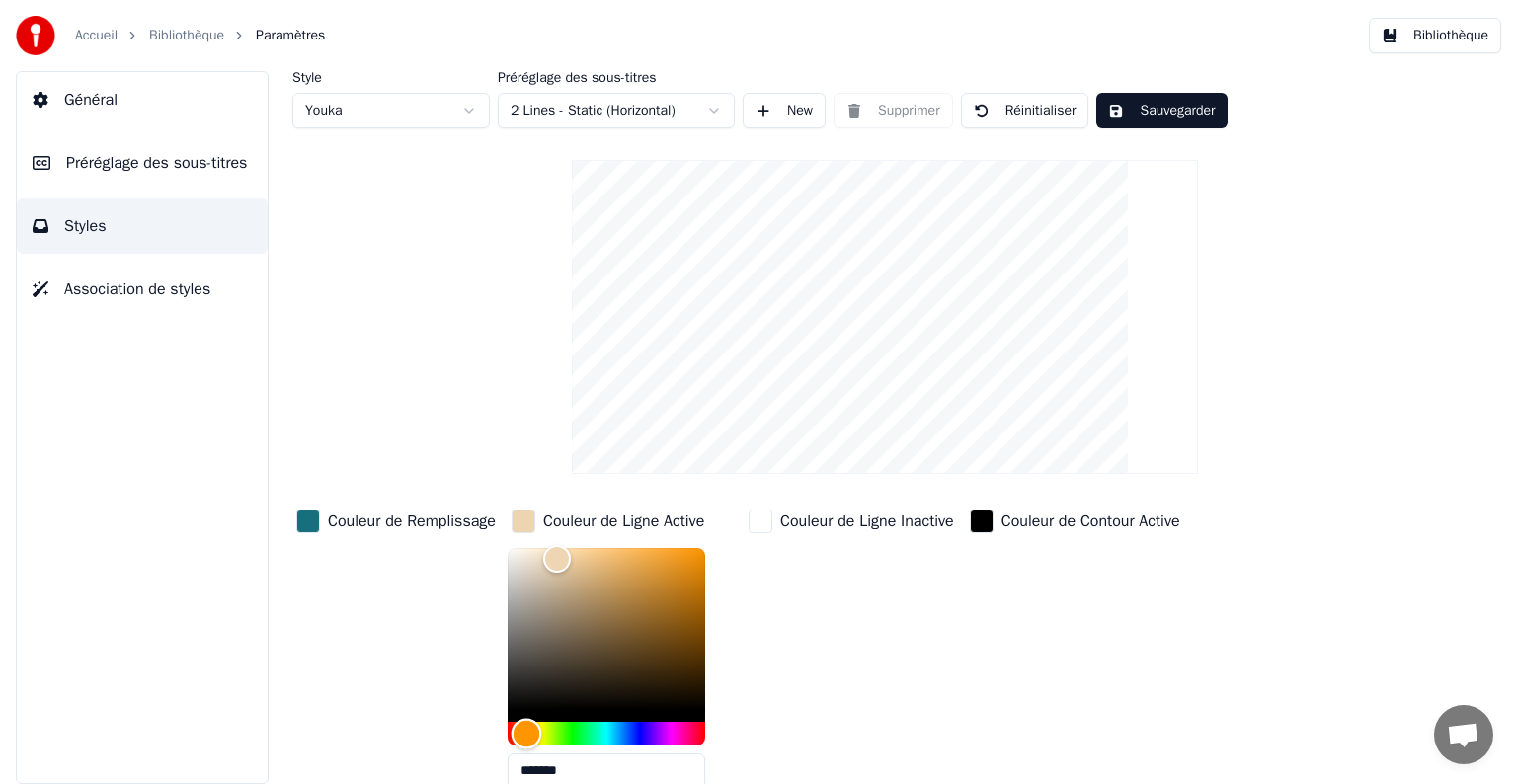 click at bounding box center [606, 734] 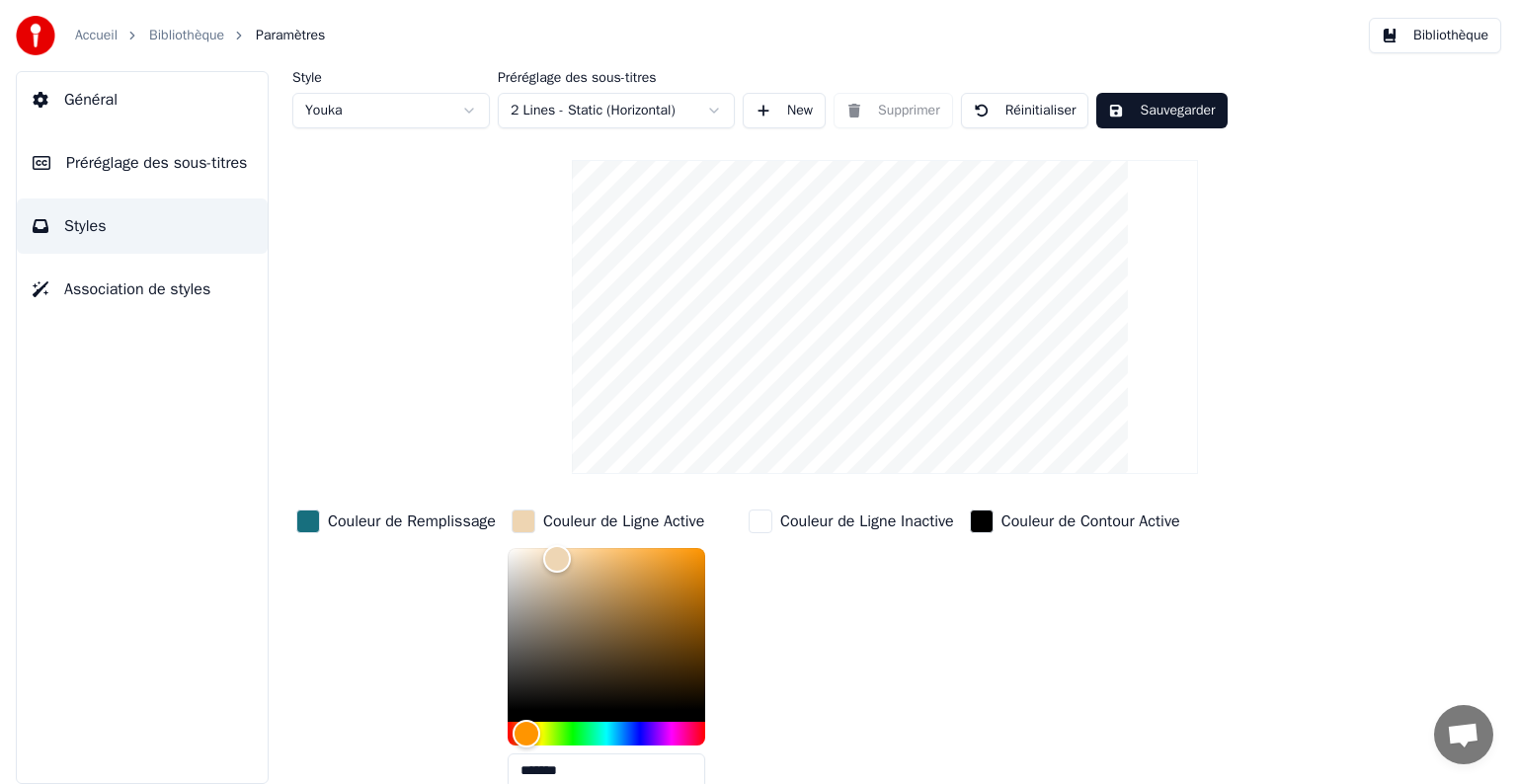 click on "Sauvegarder" at bounding box center (1161, 111) 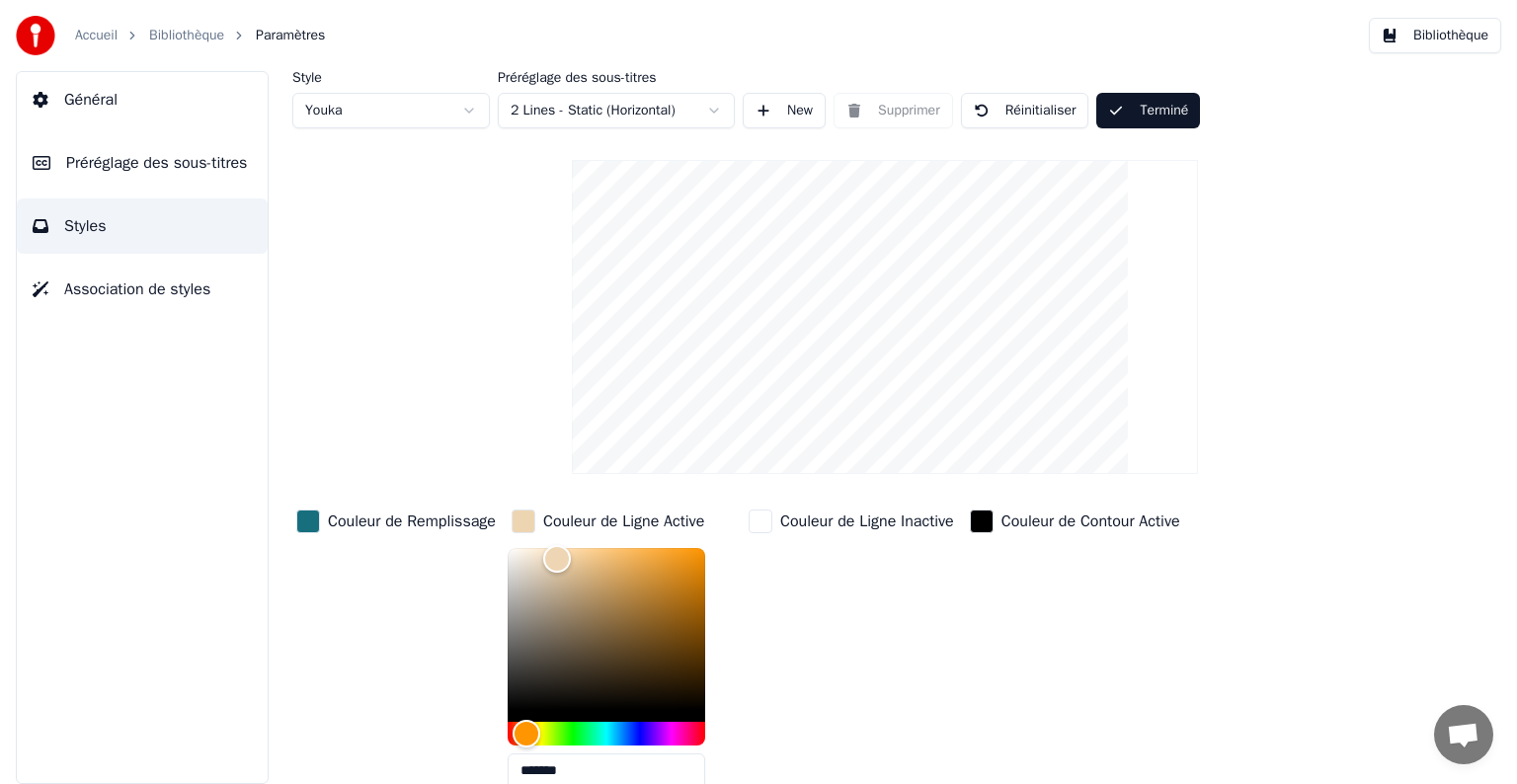 click on "Général" at bounding box center (142, 100) 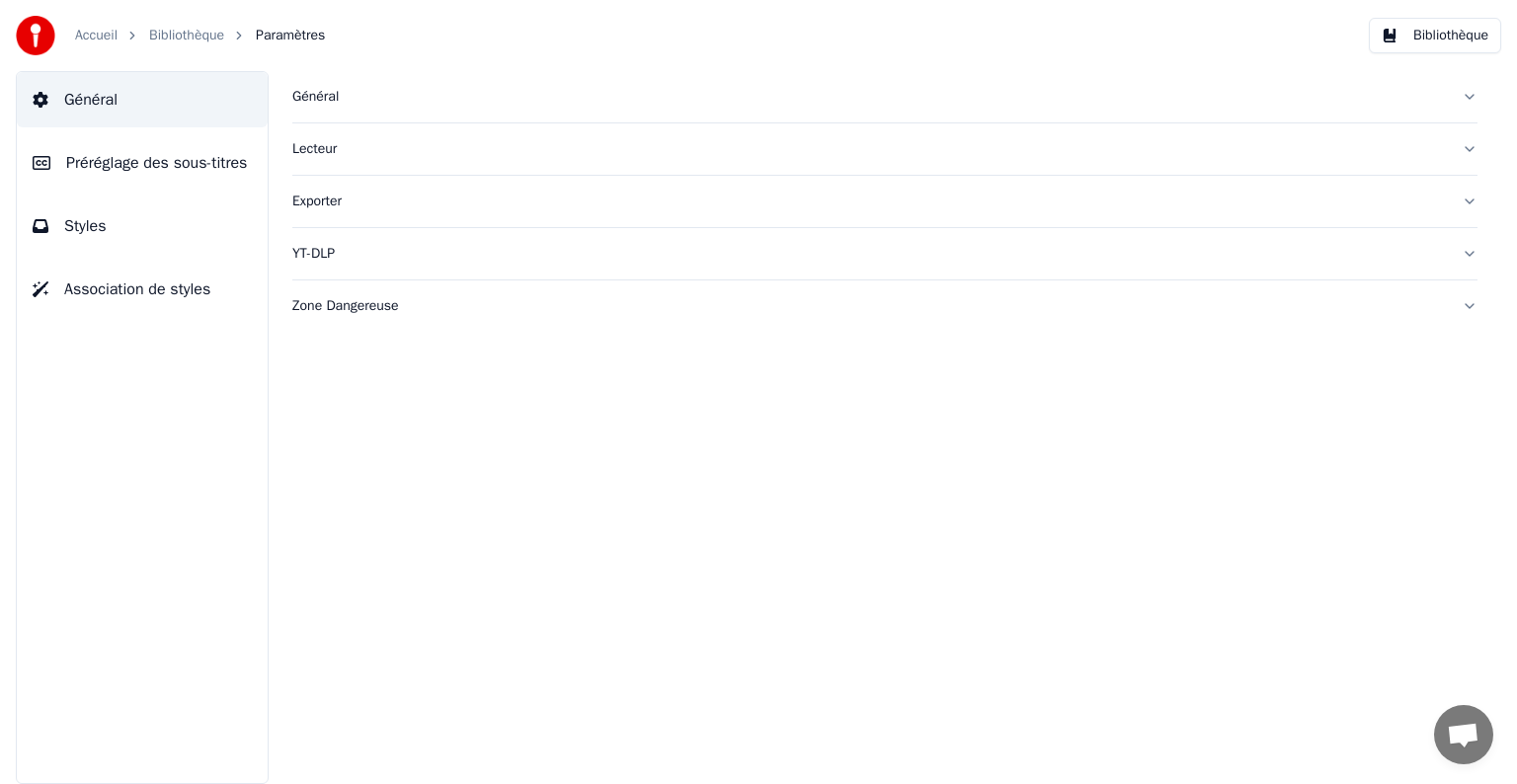 click on "Bibliothèque" at bounding box center (187, 36) 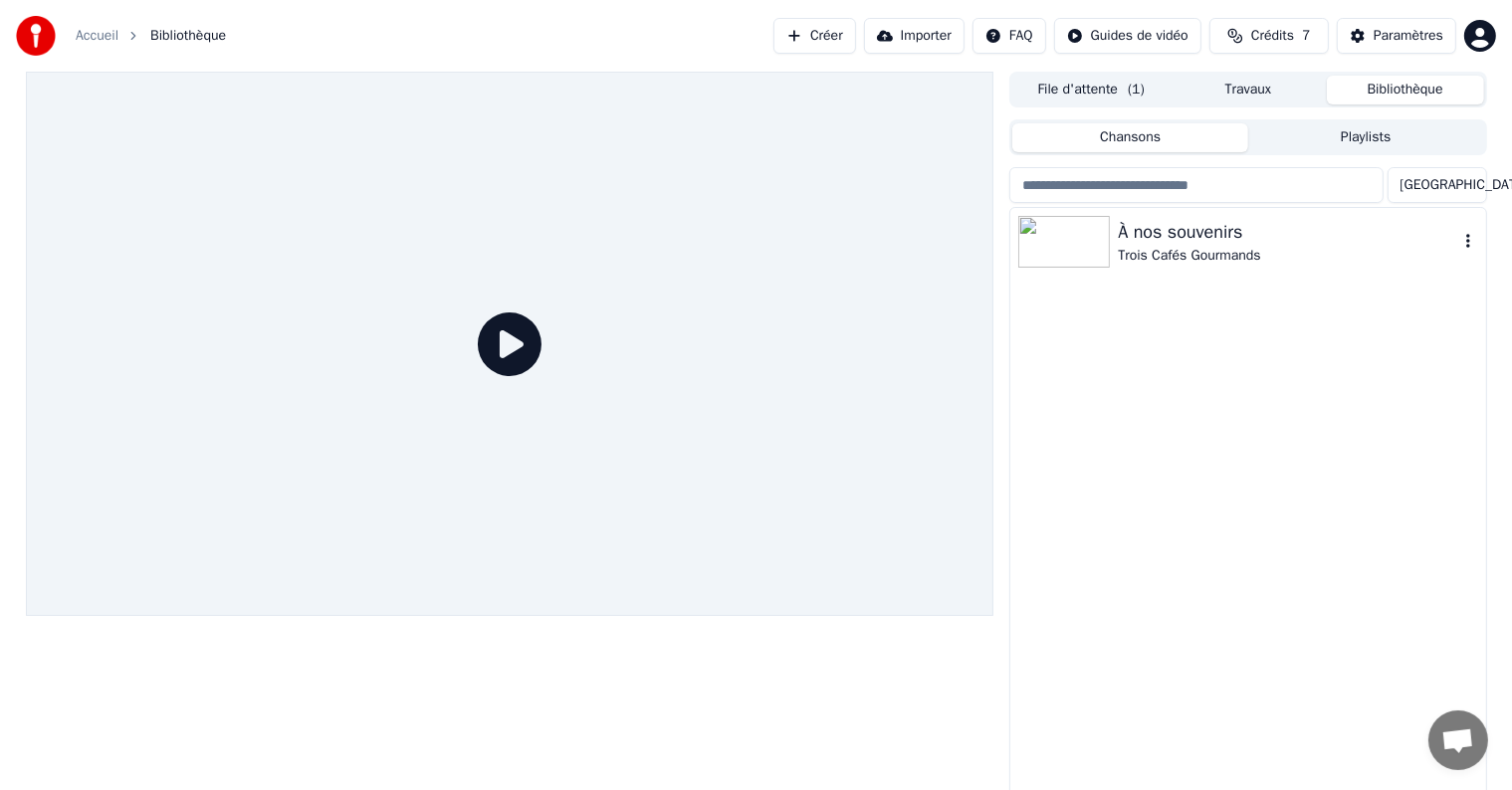 click on "Trois Cafés Gourmands" at bounding box center [1287, 256] 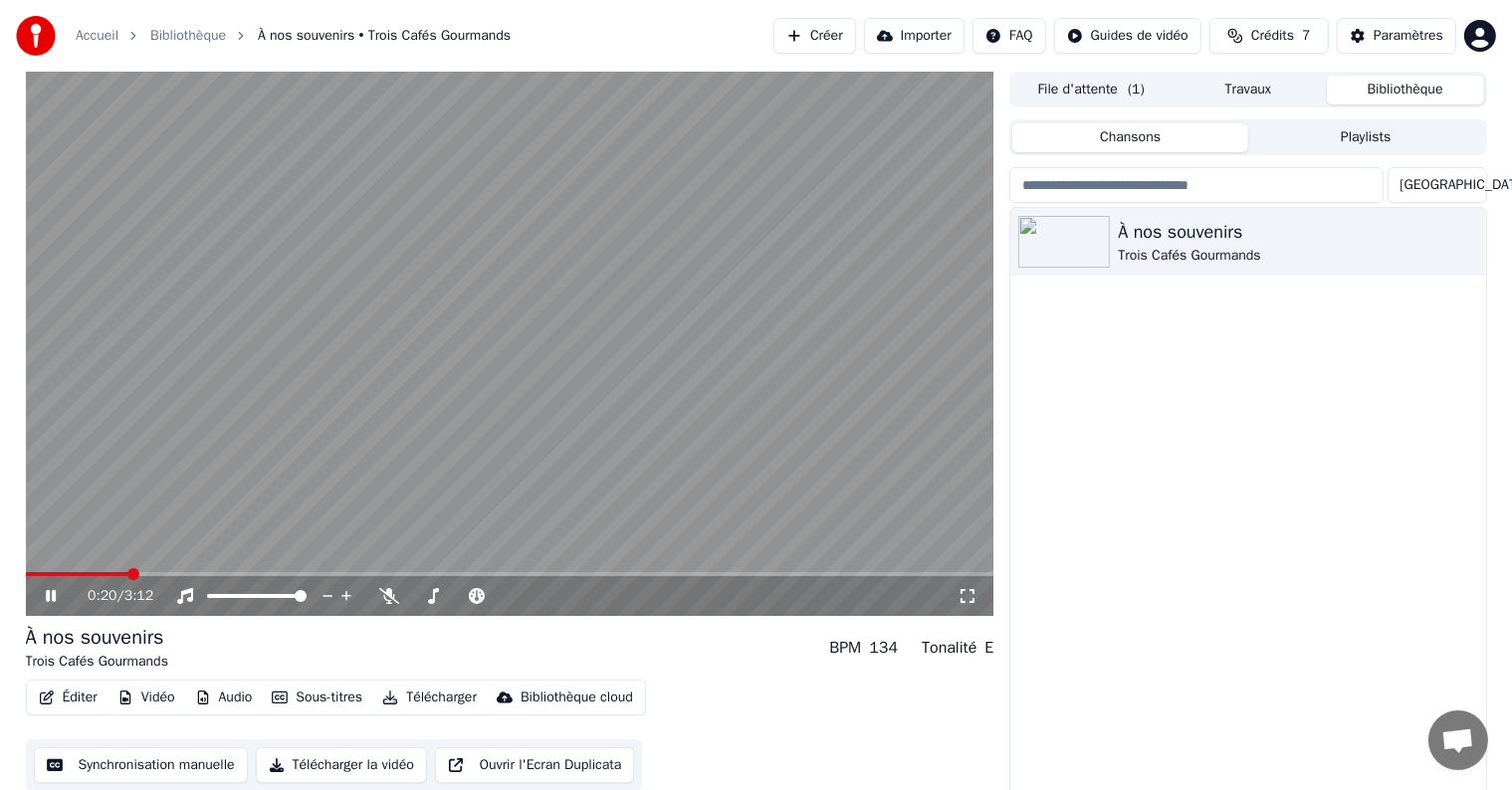 click at bounding box center [510, 343] 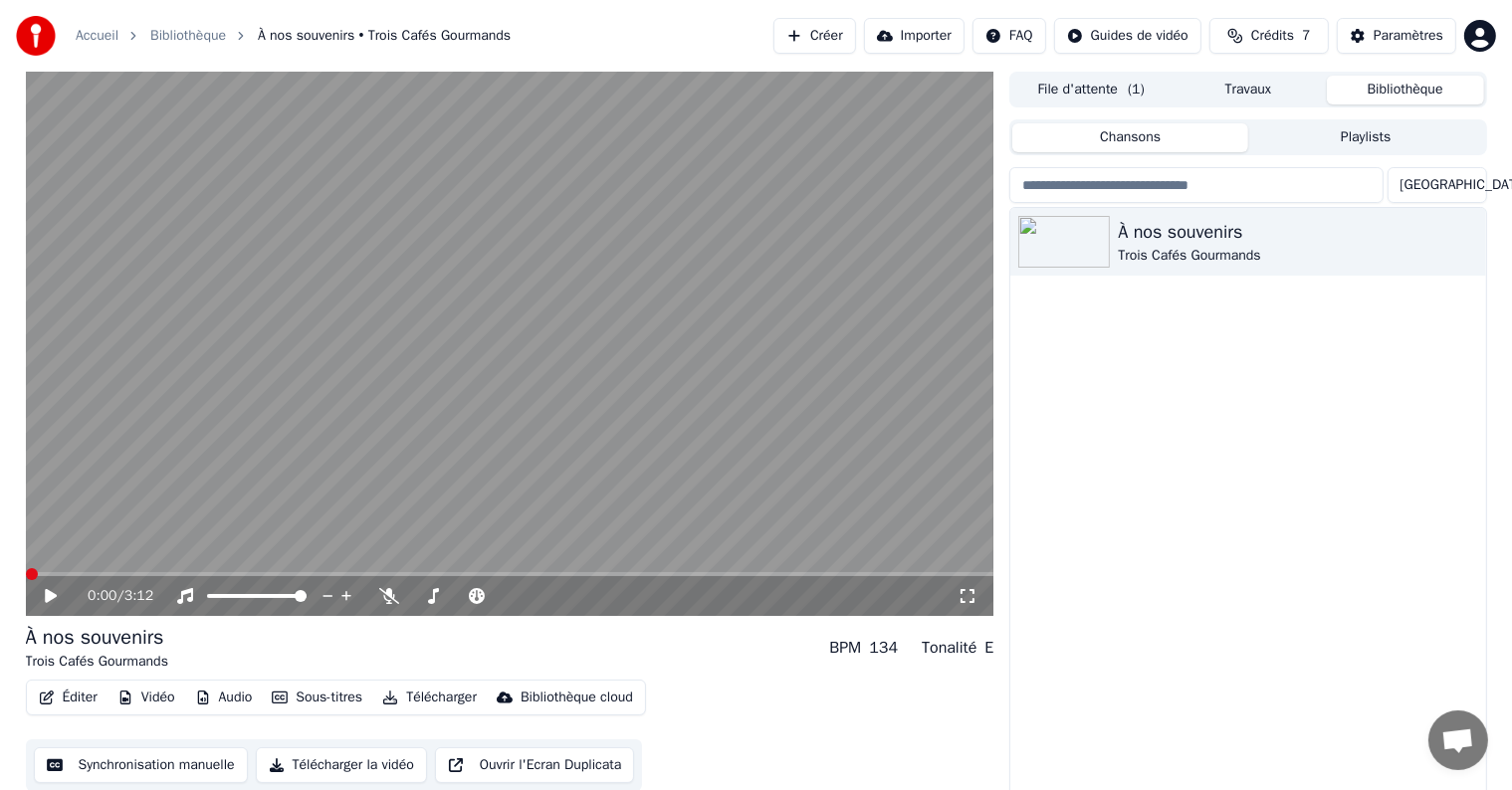 click at bounding box center (32, 574) 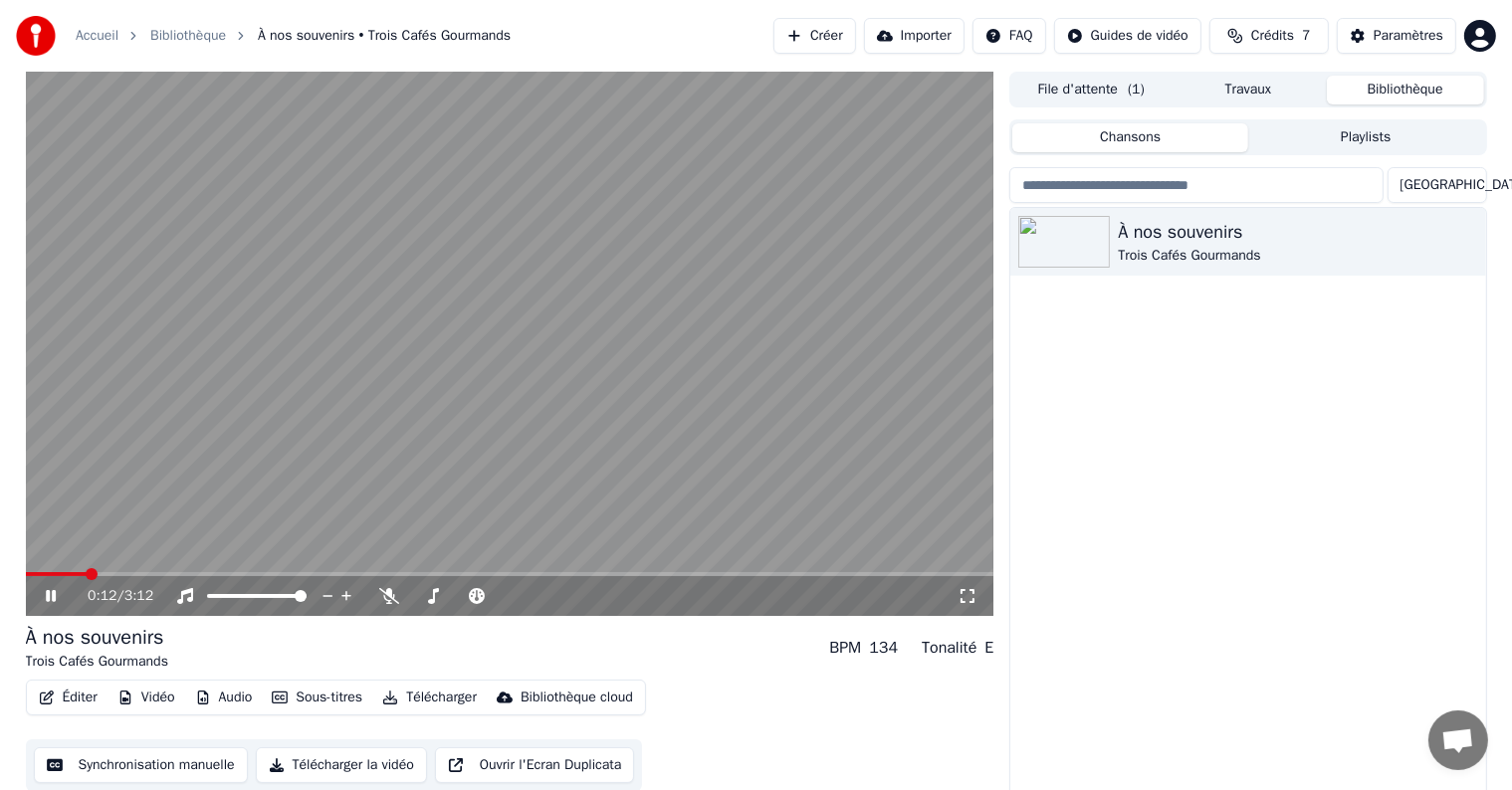 click 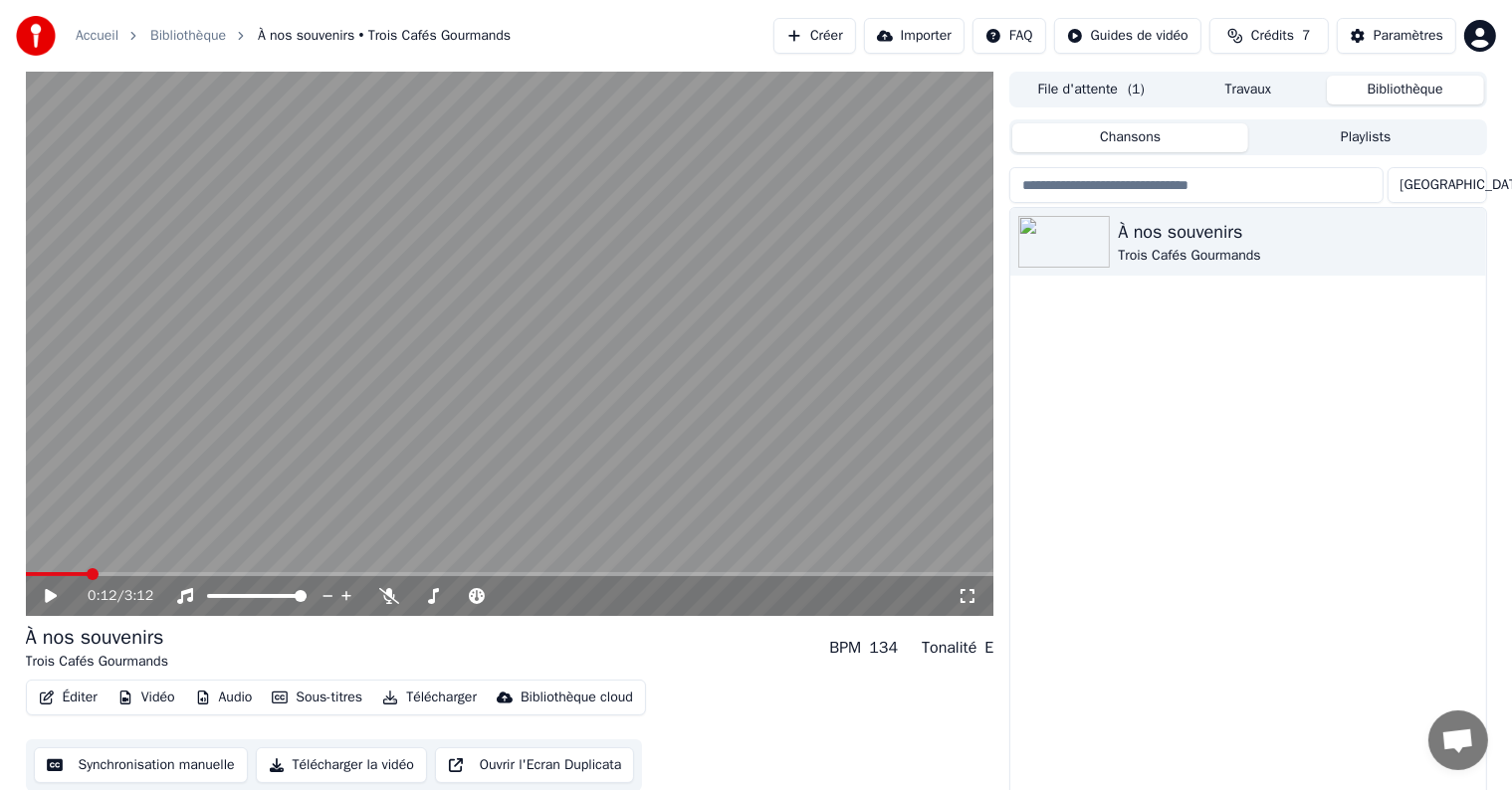 click at bounding box center (510, 343) 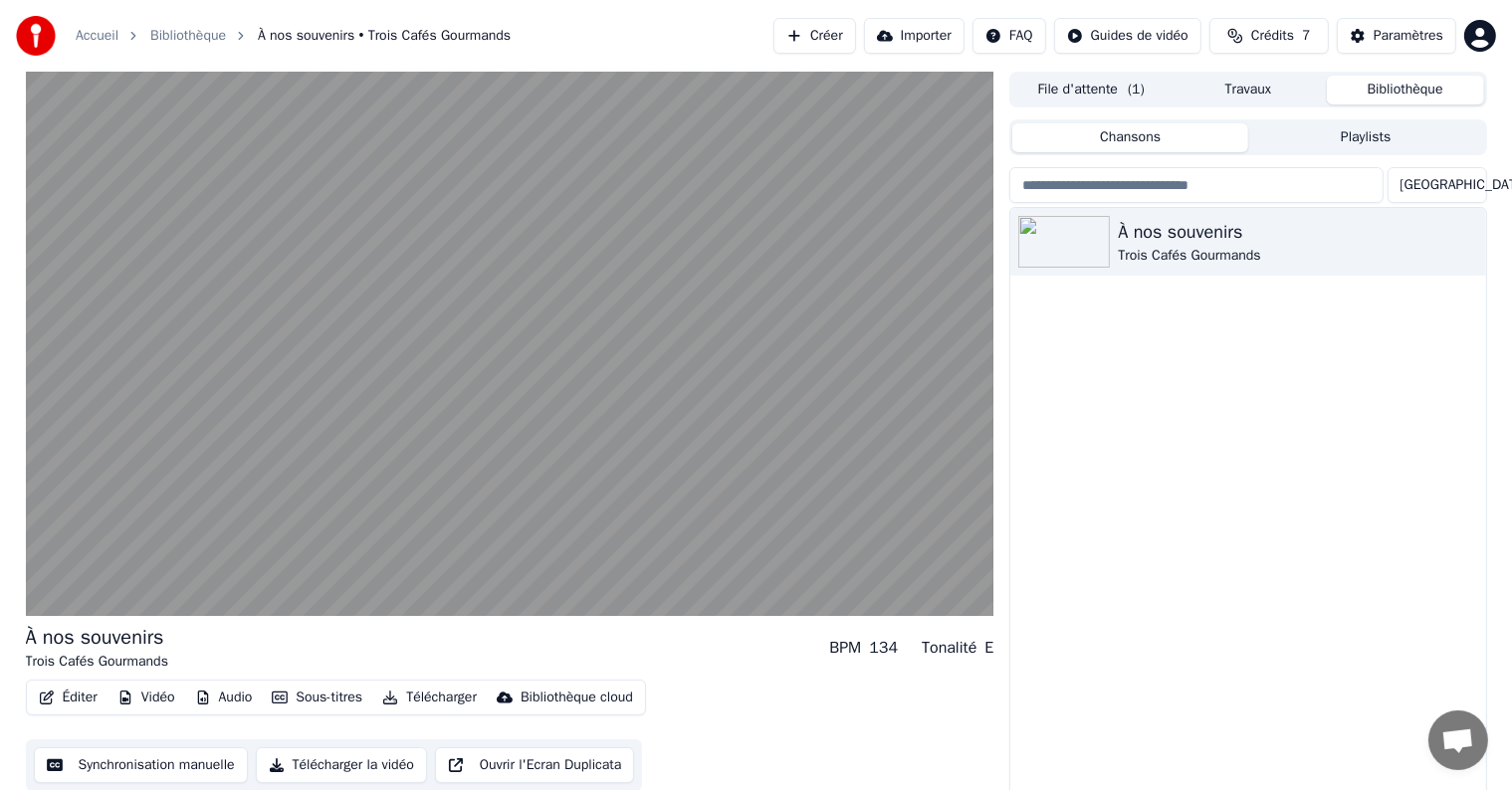 click at bounding box center [510, 343] 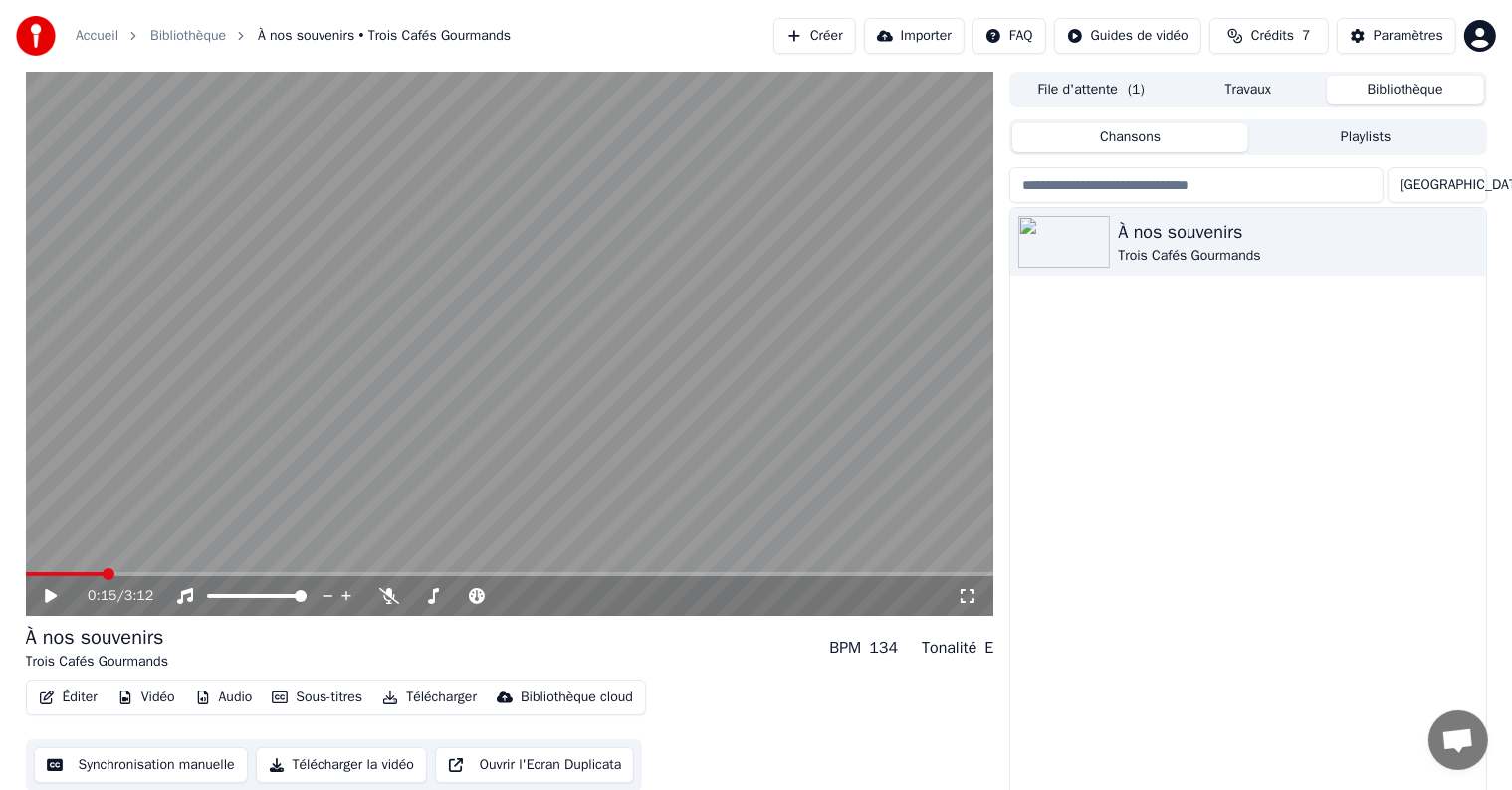 click at bounding box center [510, 343] 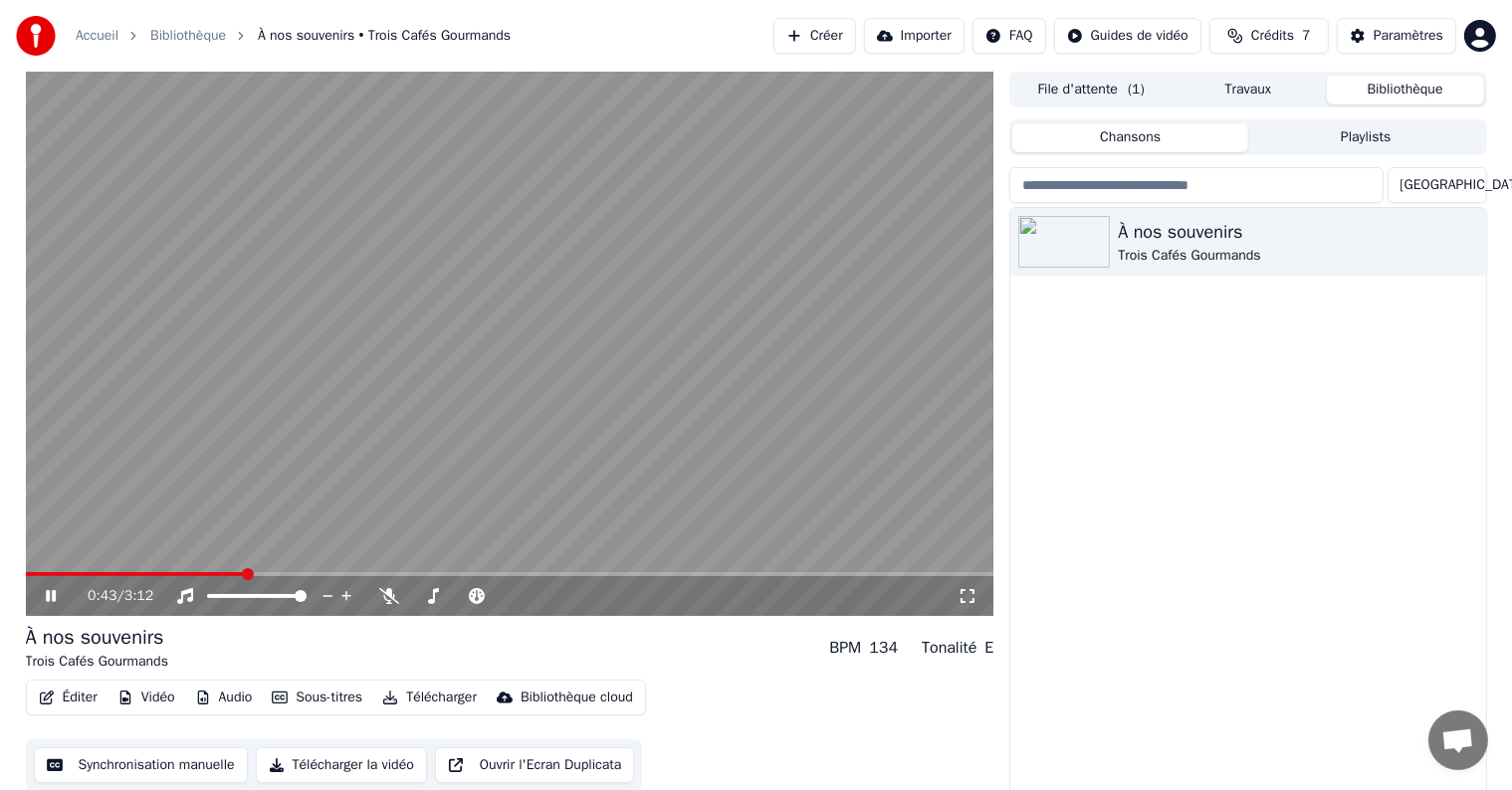 click at bounding box center (510, 343) 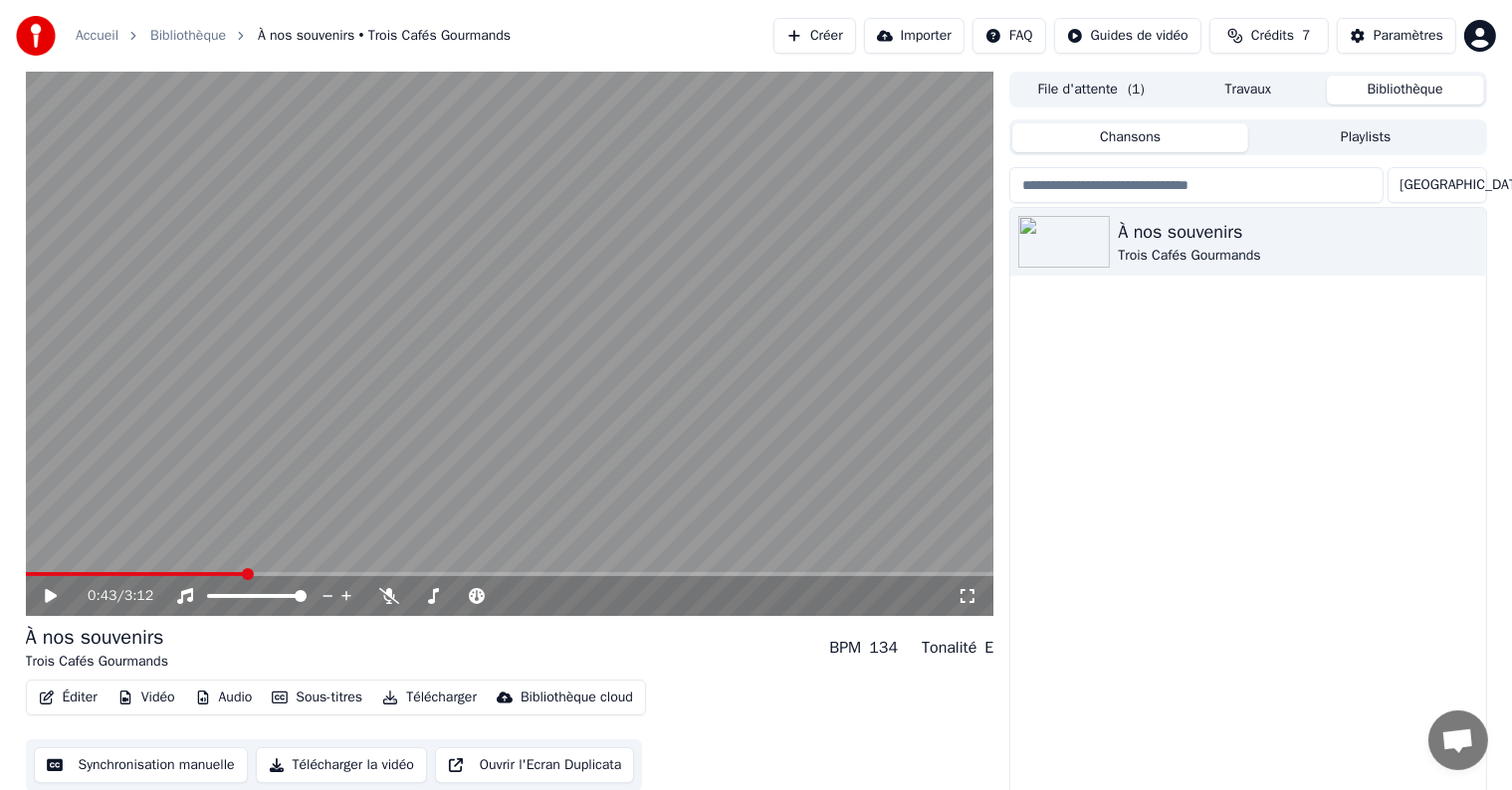 click at bounding box center (510, 343) 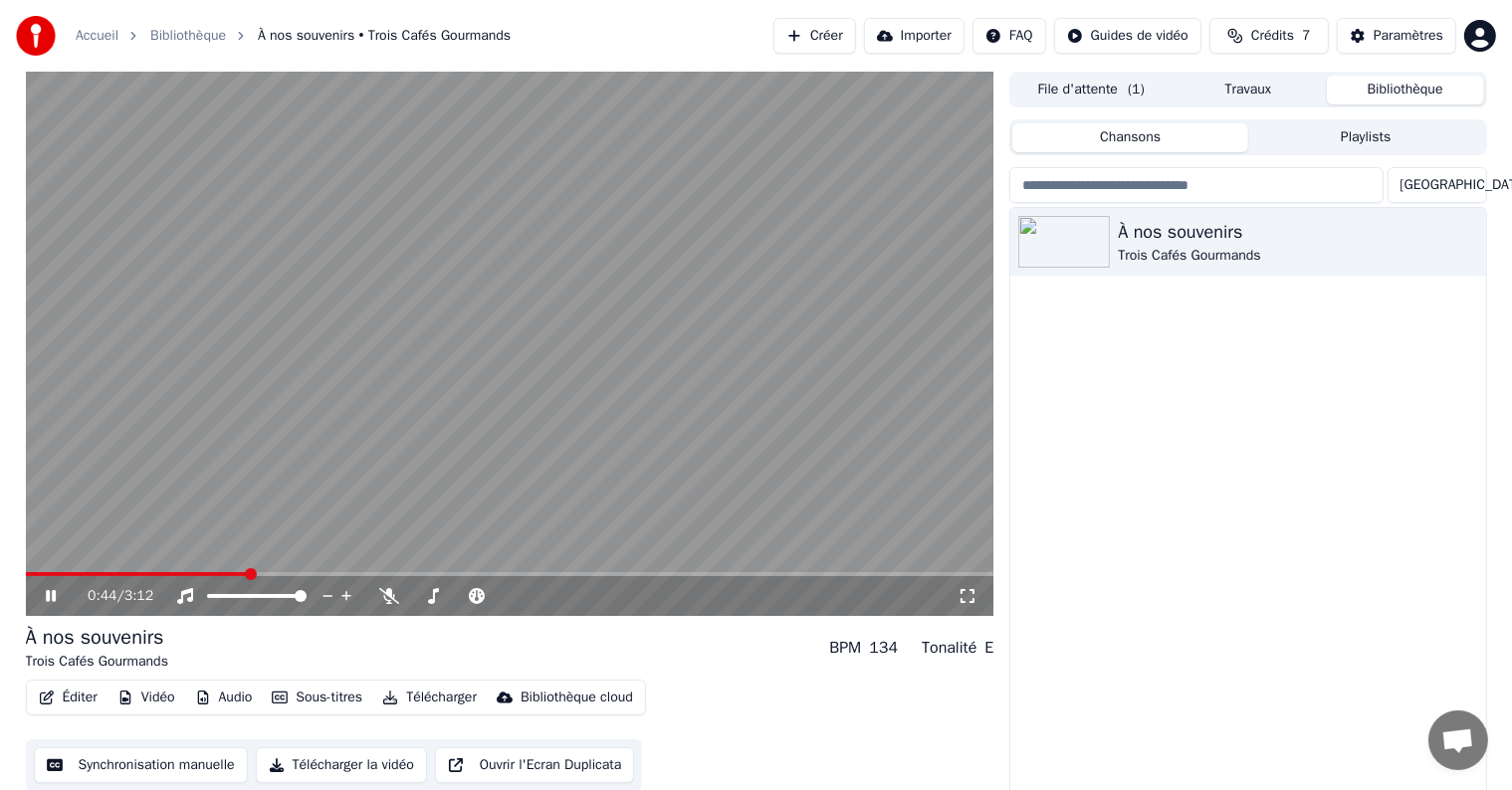 click at bounding box center [136, 574] 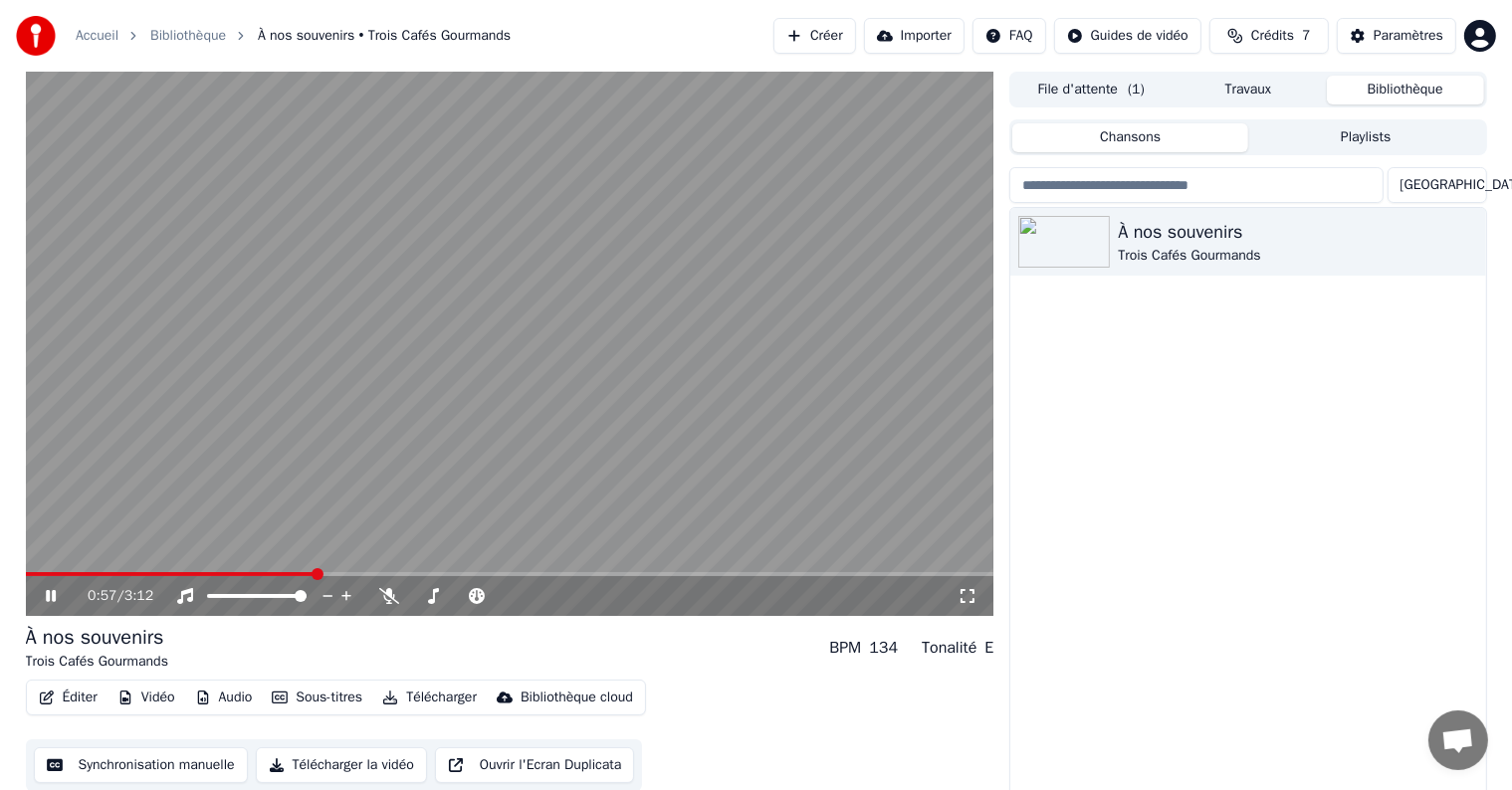 click at bounding box center (510, 343) 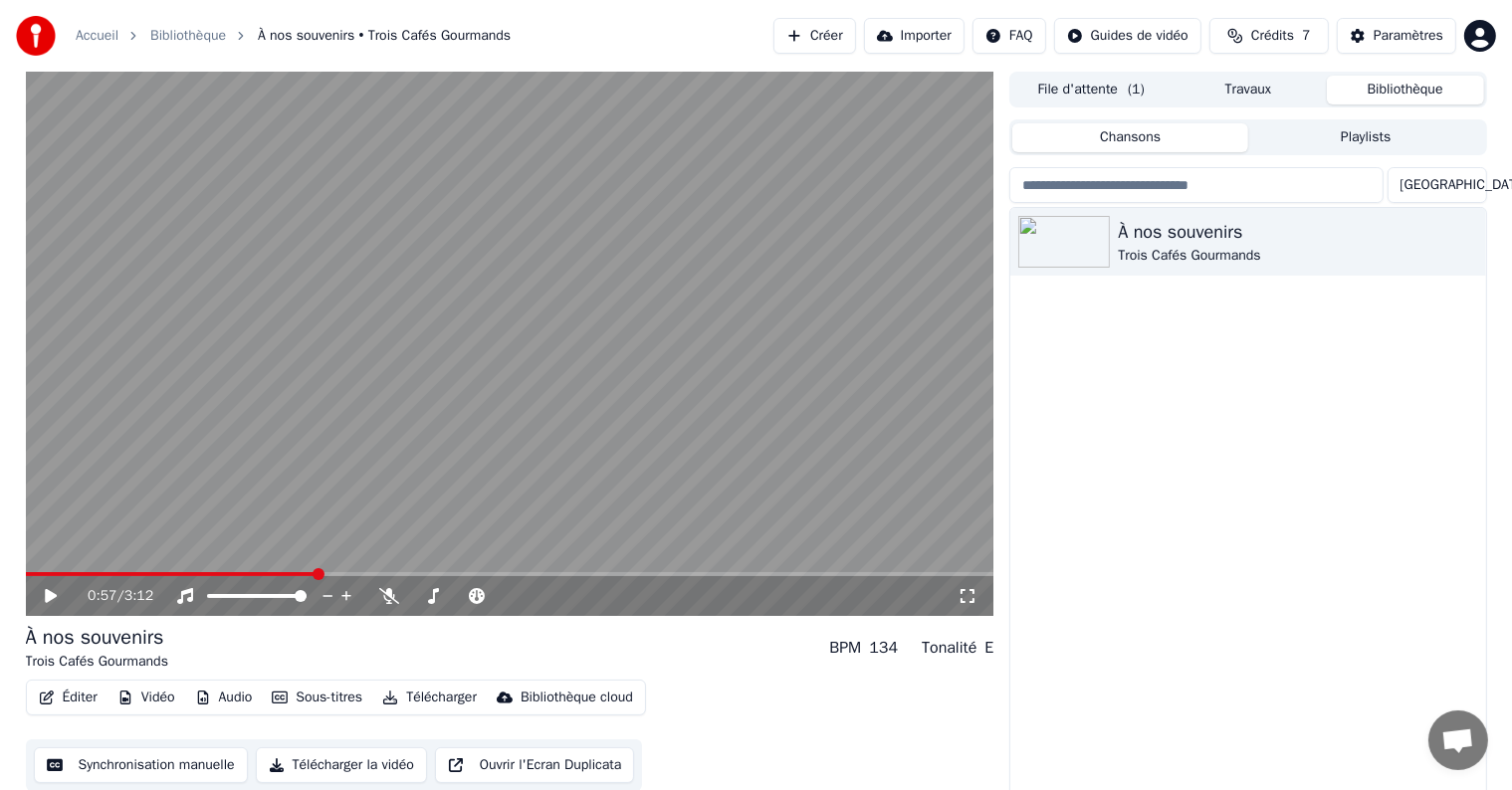 click at bounding box center (510, 343) 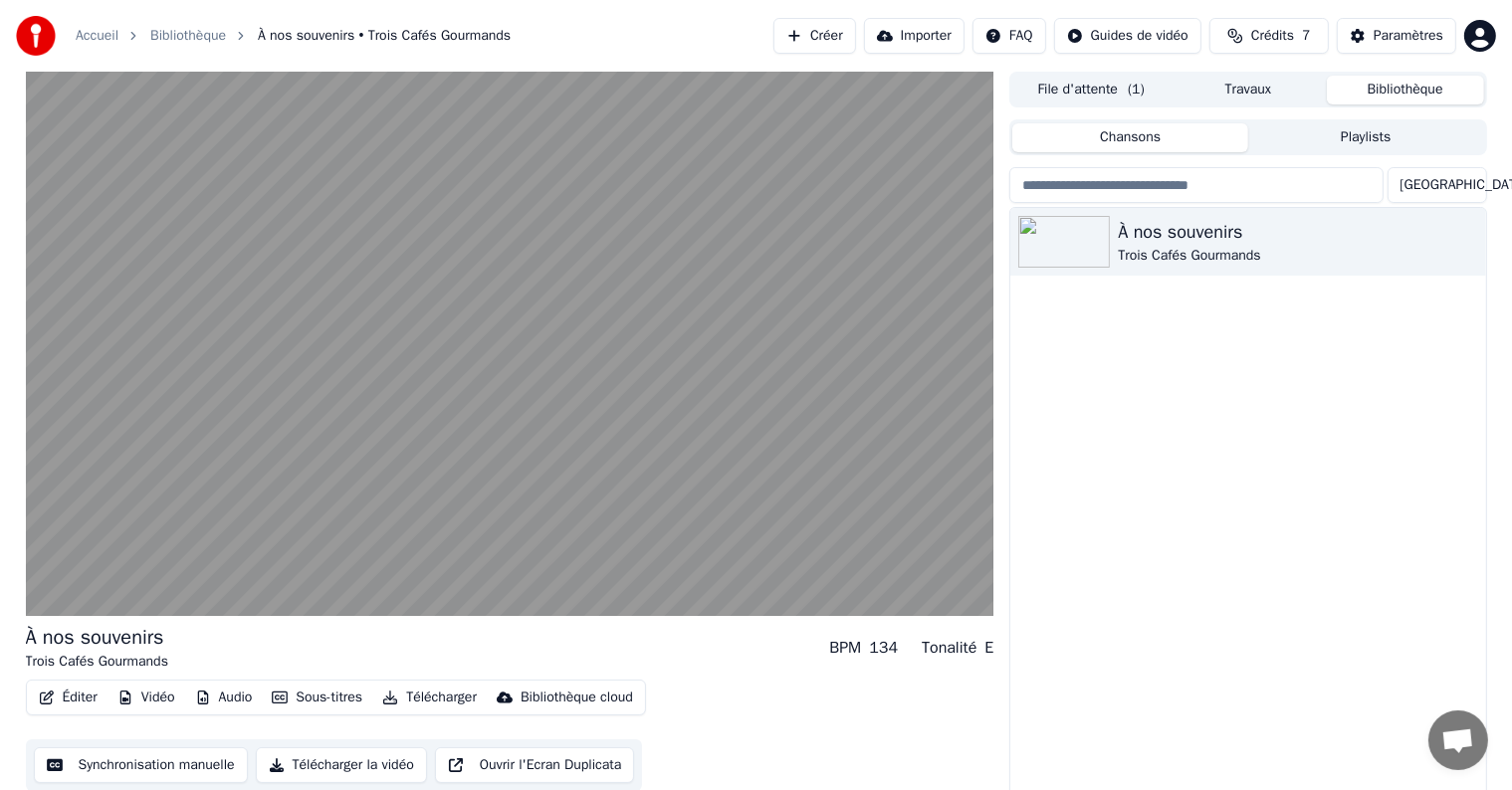 click at bounding box center [510, 343] 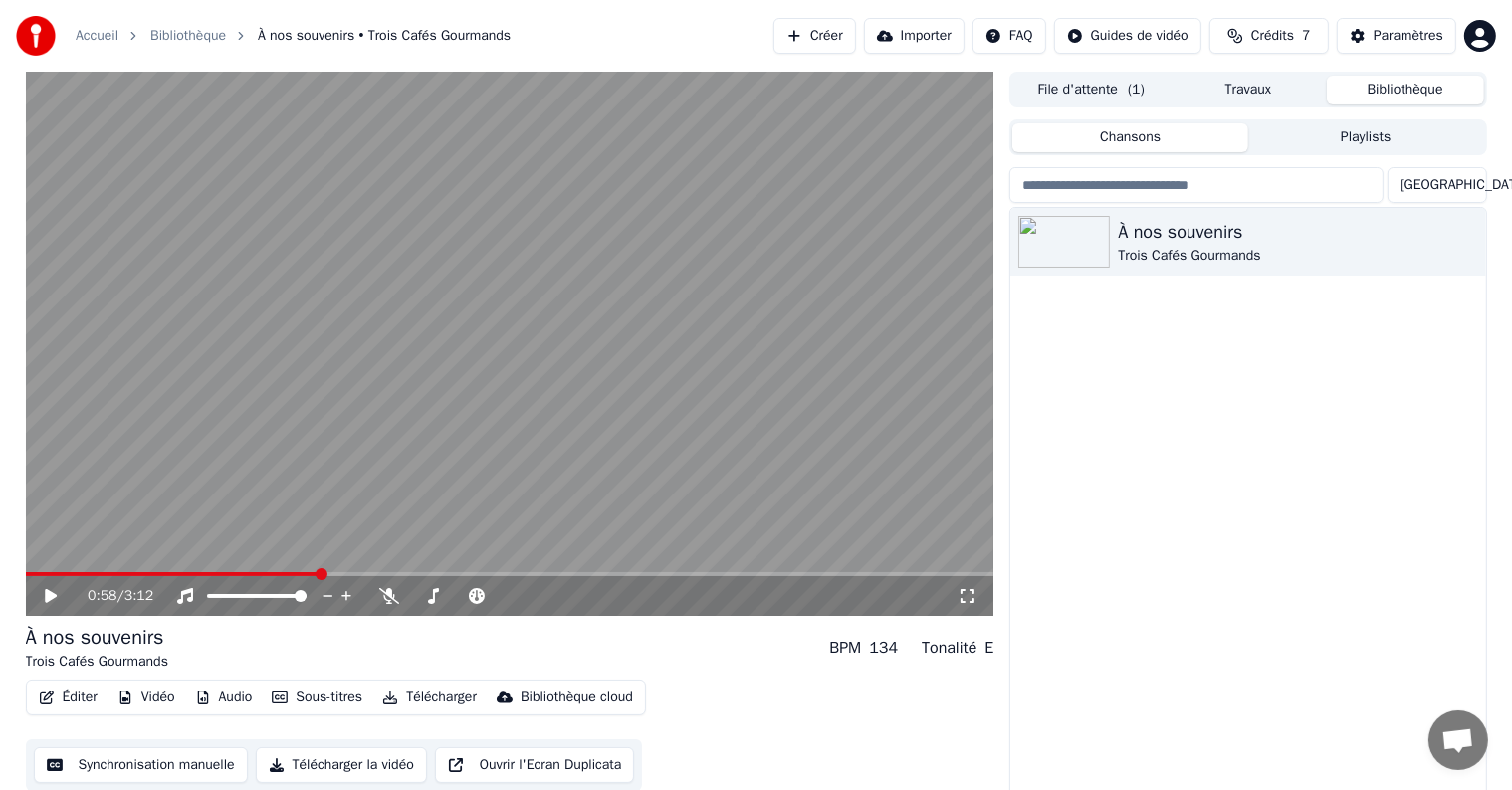 scroll, scrollTop: 9, scrollLeft: 0, axis: vertical 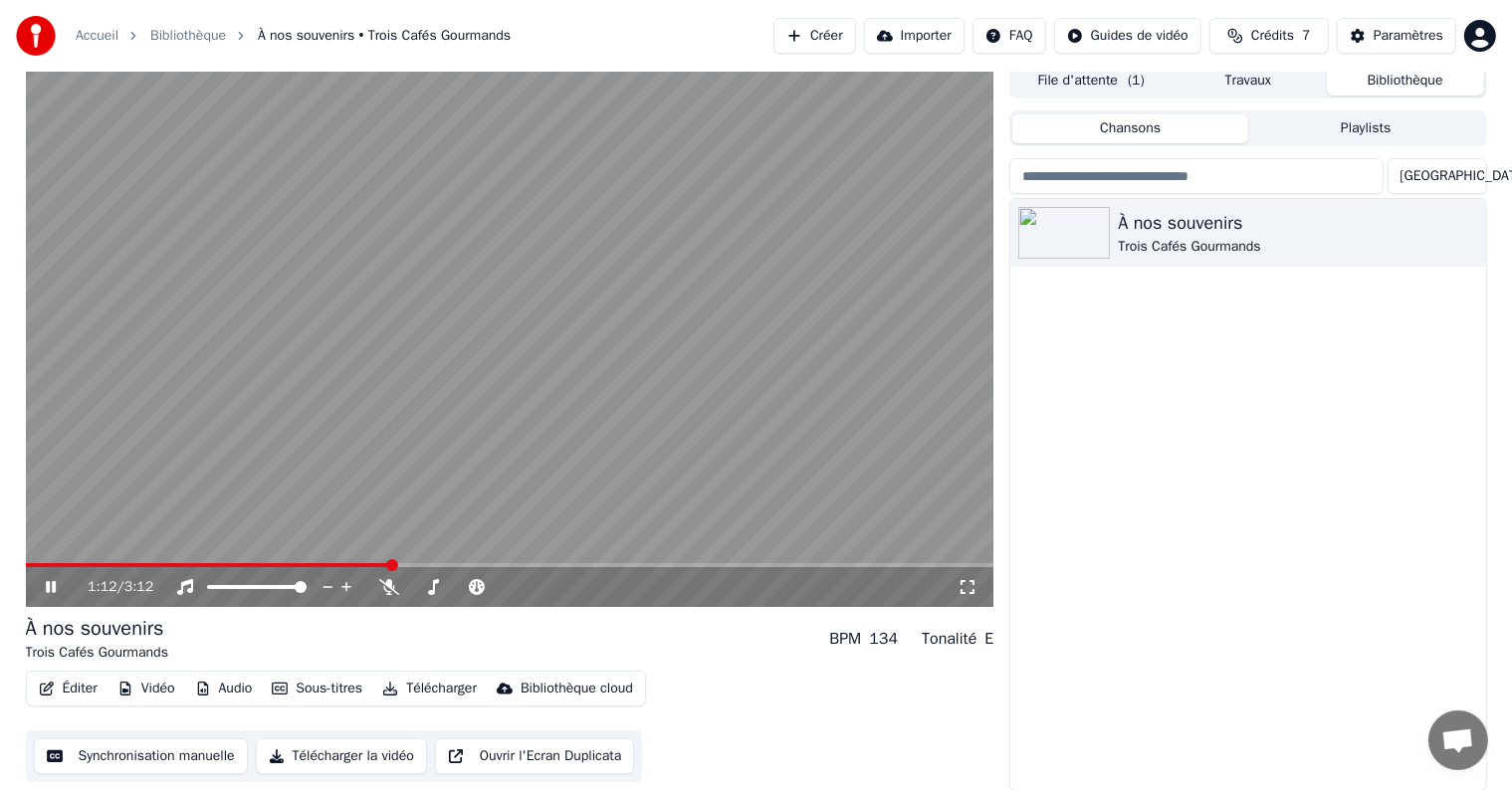 click at bounding box center (510, 334) 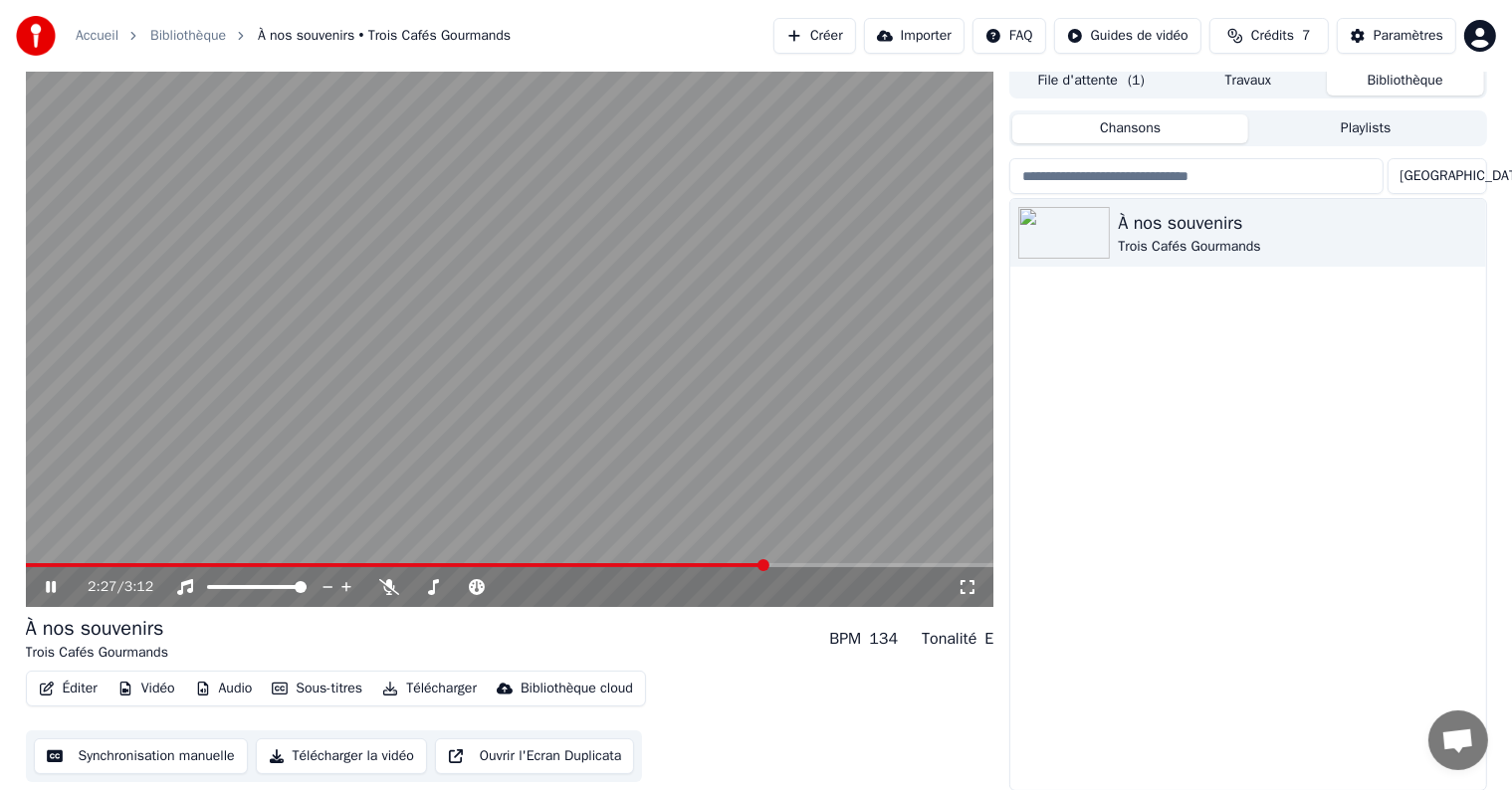 click at bounding box center (510, 565) 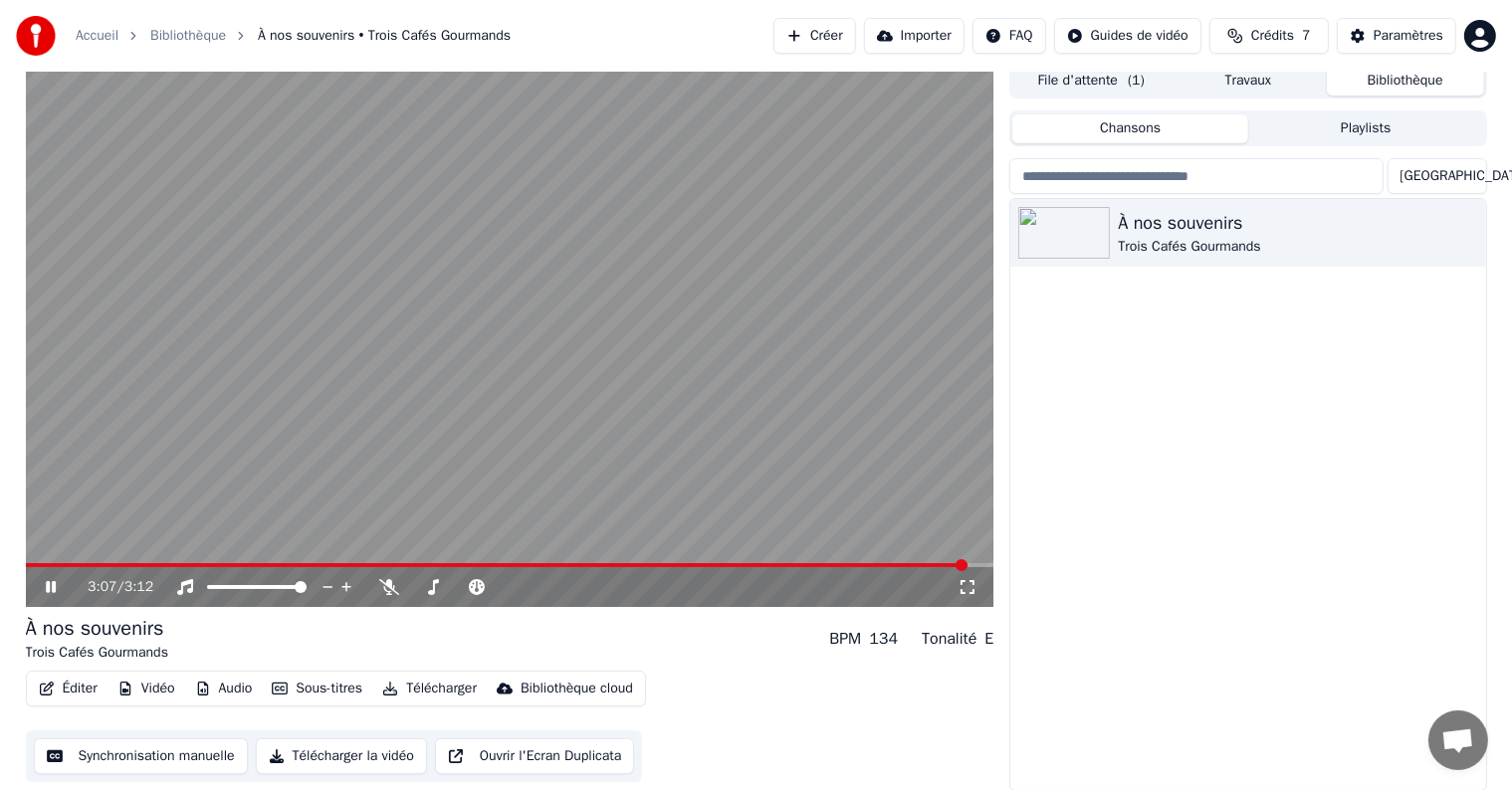 click at bounding box center (510, 334) 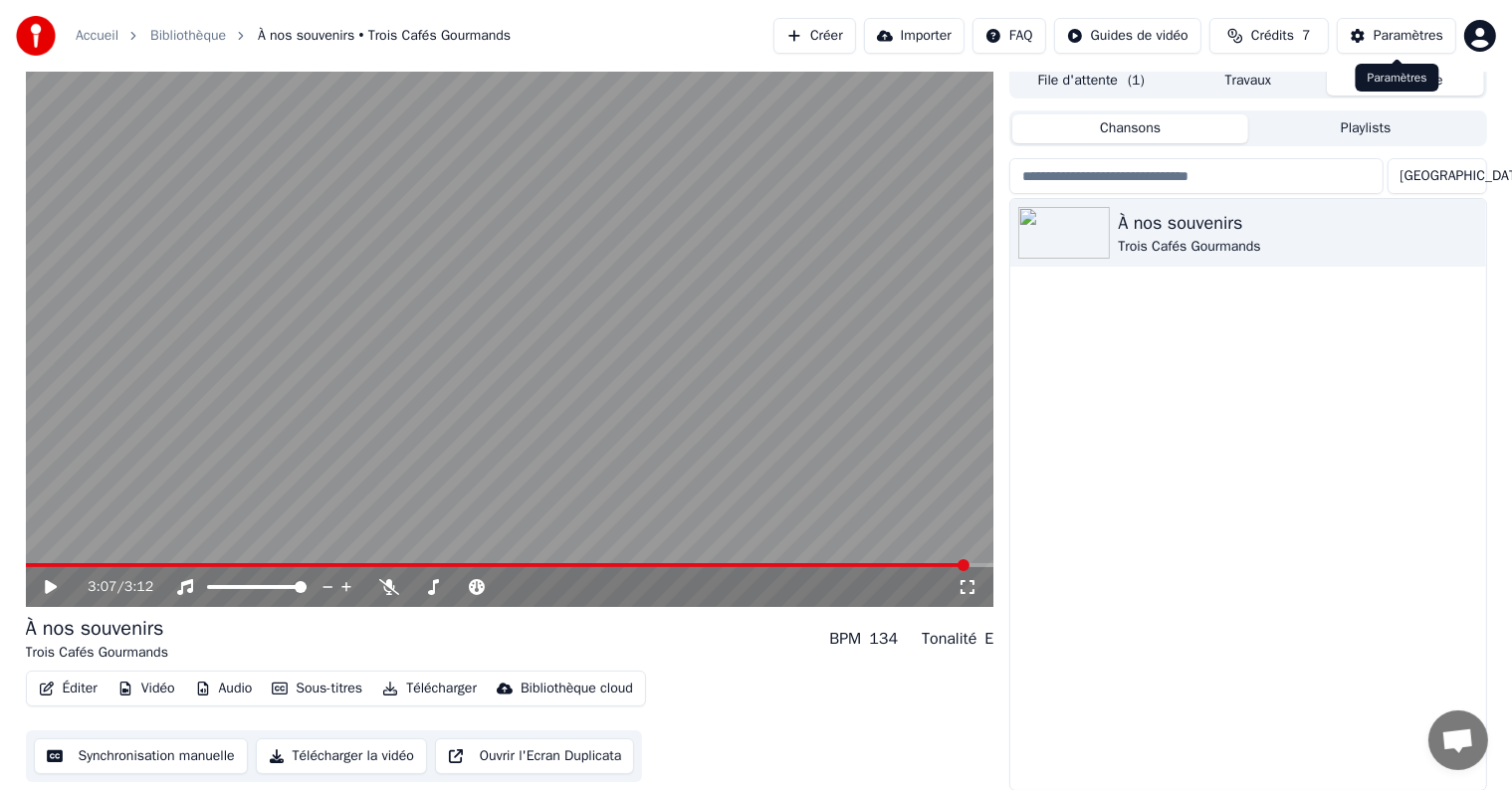 click on "Paramètres" at bounding box center (1397, 36) 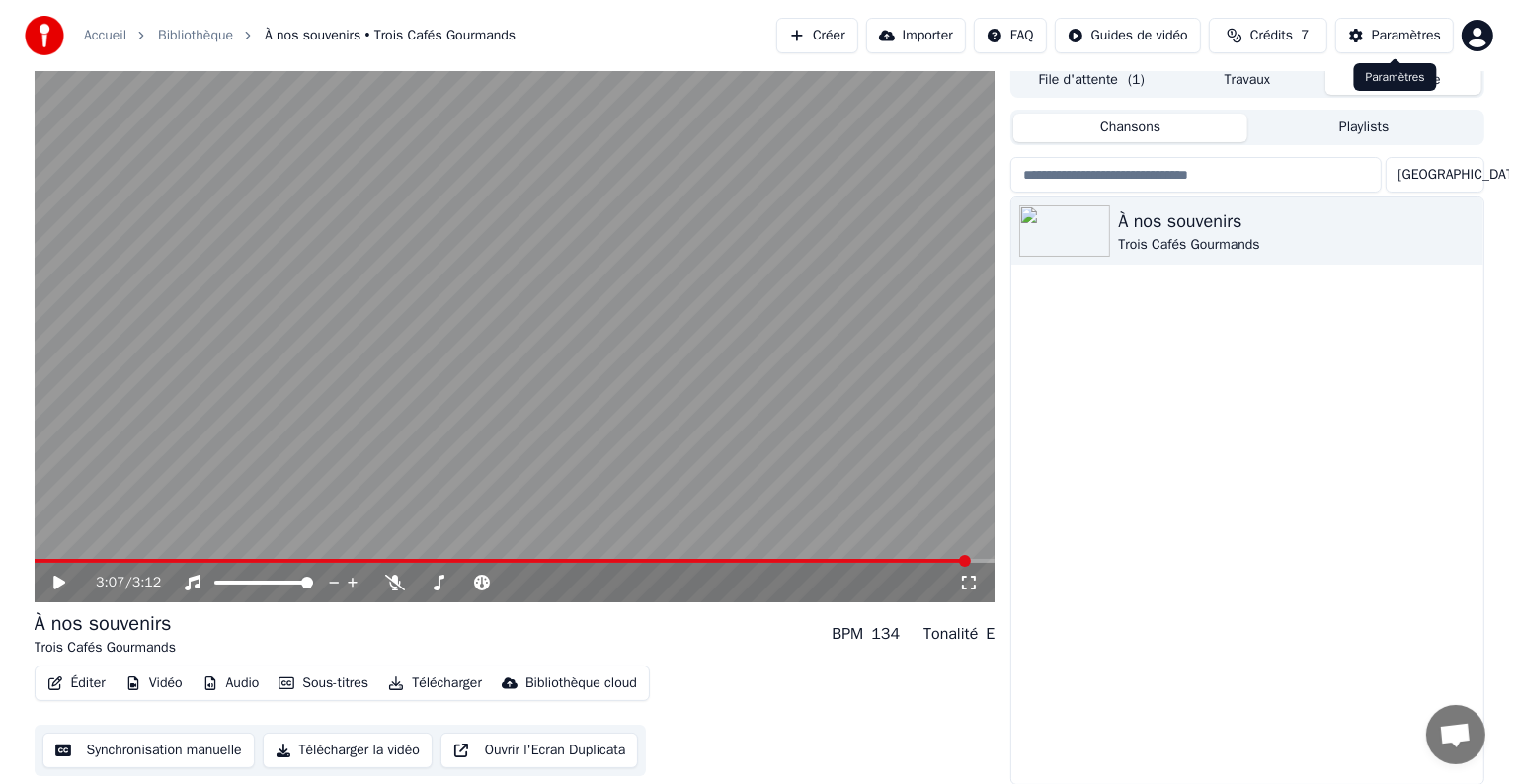 scroll, scrollTop: 0, scrollLeft: 0, axis: both 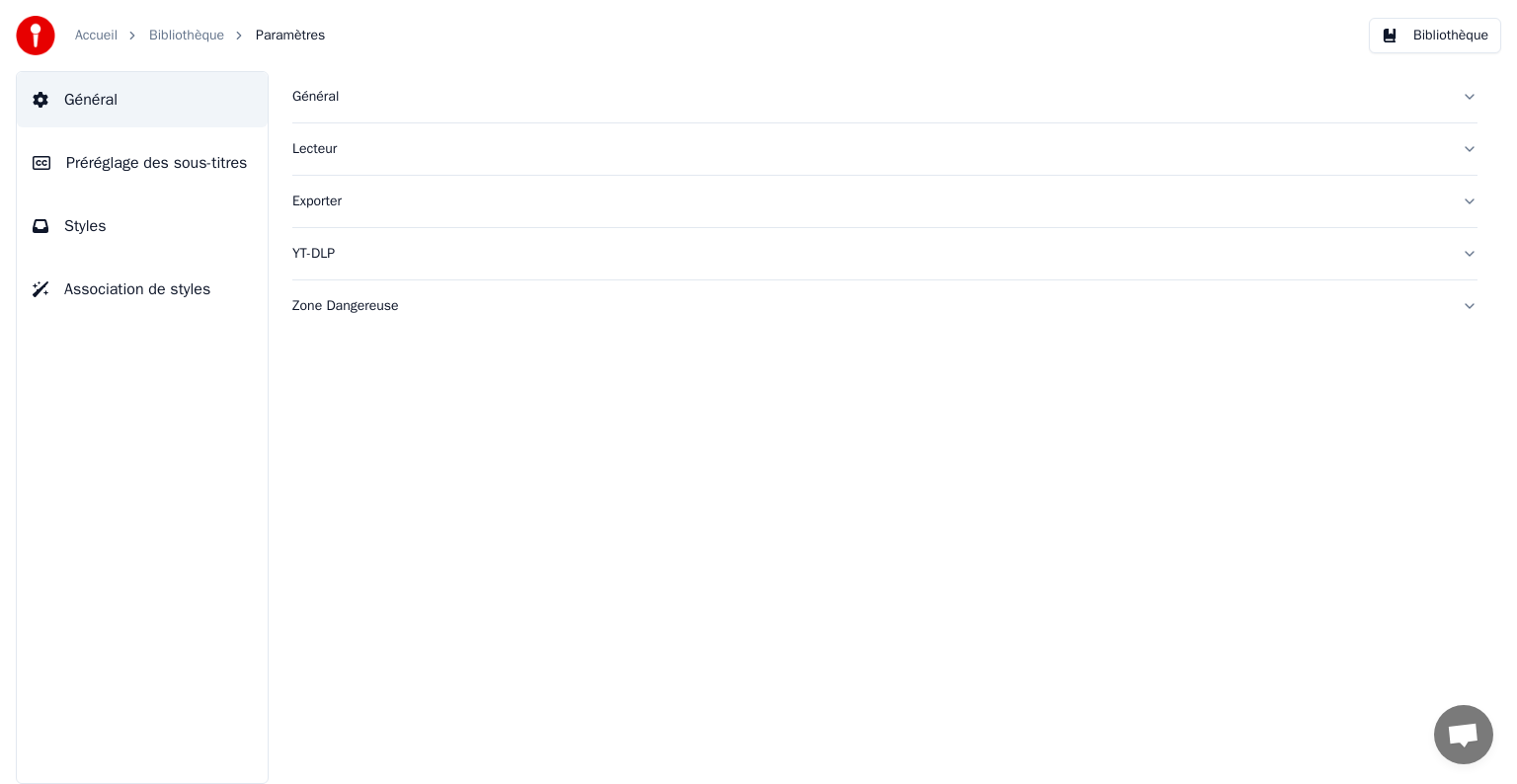 click on "Styles" at bounding box center [142, 226] 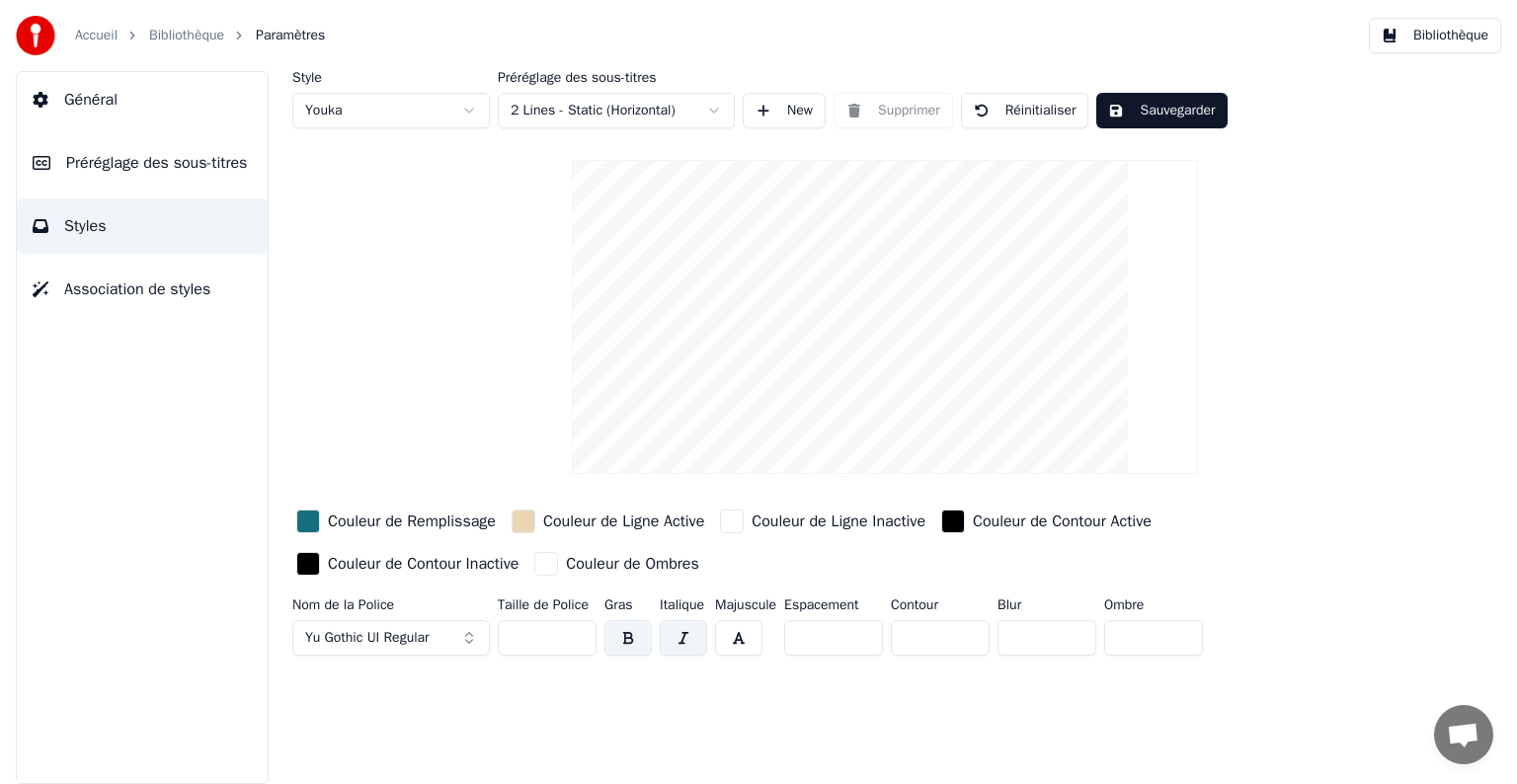 click at bounding box center (308, 564) 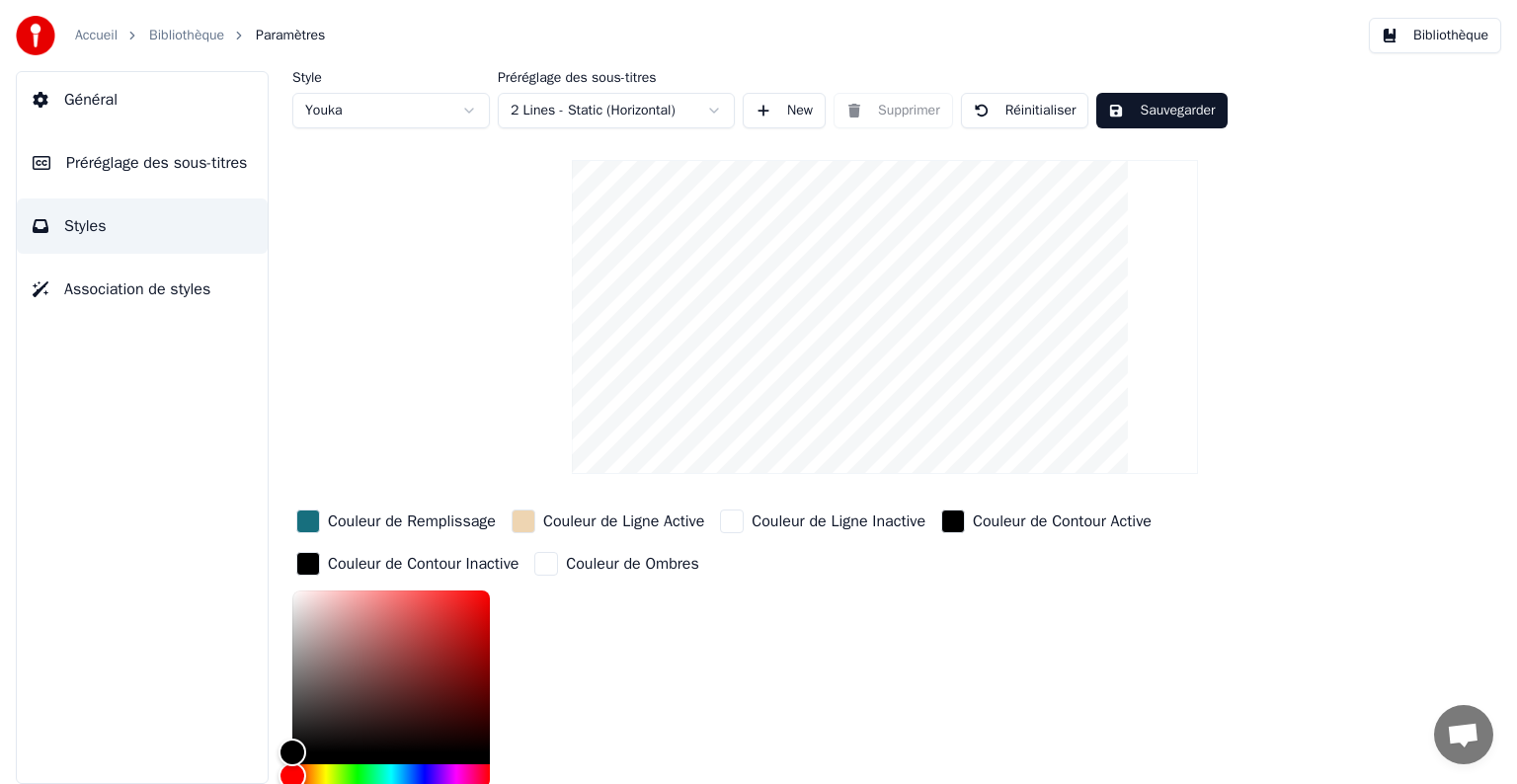 scroll, scrollTop: 141, scrollLeft: 0, axis: vertical 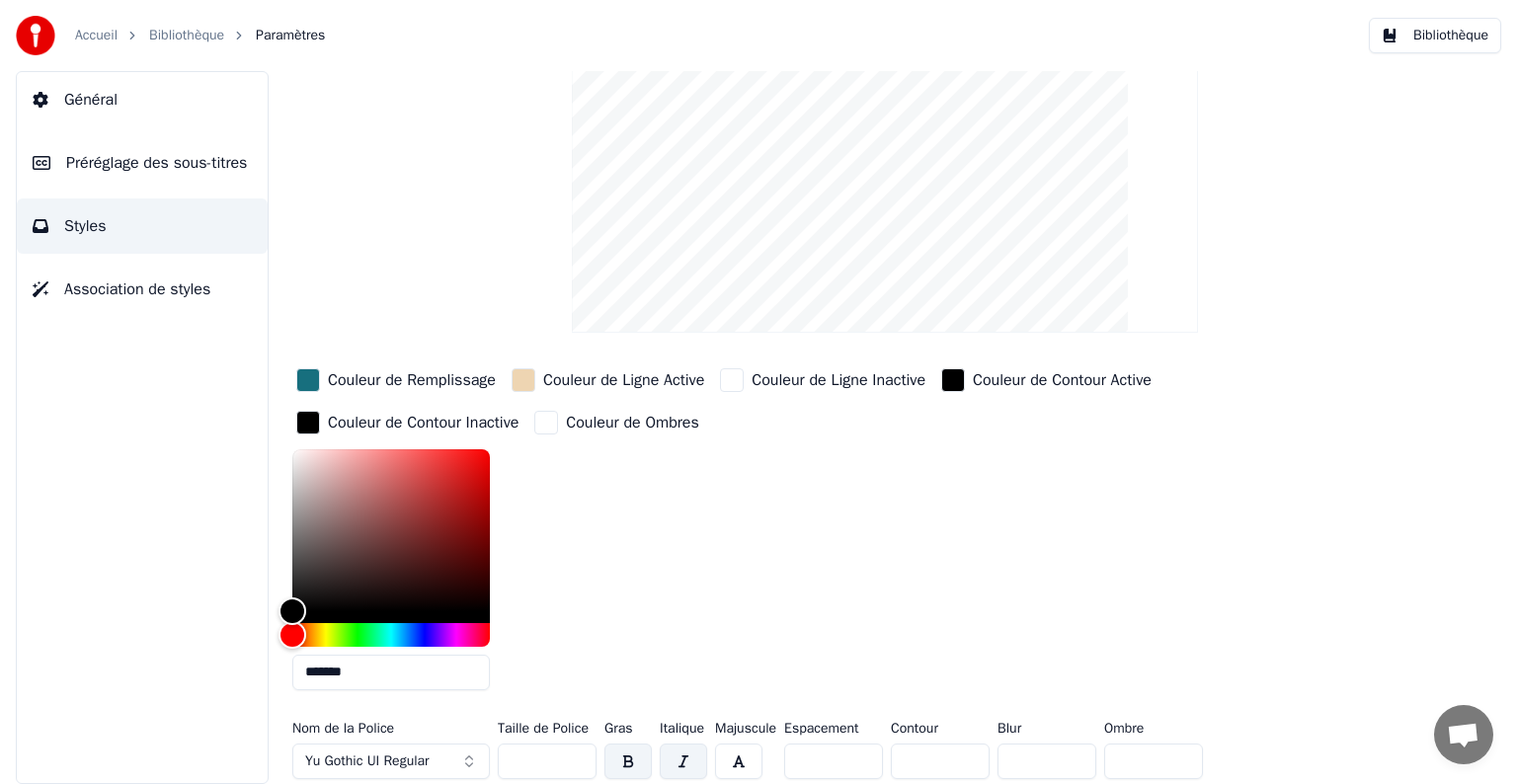 click at bounding box center (308, 423) 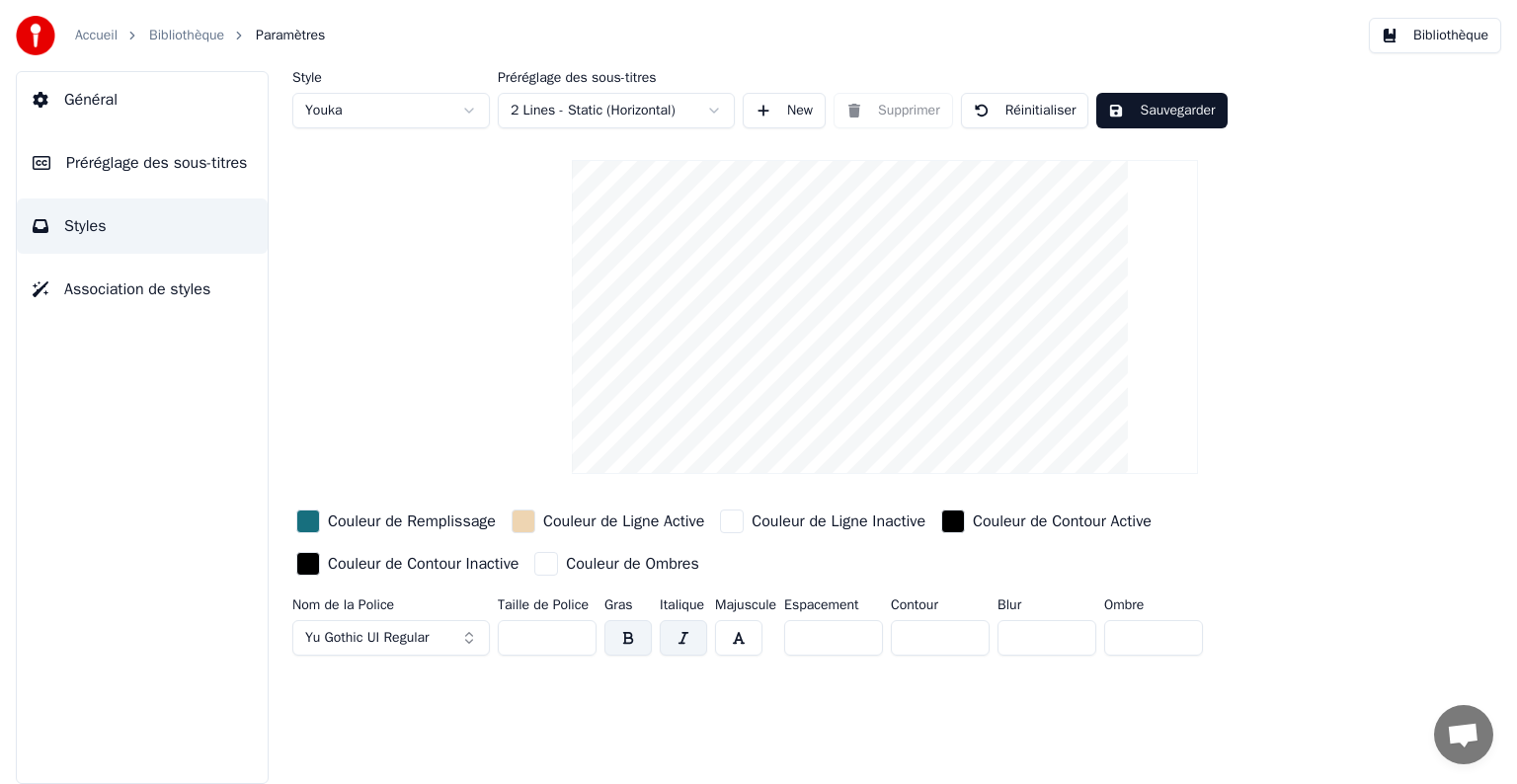 click at bounding box center [308, 564] 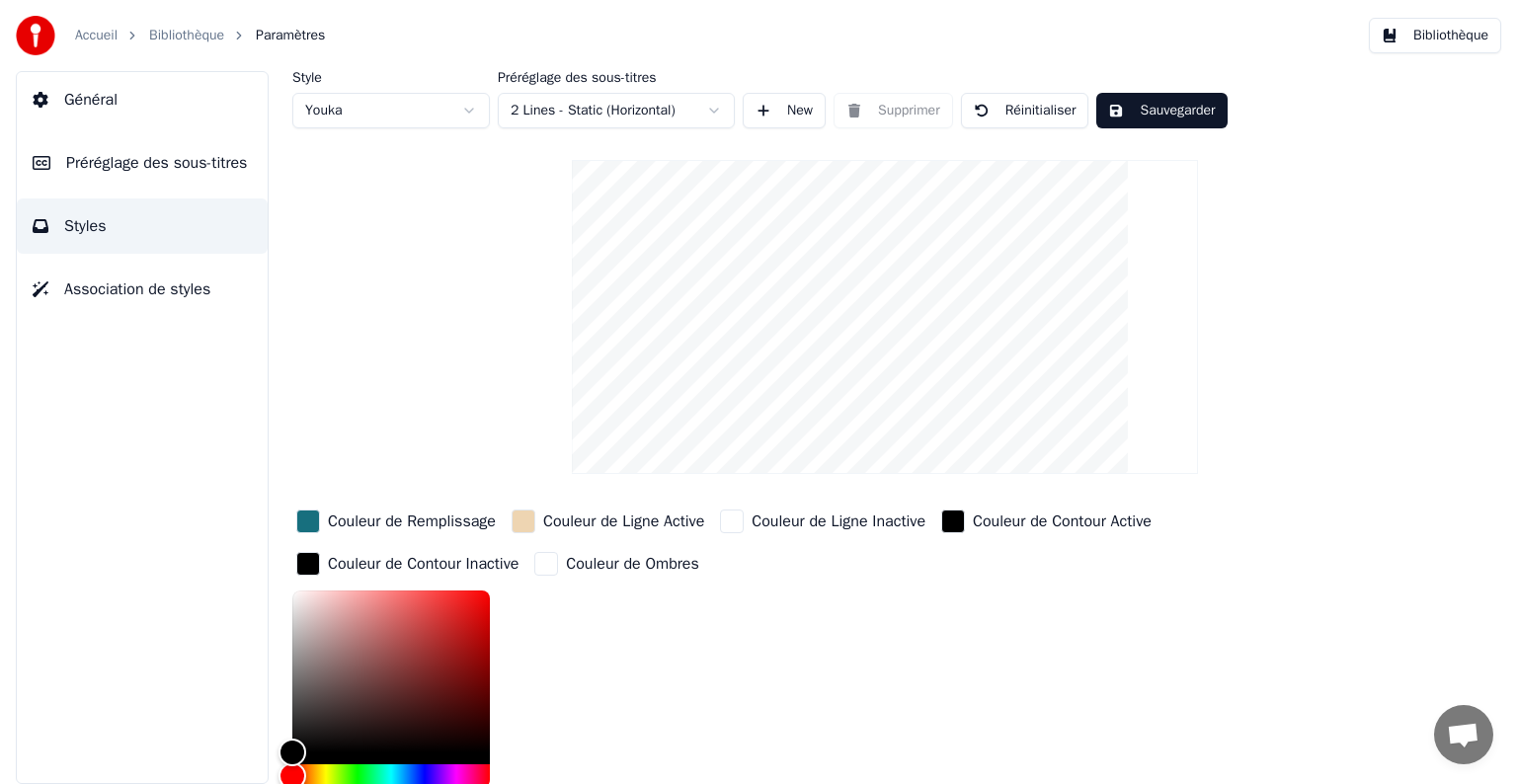 click at bounding box center (308, 564) 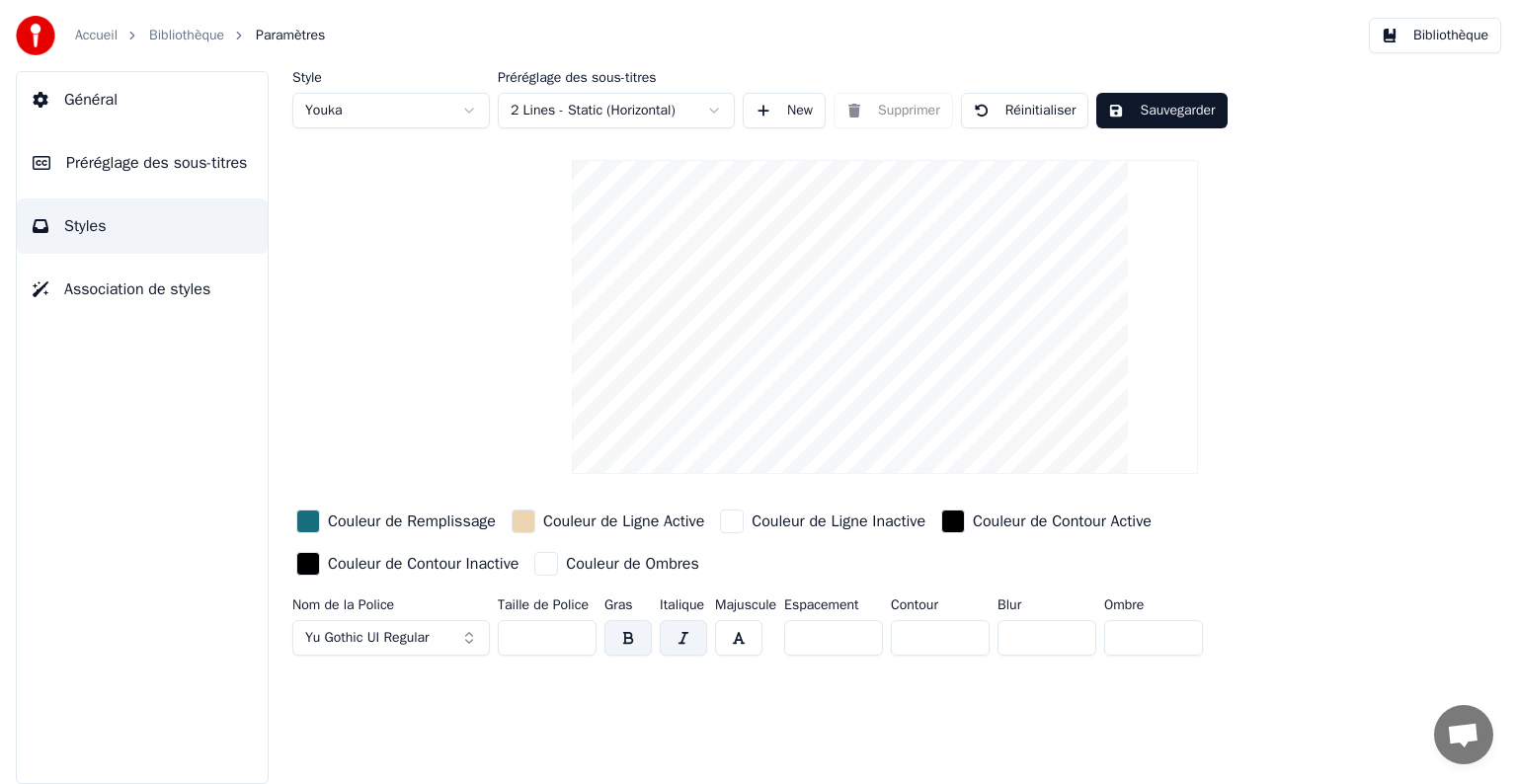 click at bounding box center [308, 564] 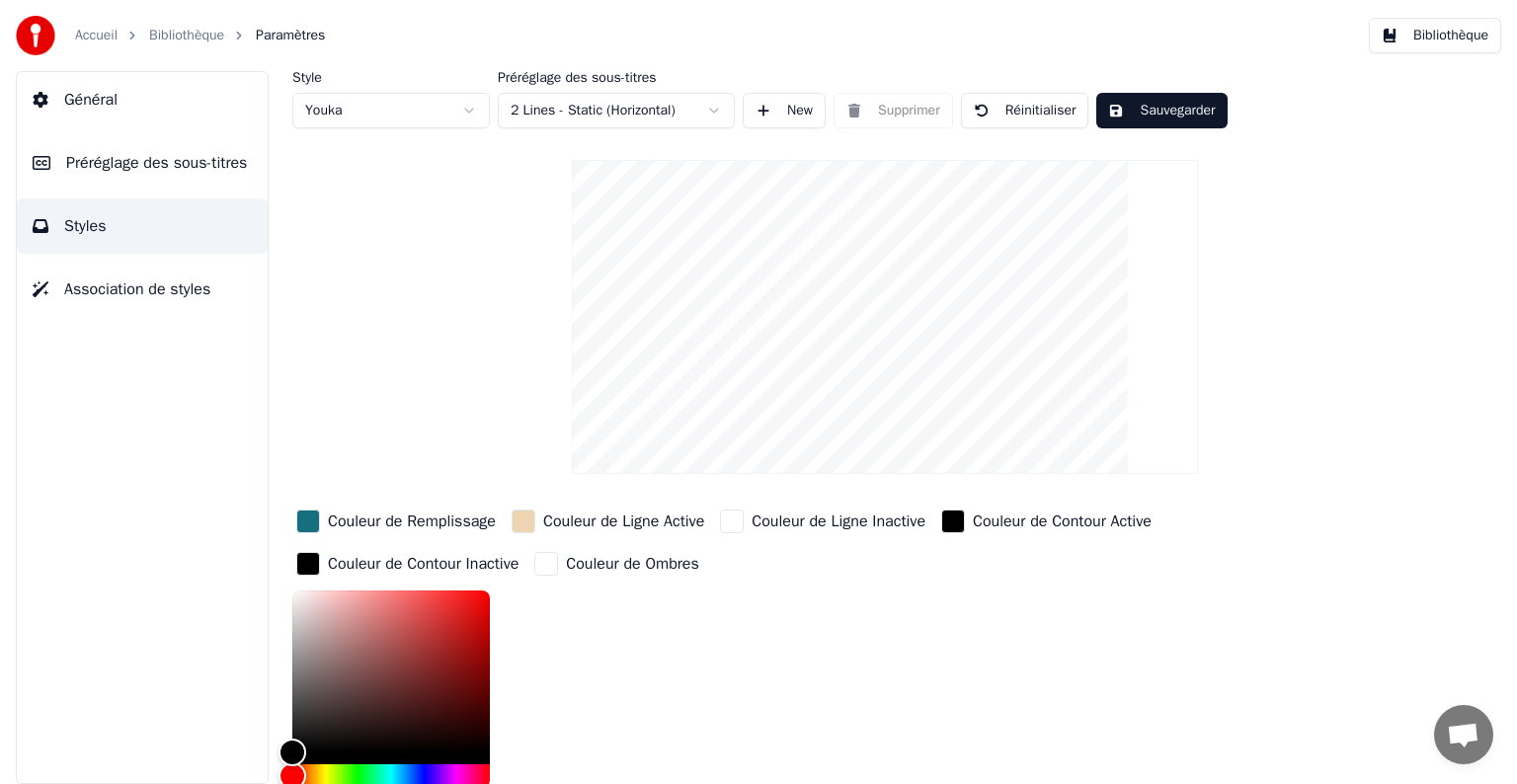 click at bounding box center [308, 564] 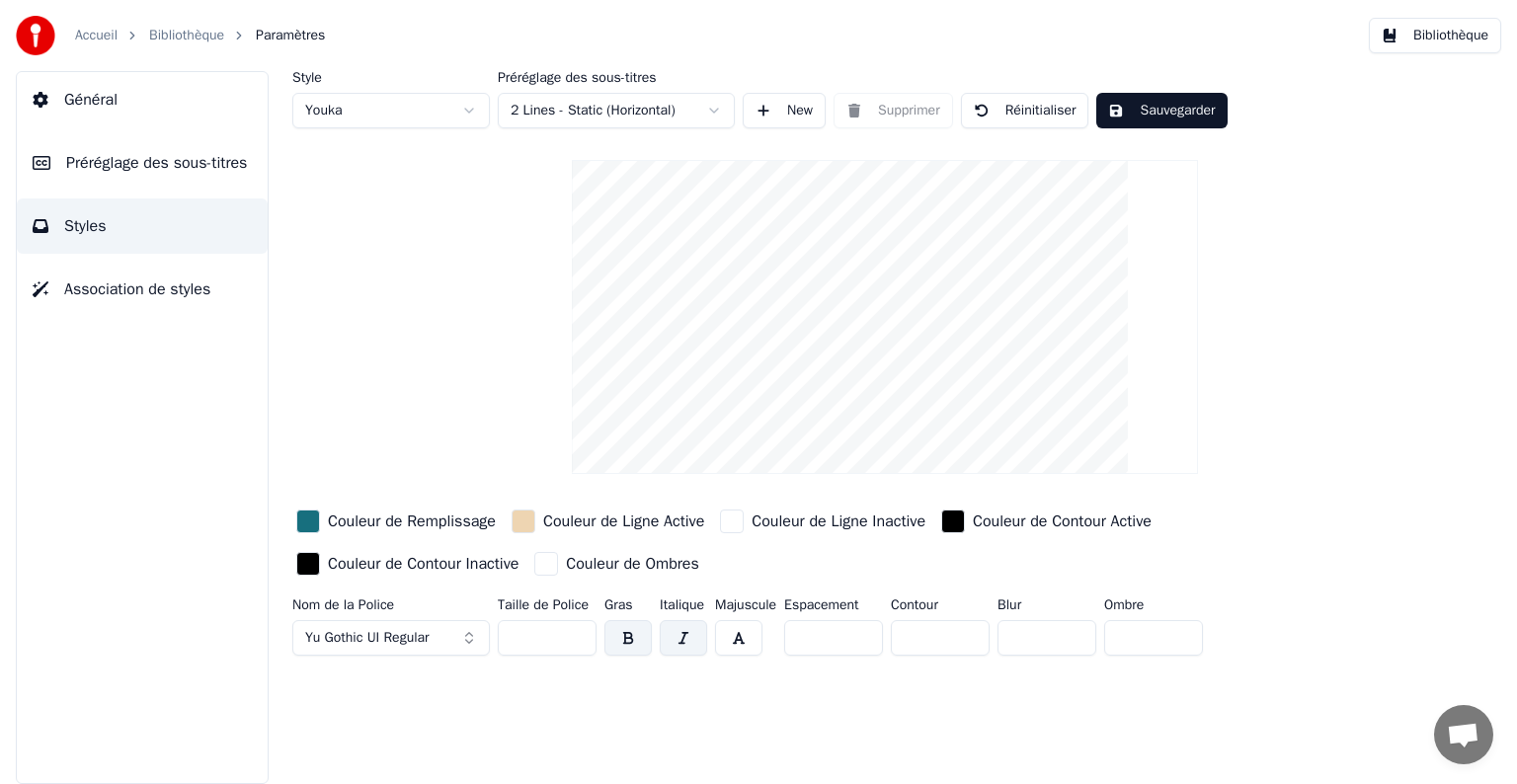 click at bounding box center (308, 564) 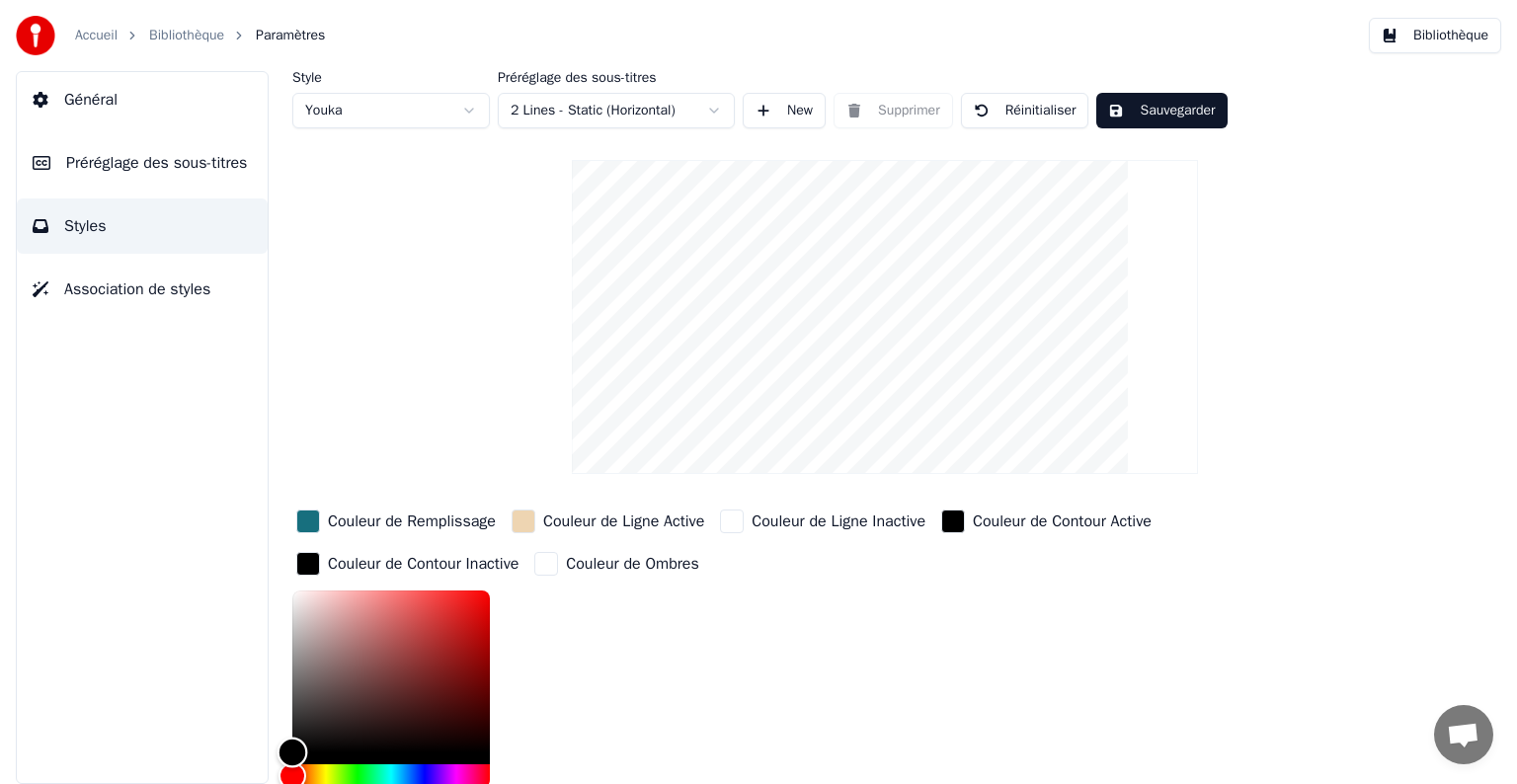 type on "*******" 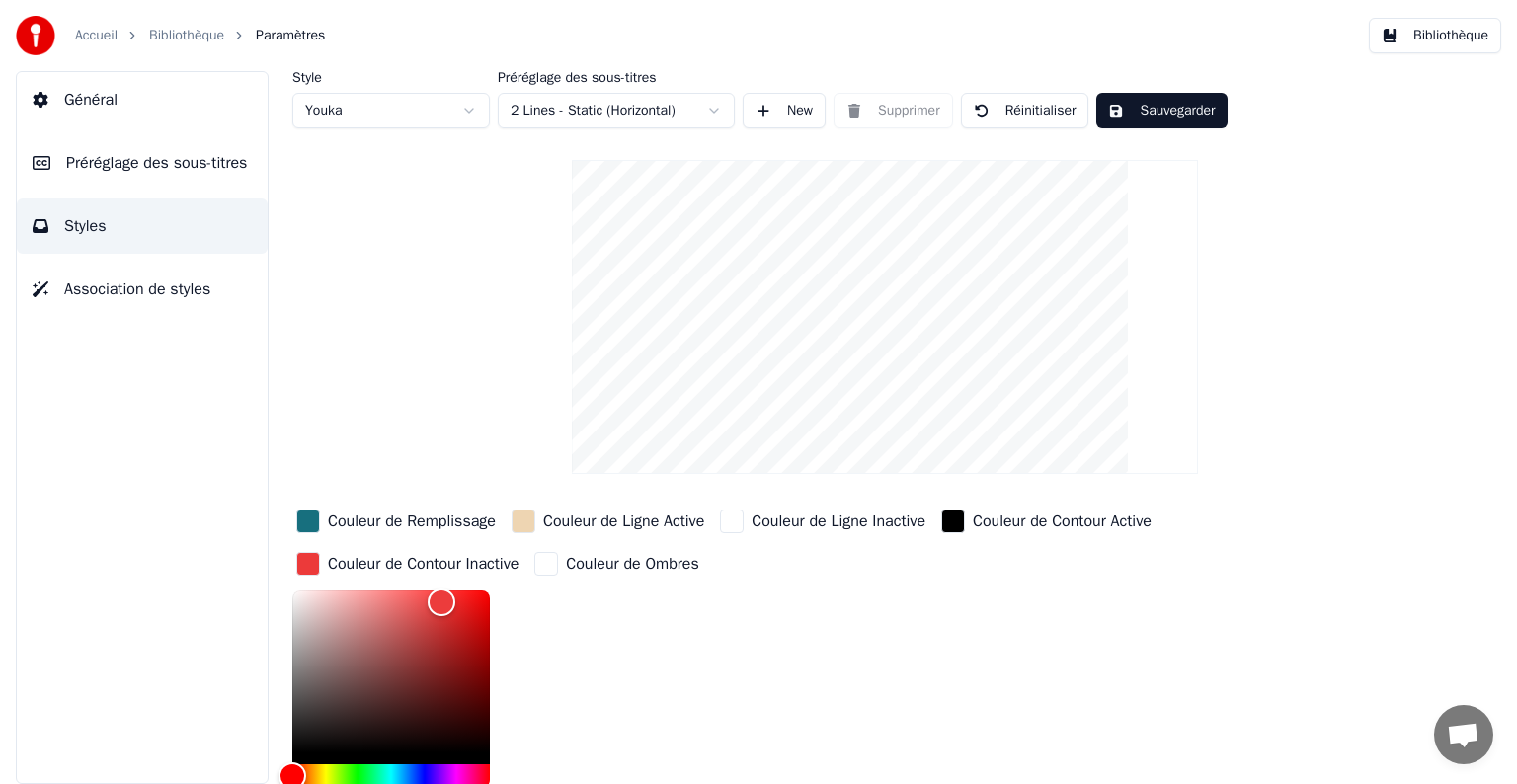 click at bounding box center [308, 564] 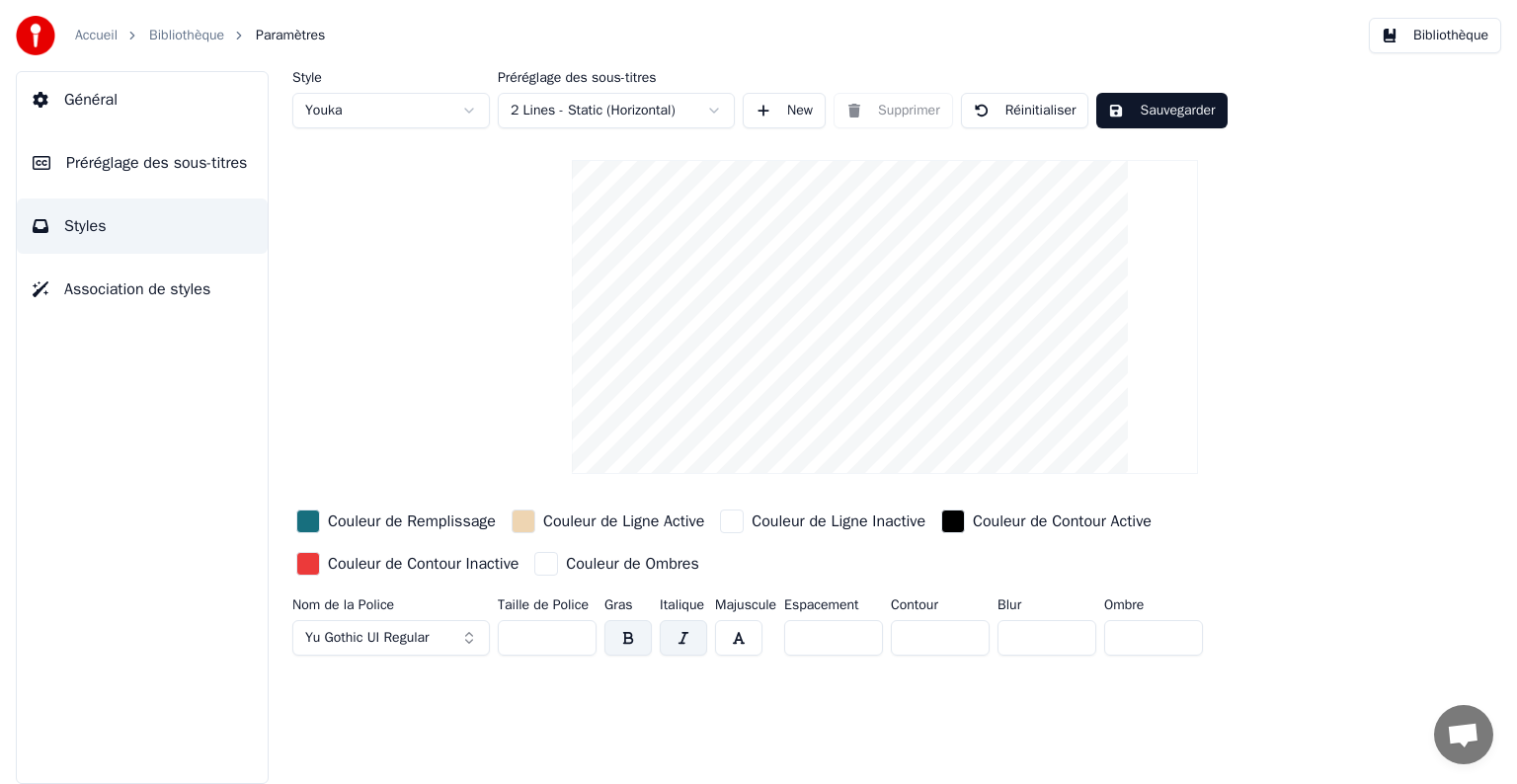 click at bounding box center (308, 564) 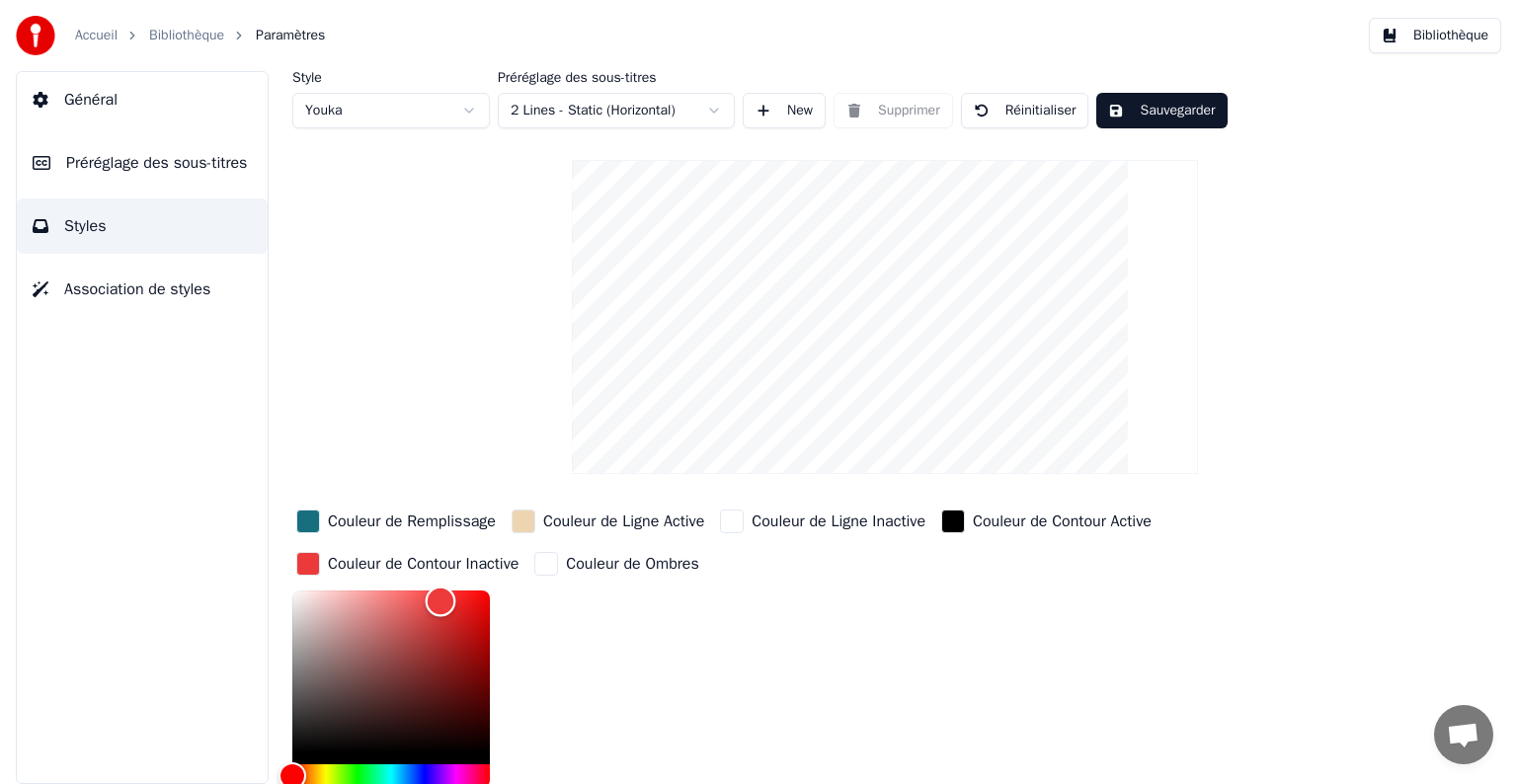 type on "*******" 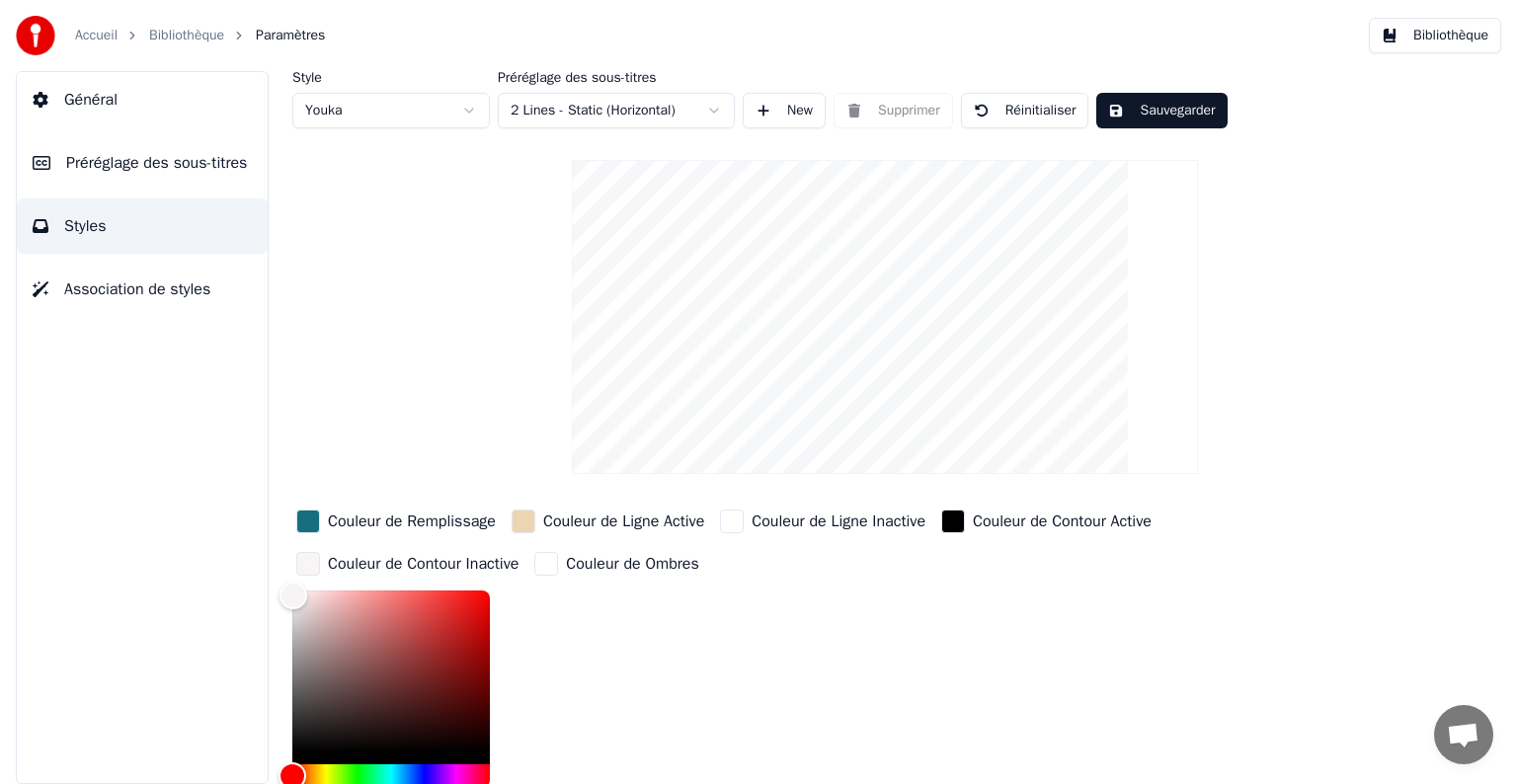 click on "Général" at bounding box center [91, 100] 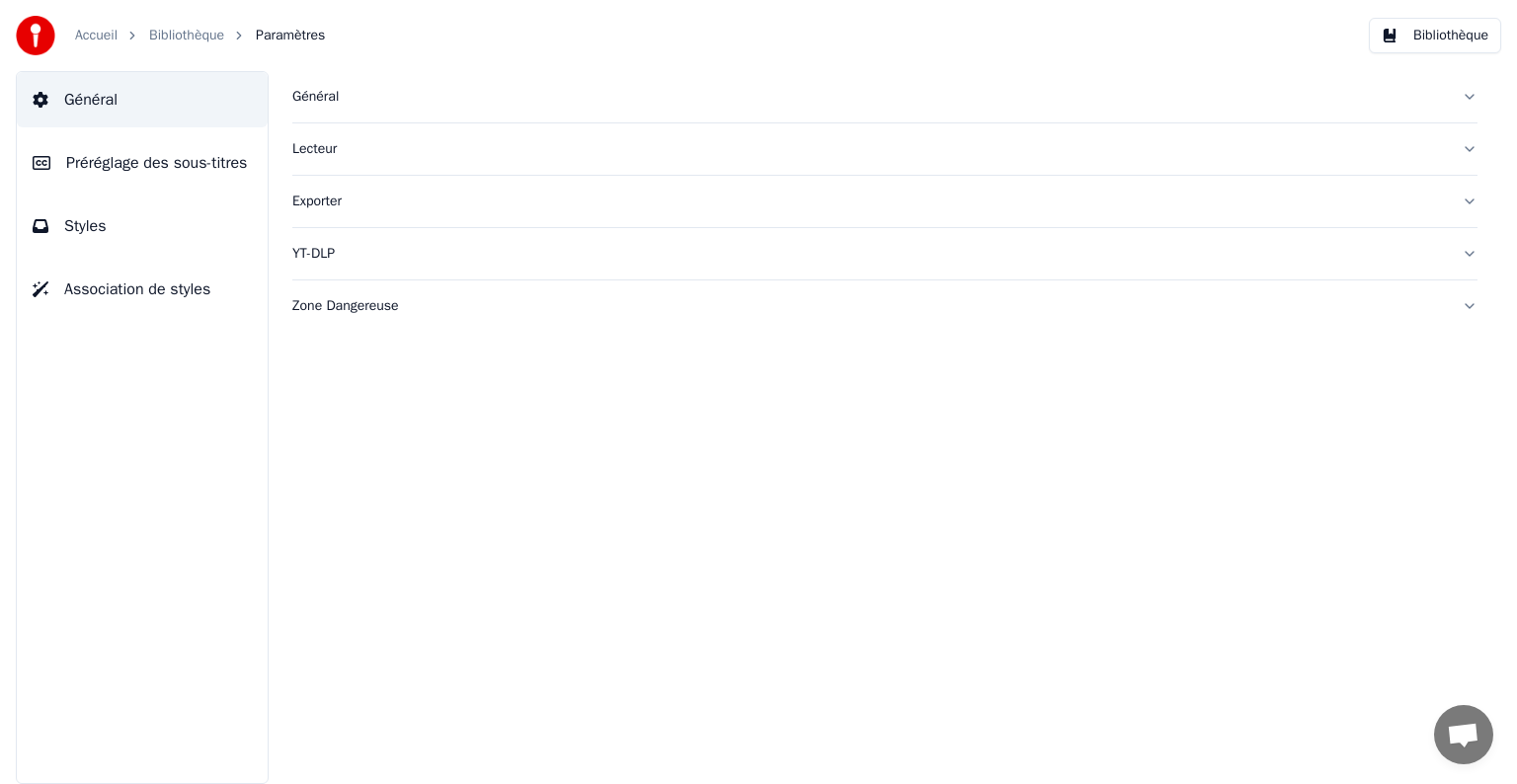 click on "Bibliothèque" at bounding box center (187, 36) 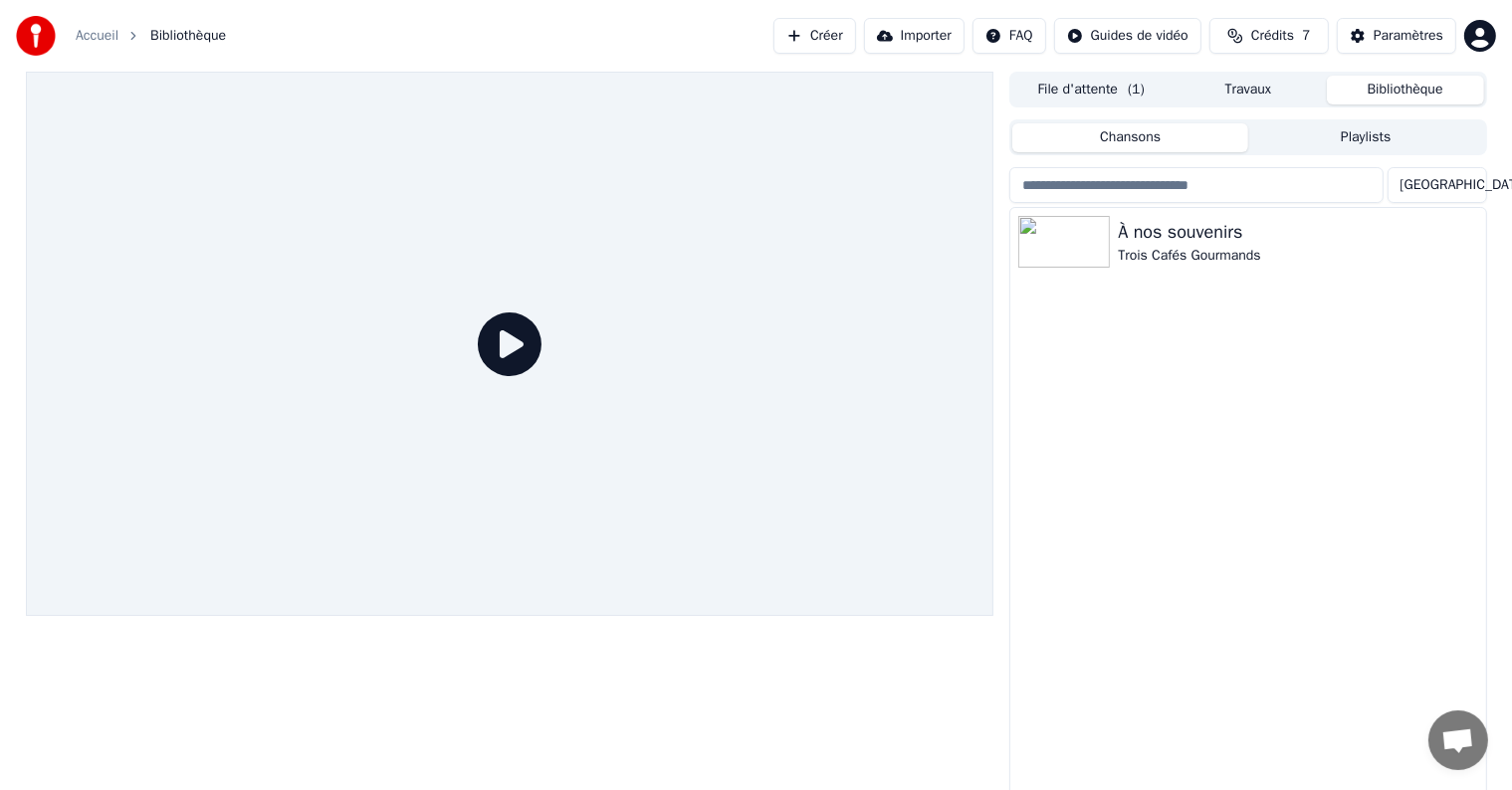 click on "Travaux" at bounding box center [1248, 90] 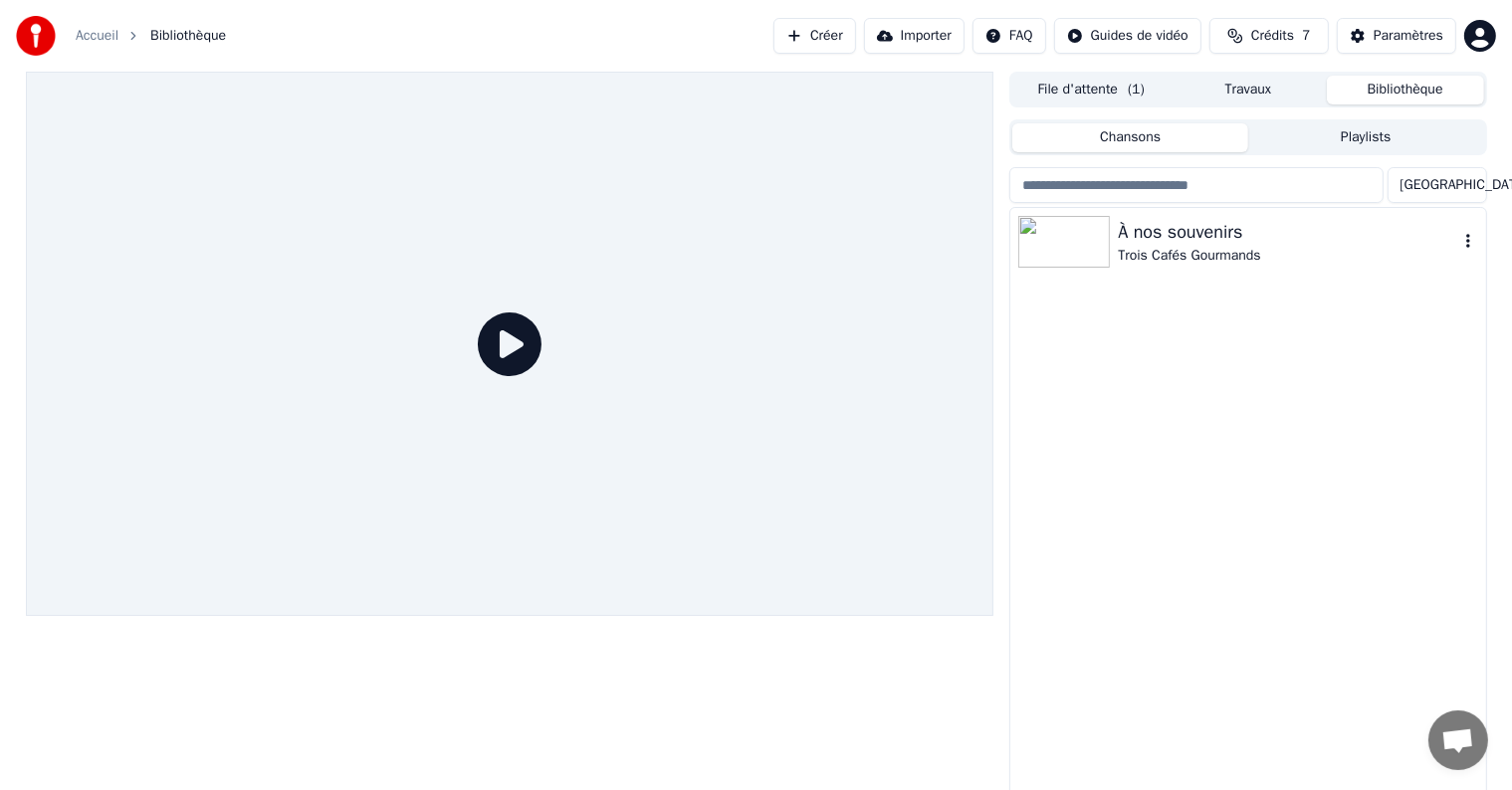 click on "À nos souvenirs Trois Cafés Gourmands" at bounding box center (1247, 242) 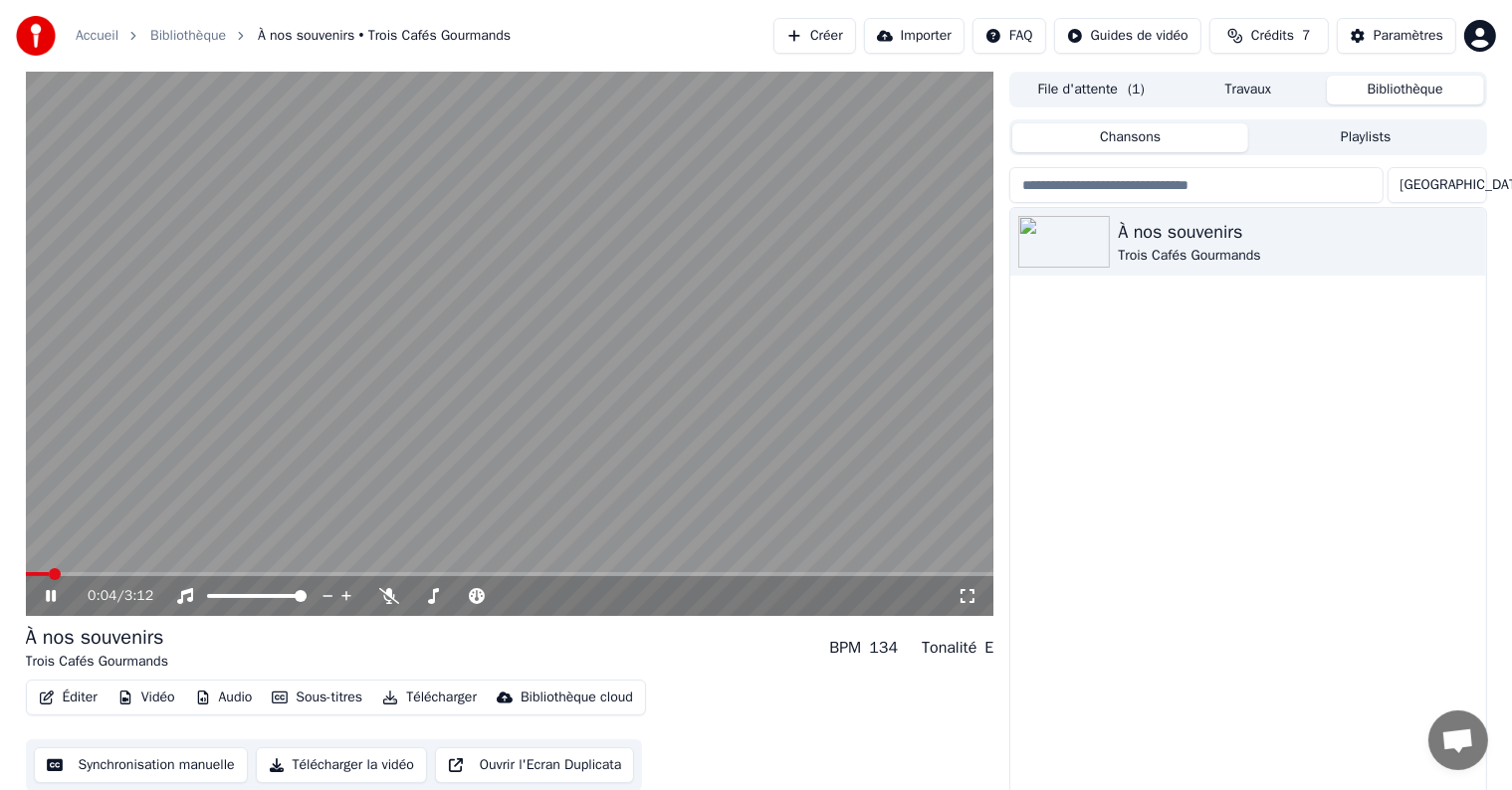 click on "Bibliothèque" at bounding box center (188, 36) 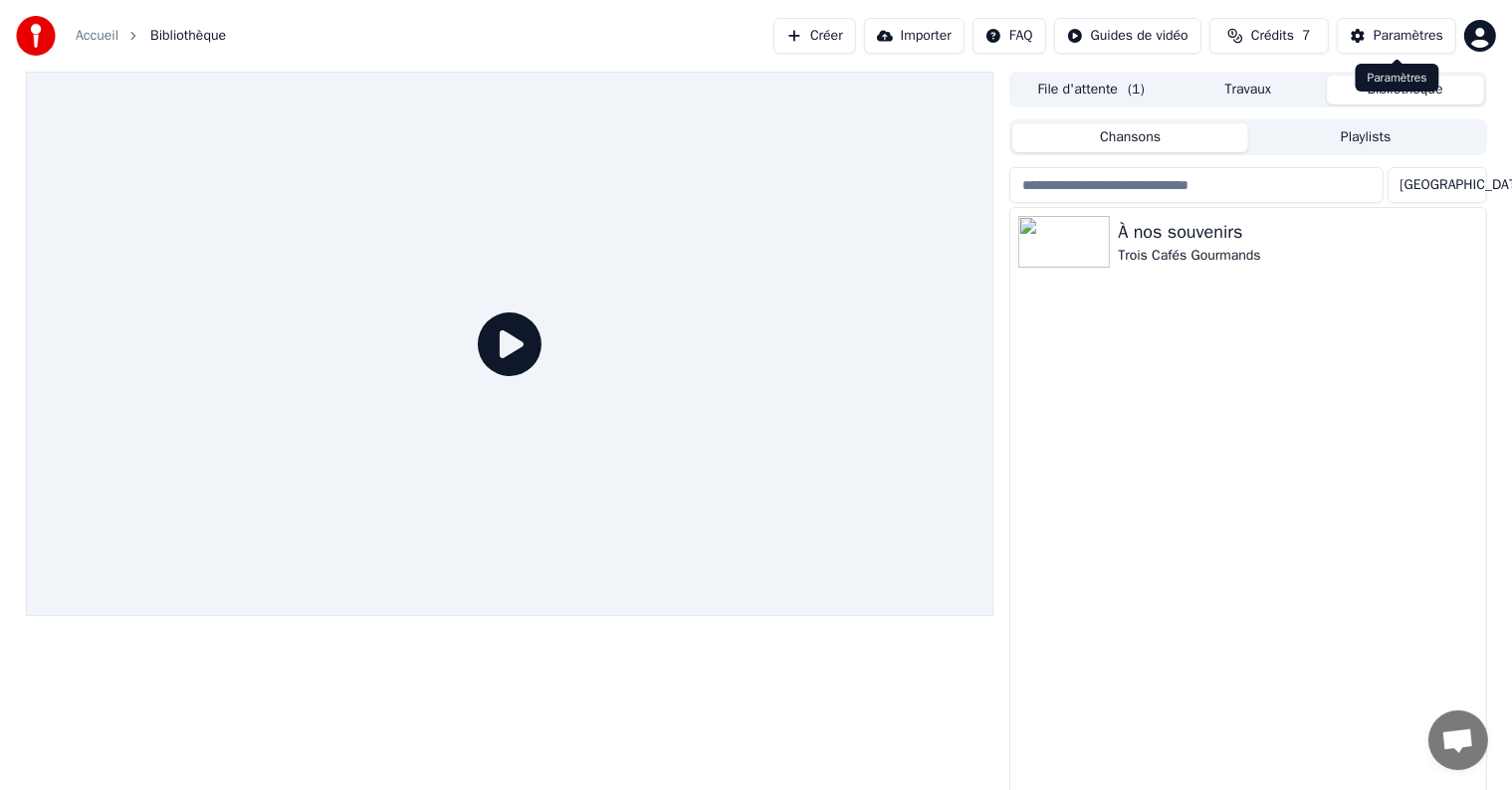 click on "Paramètres" at bounding box center (1408, 36) 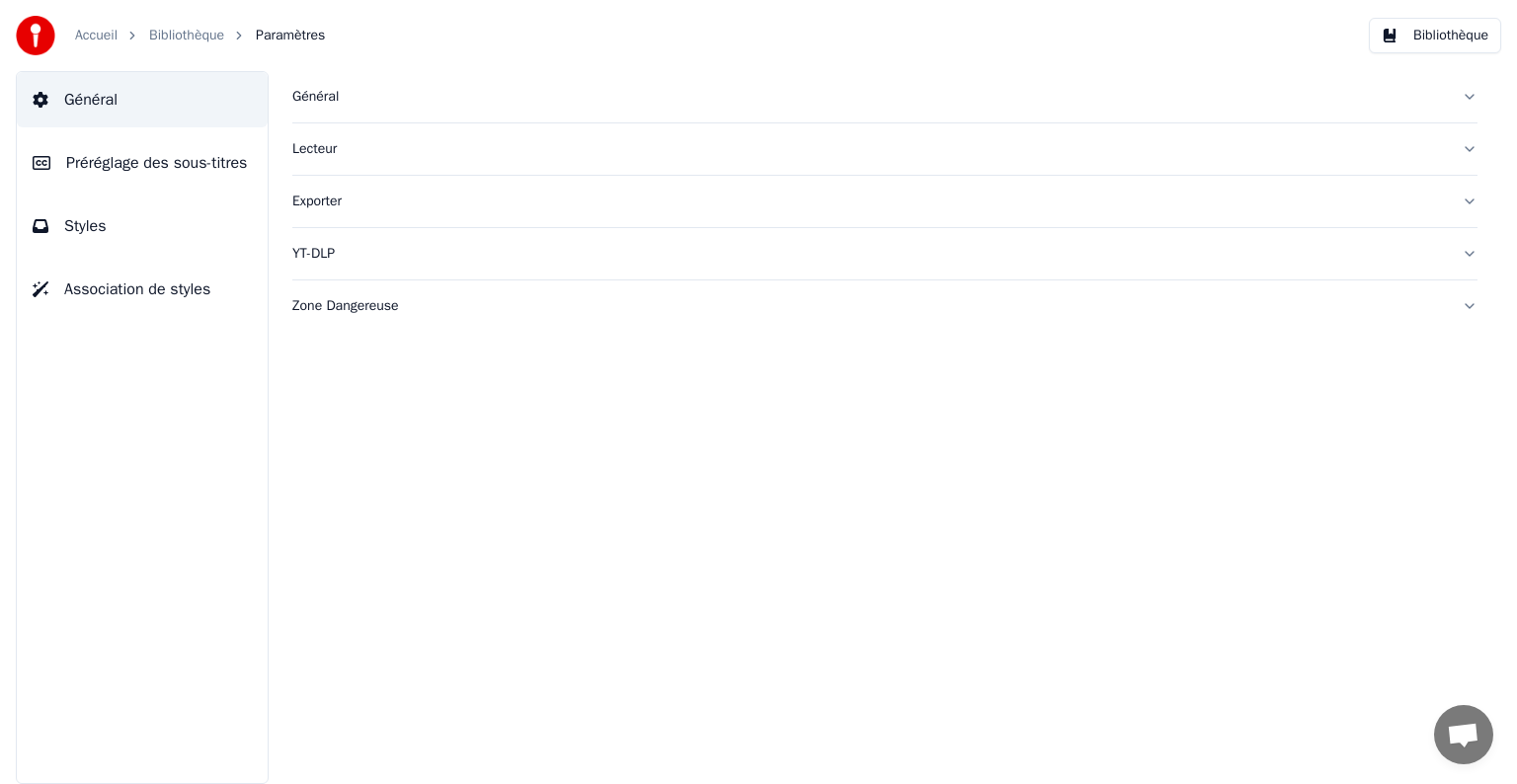 click on "Styles" at bounding box center (142, 226) 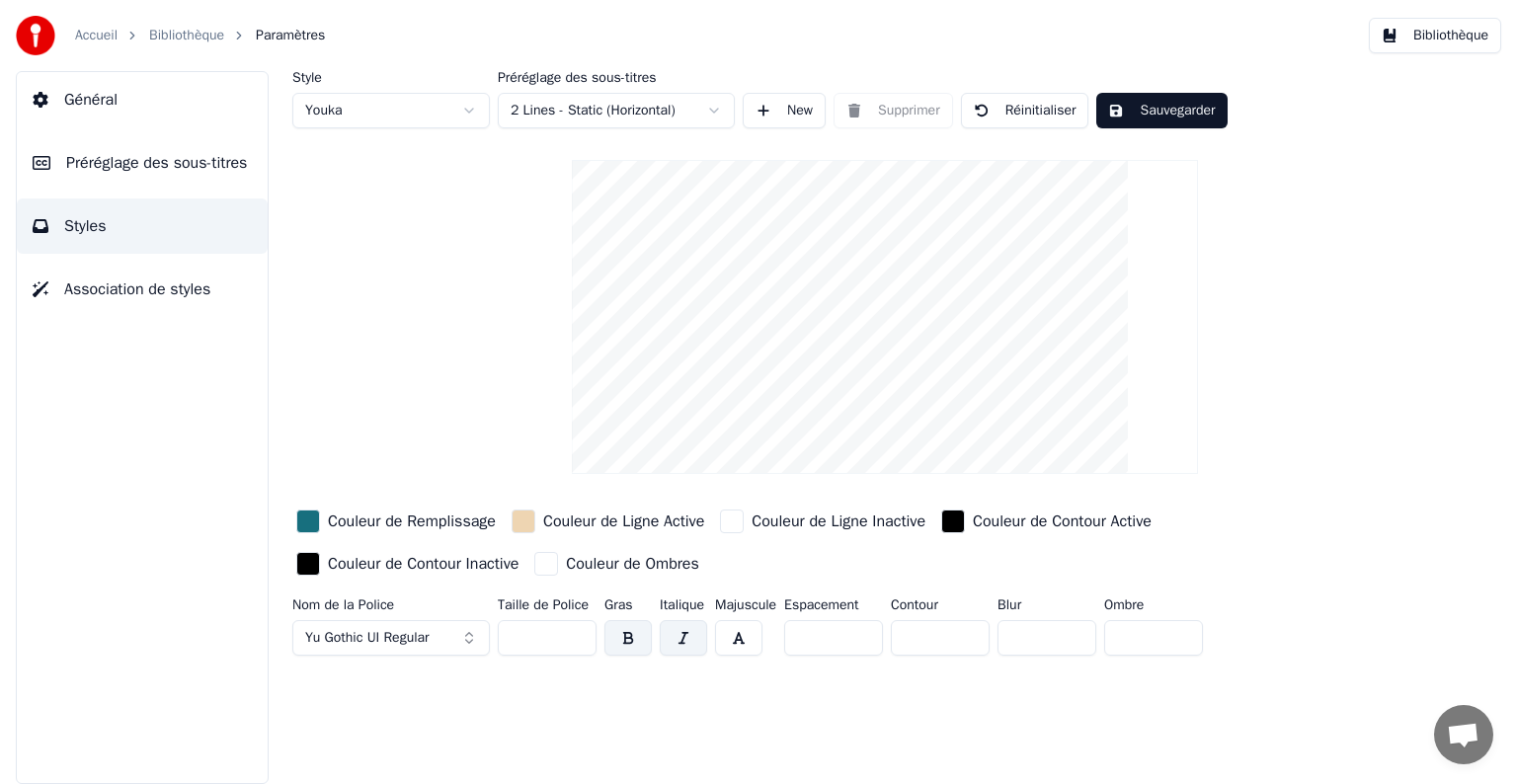 click on "Couleur de Contour Inactive" at bounding box center (423, 564) 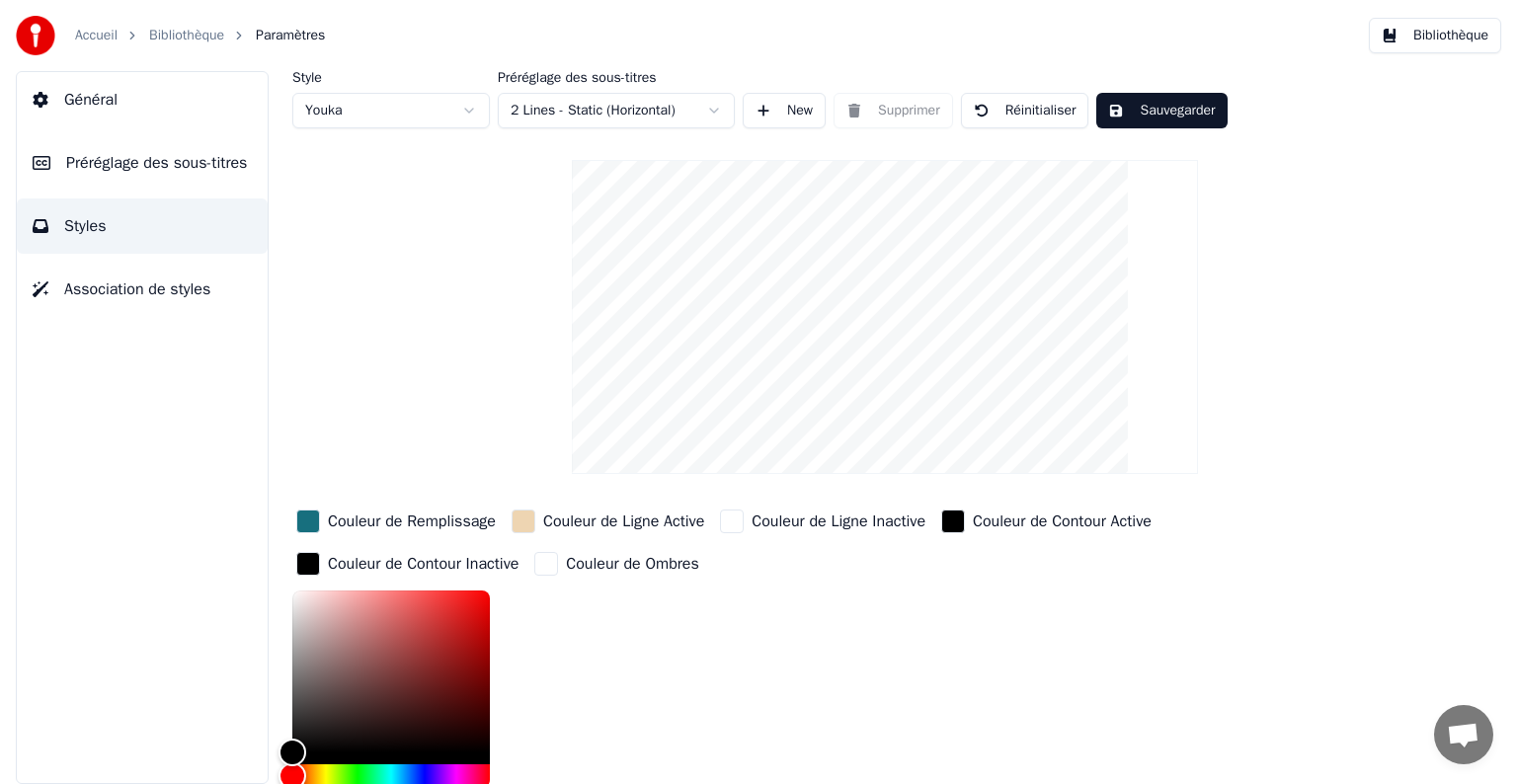 scroll, scrollTop: 141, scrollLeft: 0, axis: vertical 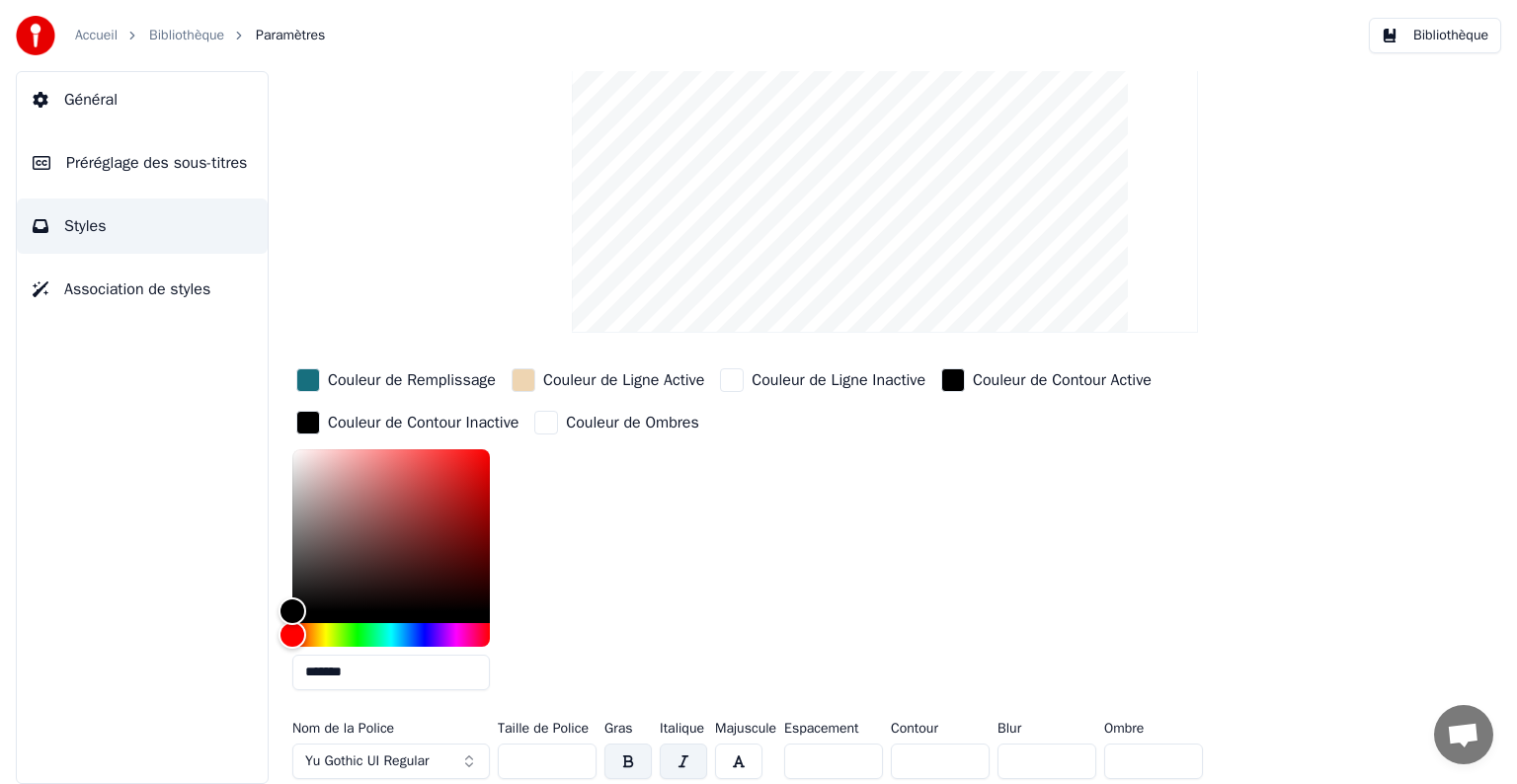 click on "*" at bounding box center [940, 761] 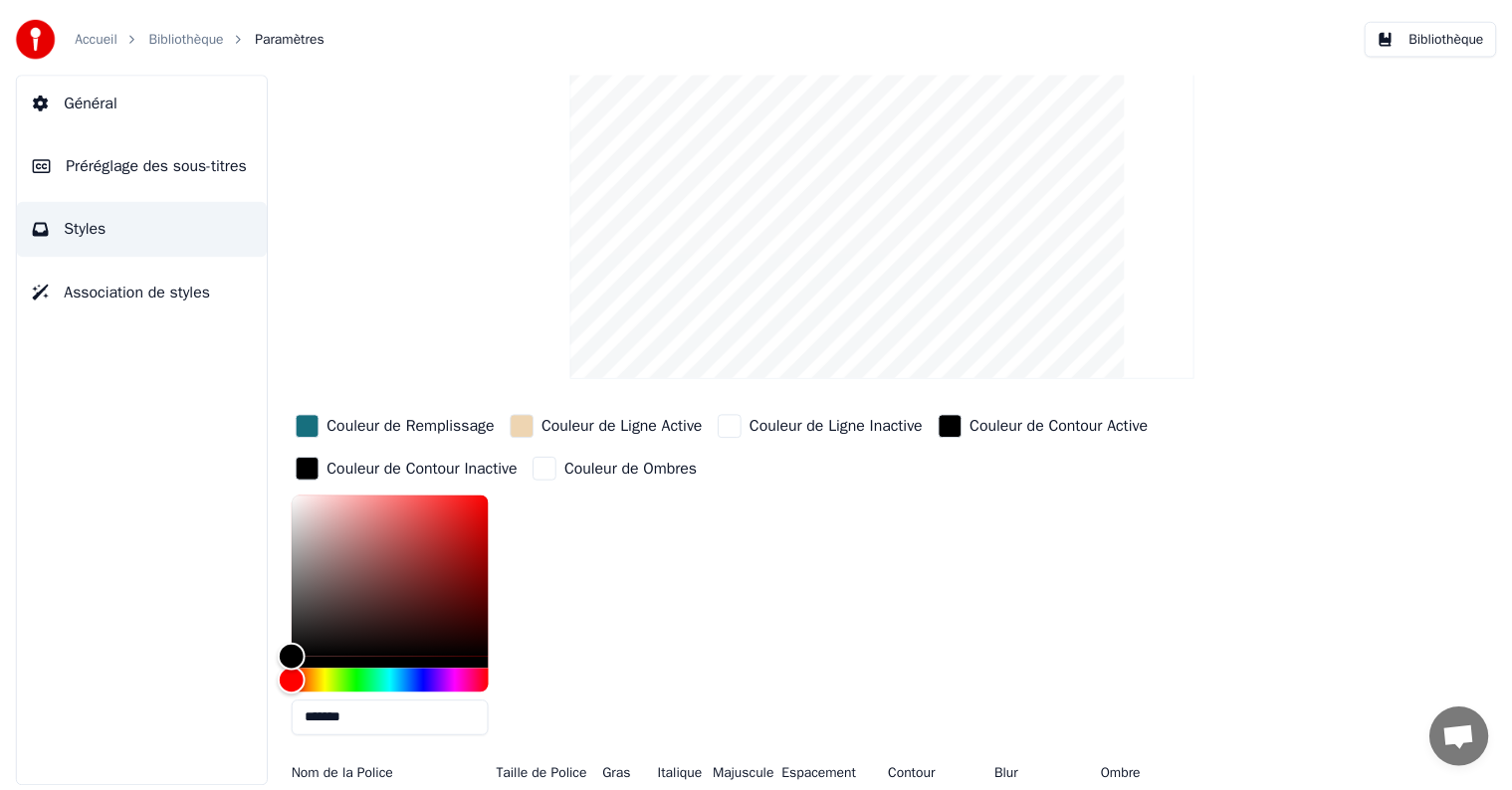 scroll, scrollTop: 0, scrollLeft: 0, axis: both 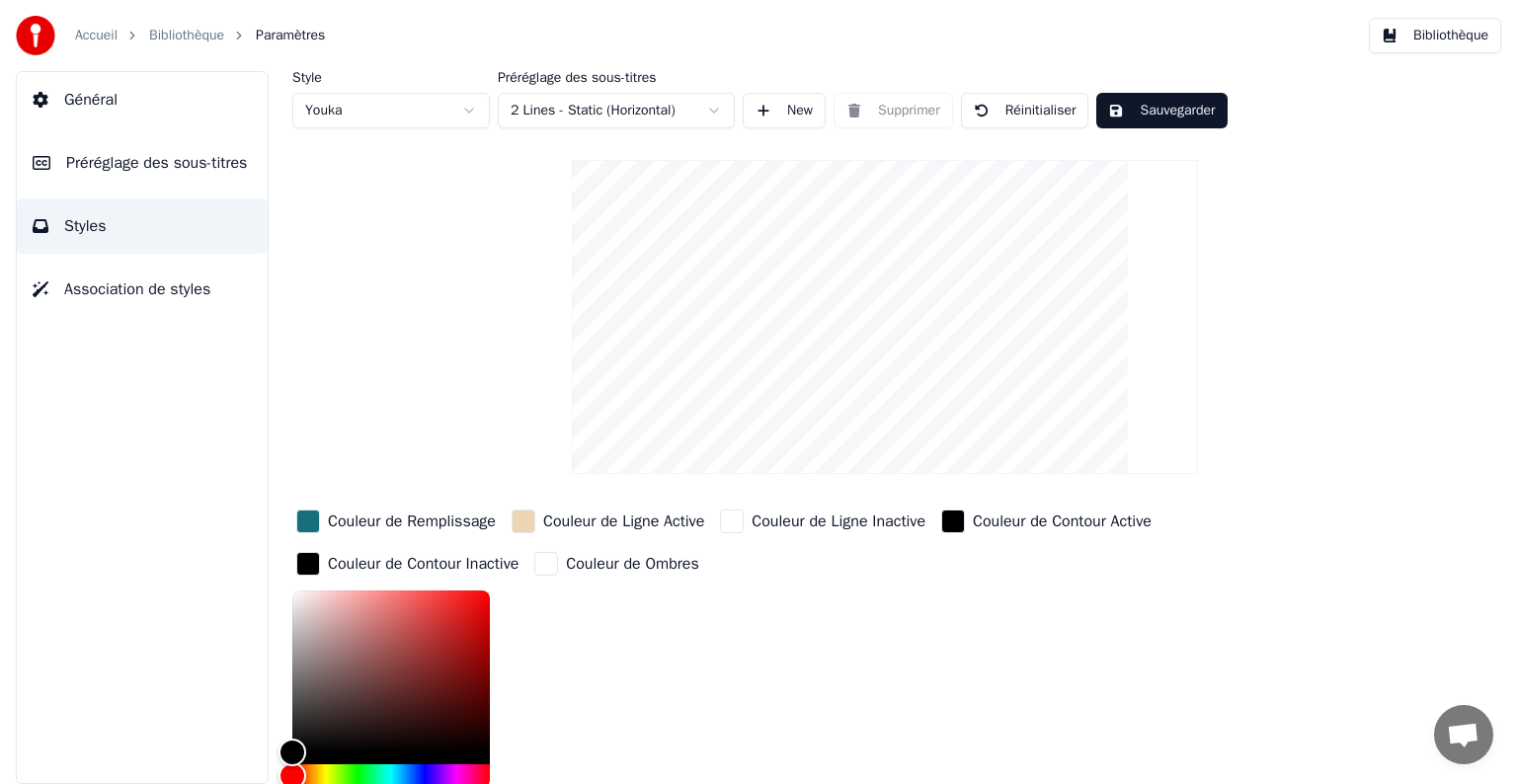 click on "Sauvegarder" at bounding box center (1161, 111) 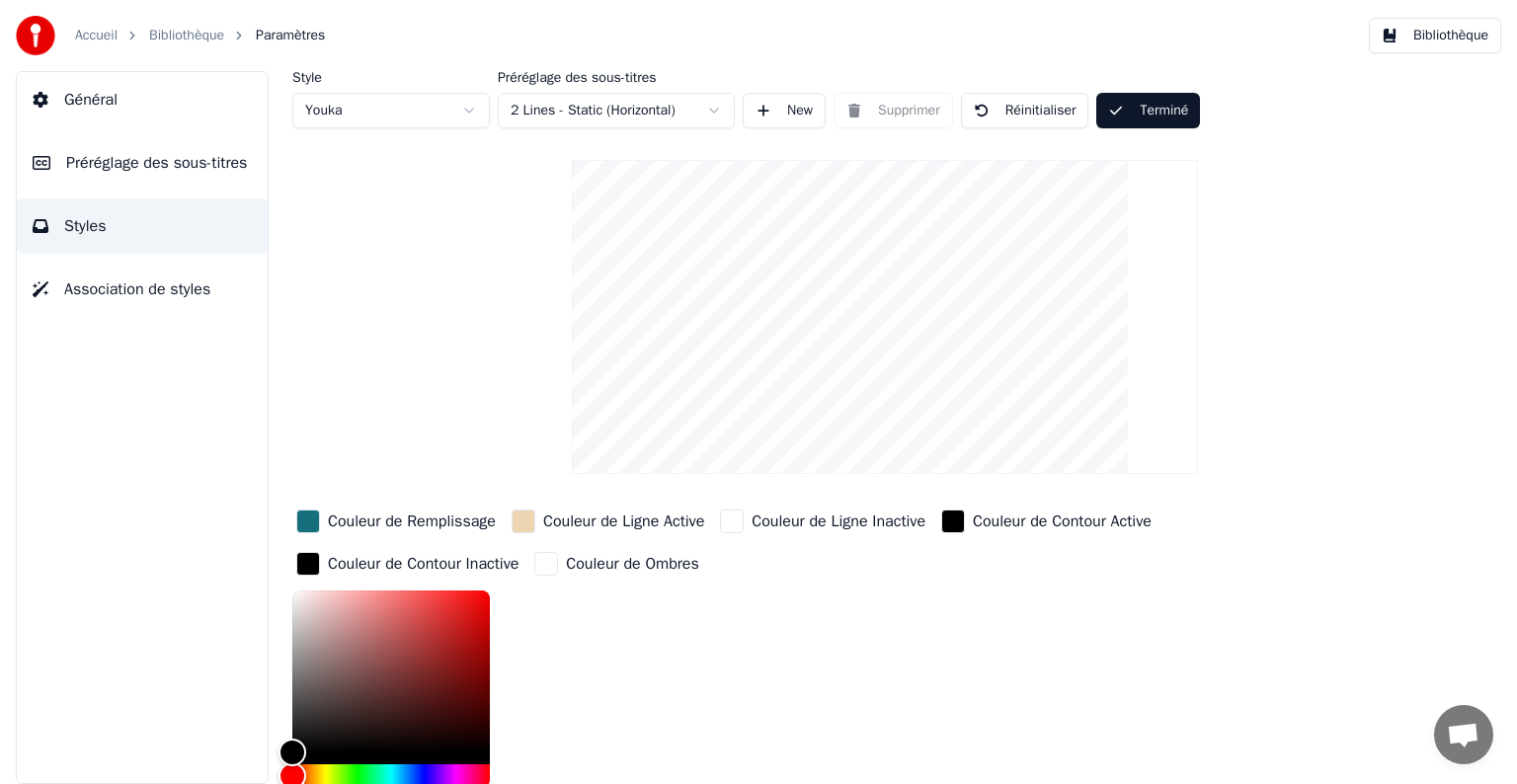 click on "Général" at bounding box center [142, 100] 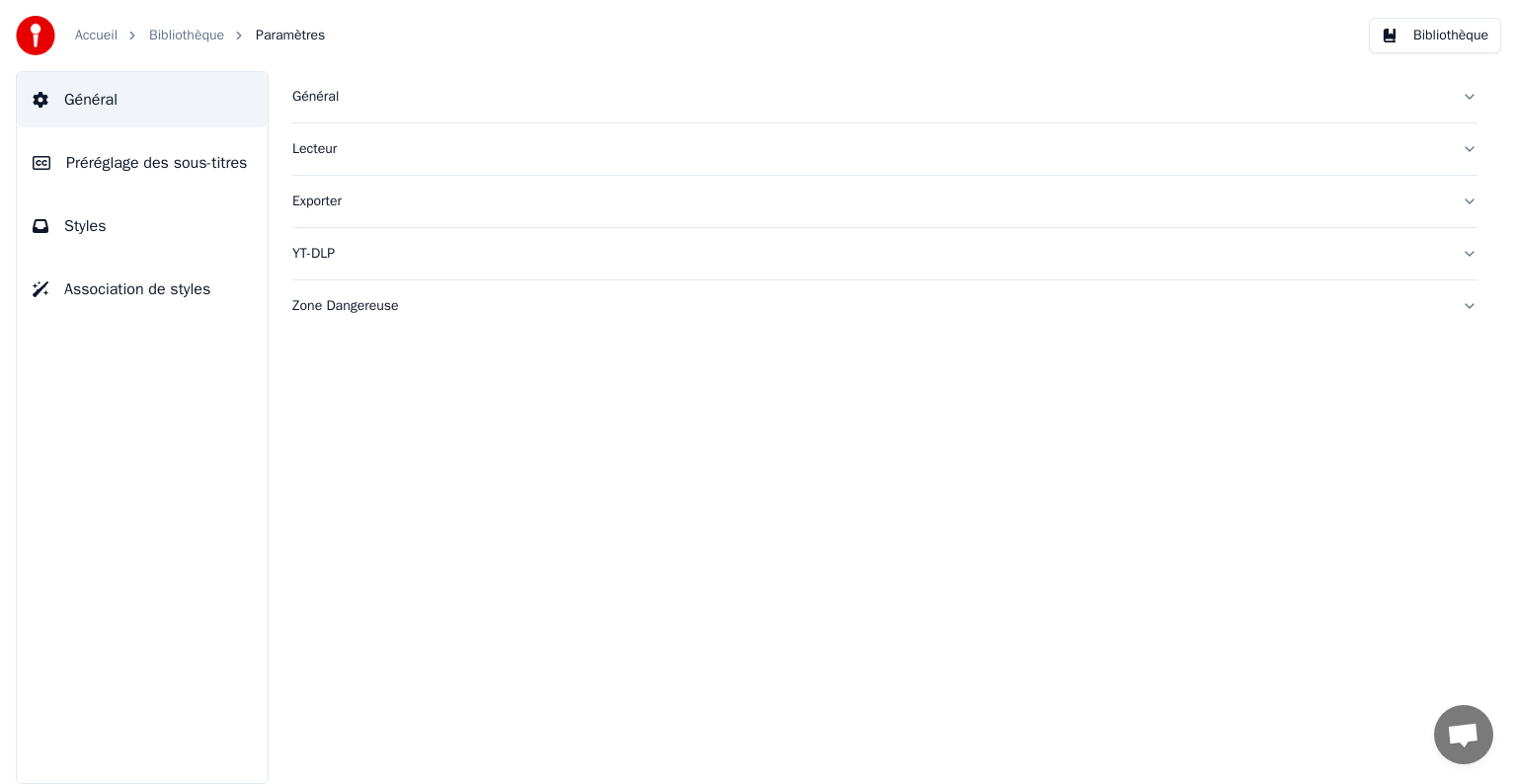 click on "Bibliothèque" at bounding box center [187, 36] 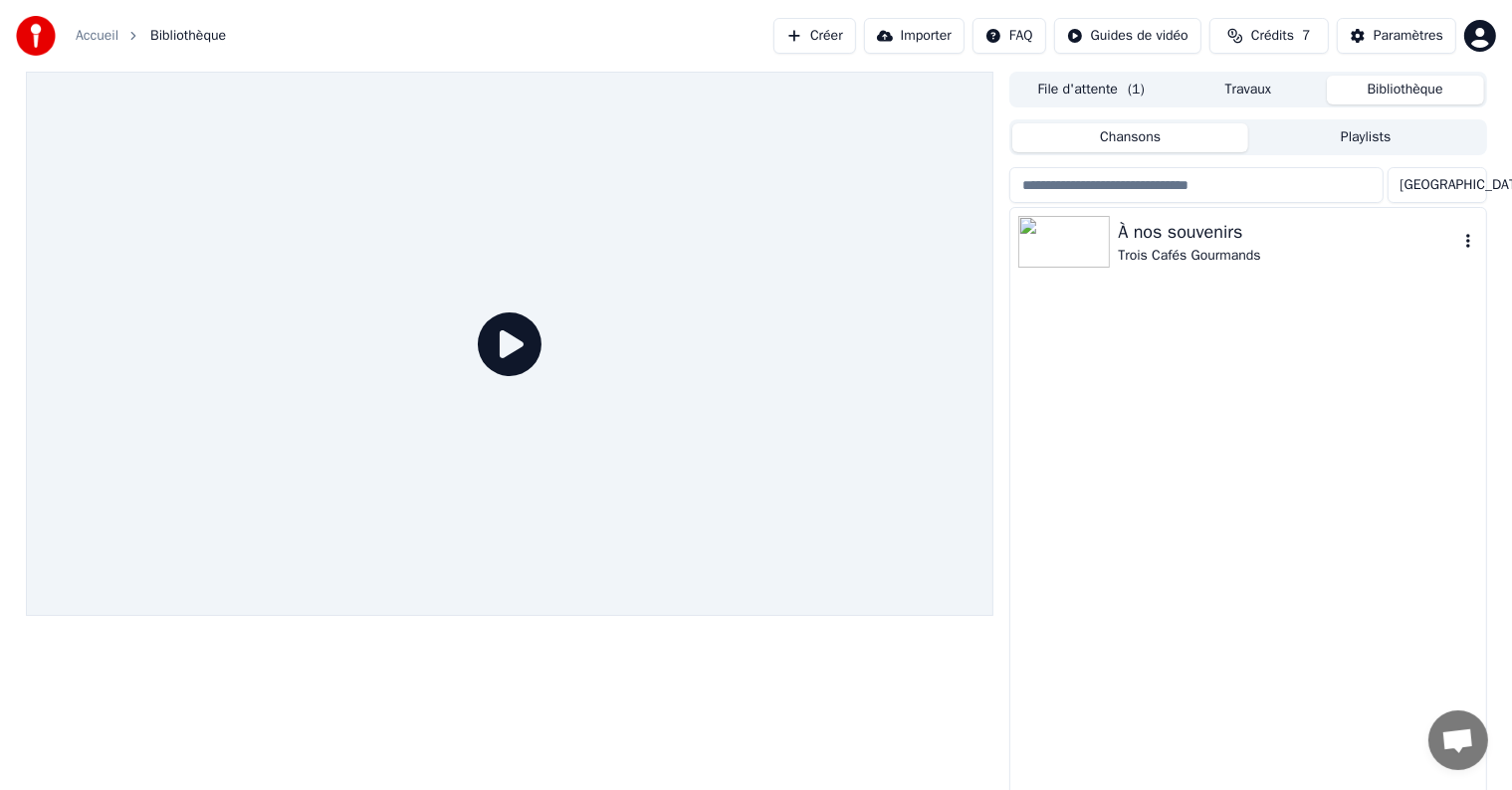 click on "À nos souvenirs" at bounding box center (1287, 232) 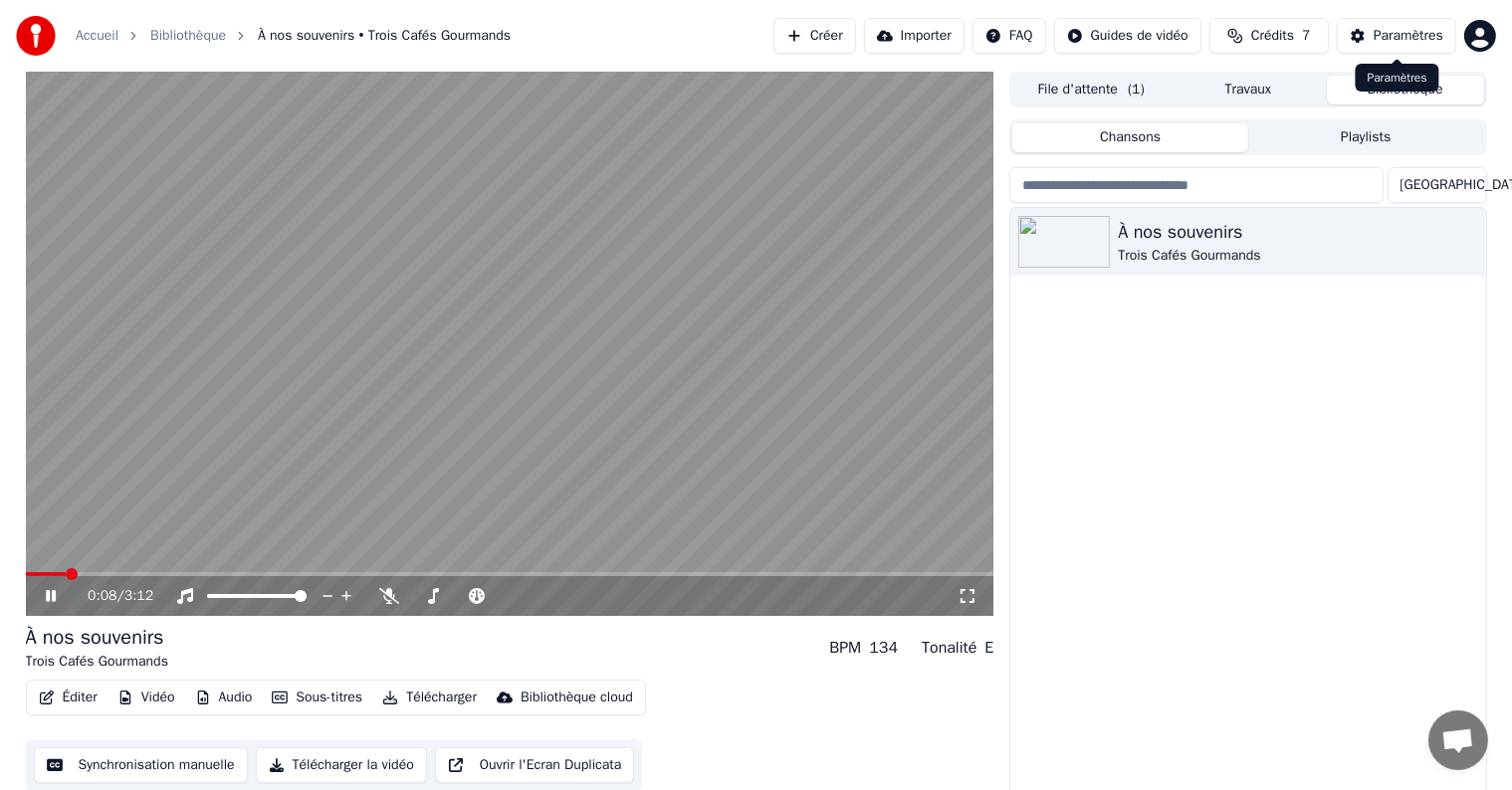 click on "Paramètres" at bounding box center (1408, 36) 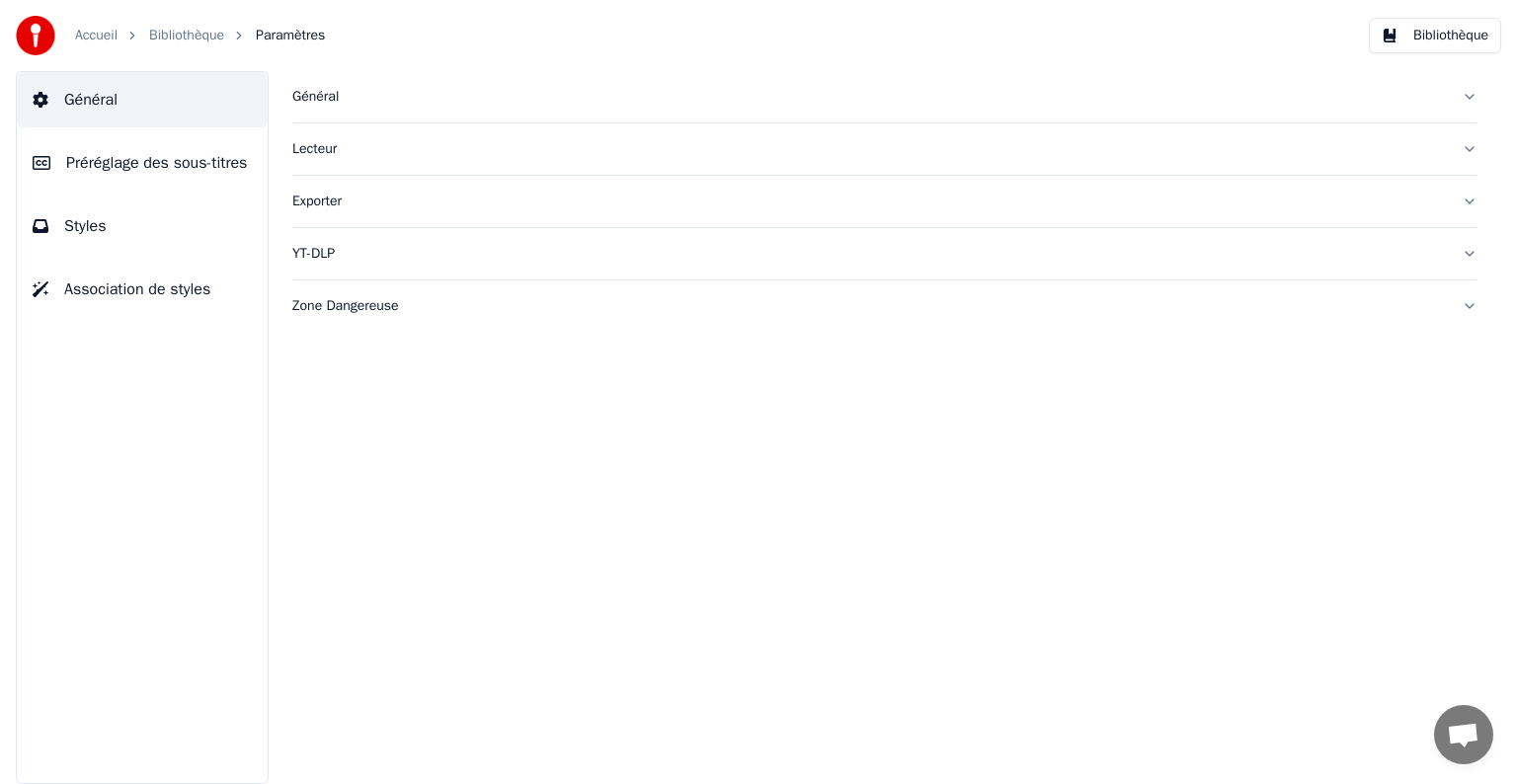 click on "Styles" at bounding box center [142, 226] 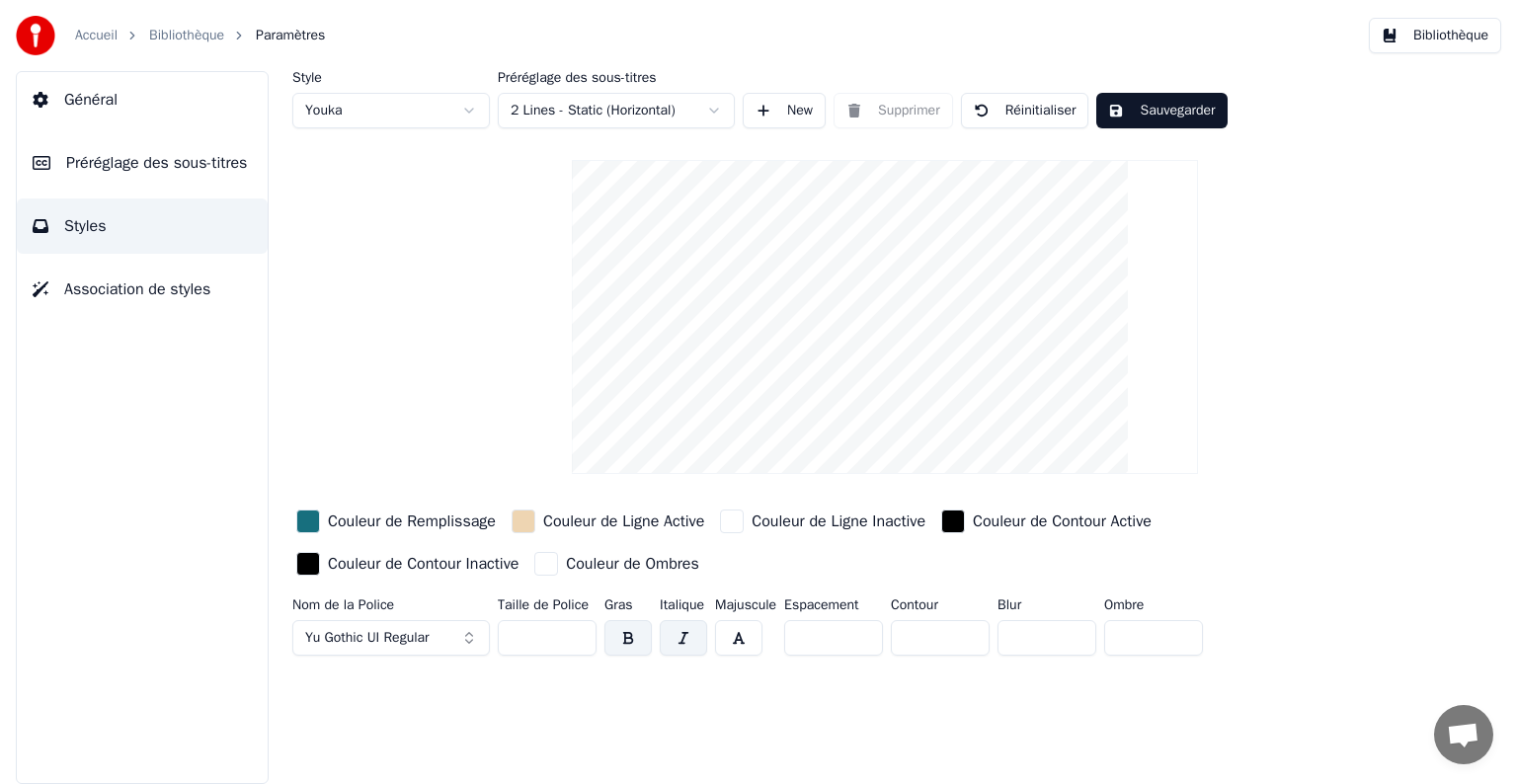 click on "*" at bounding box center (940, 638) 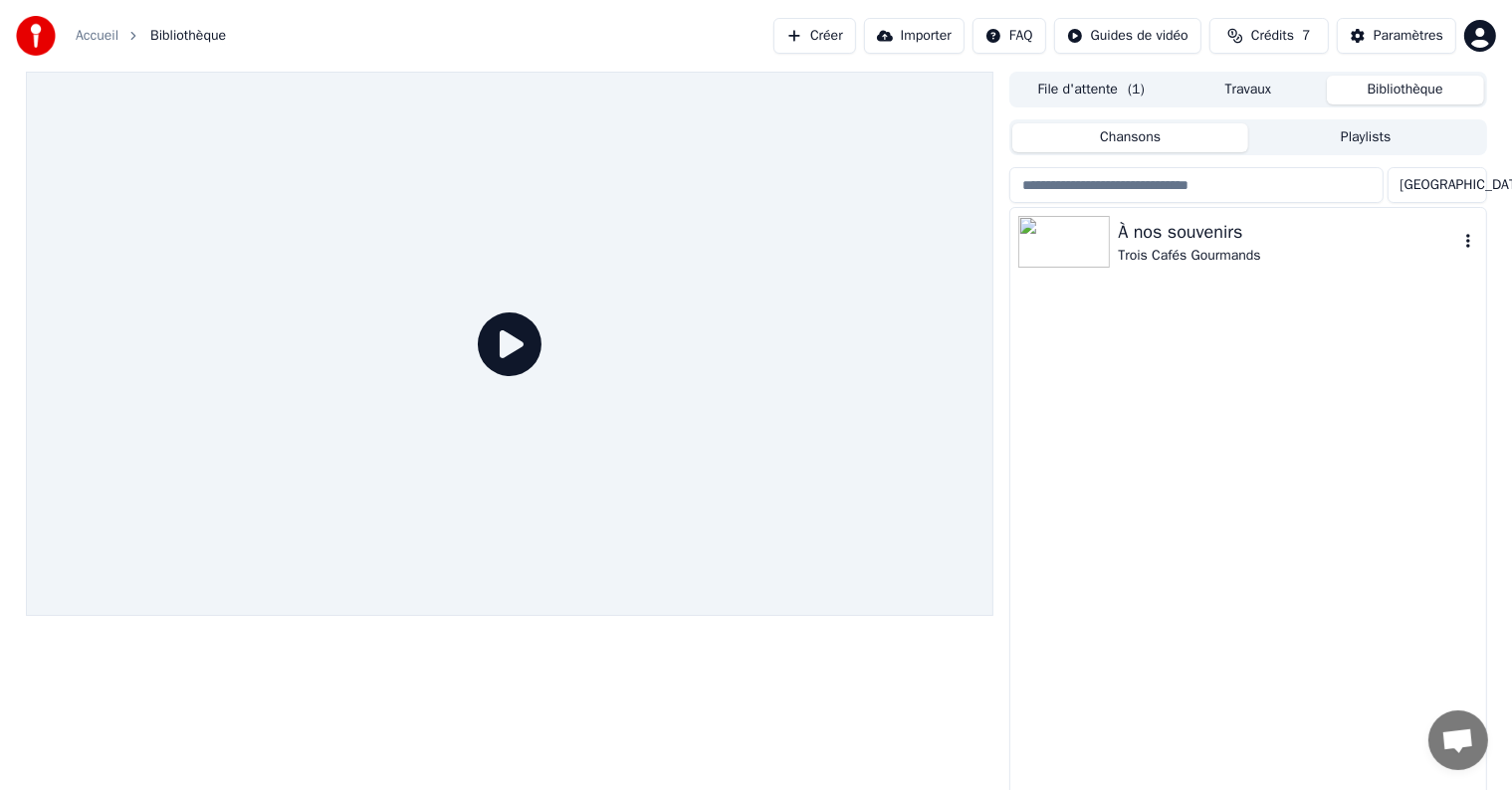 click on "À nos souvenirs" at bounding box center [1287, 232] 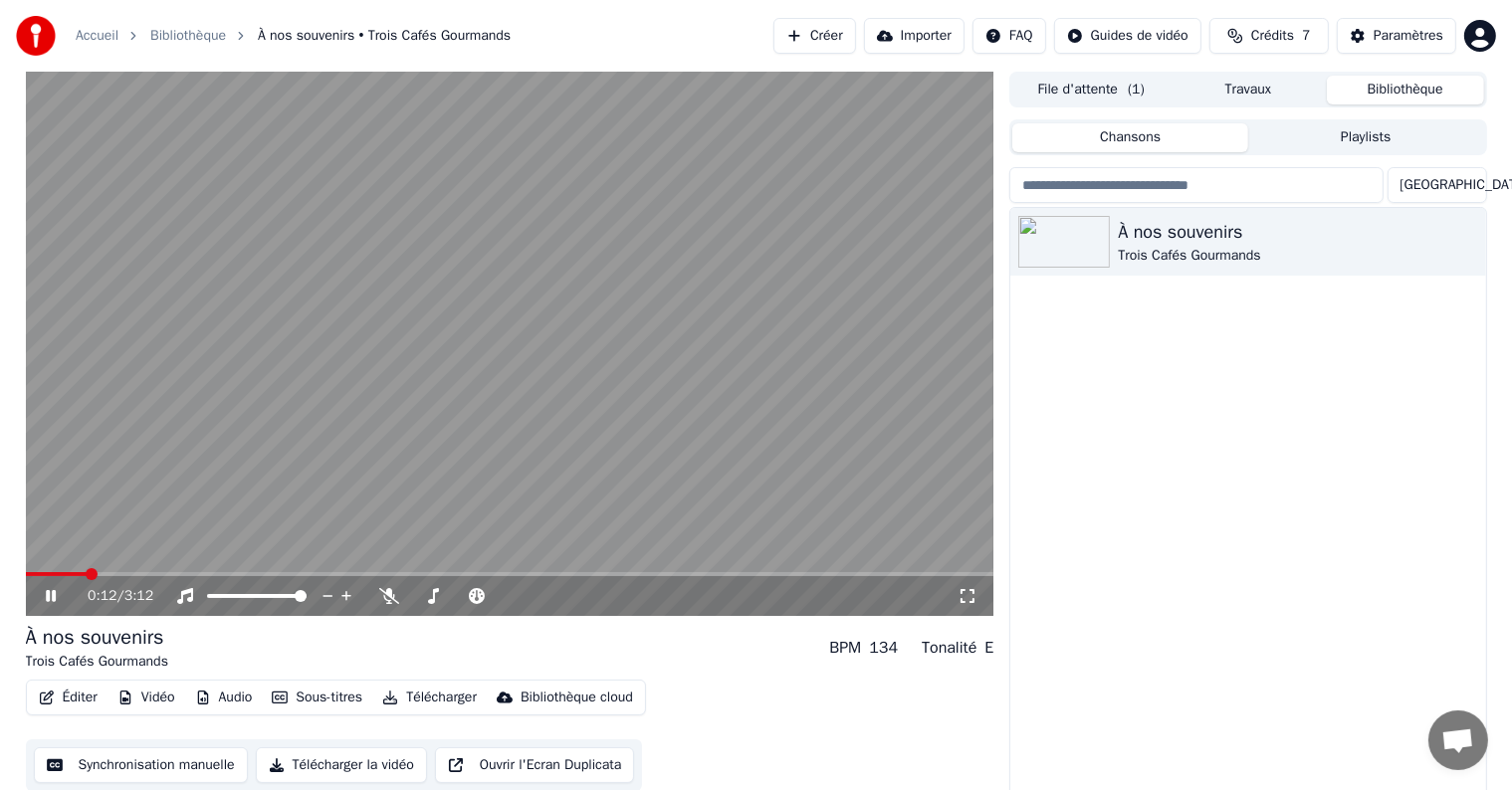 click 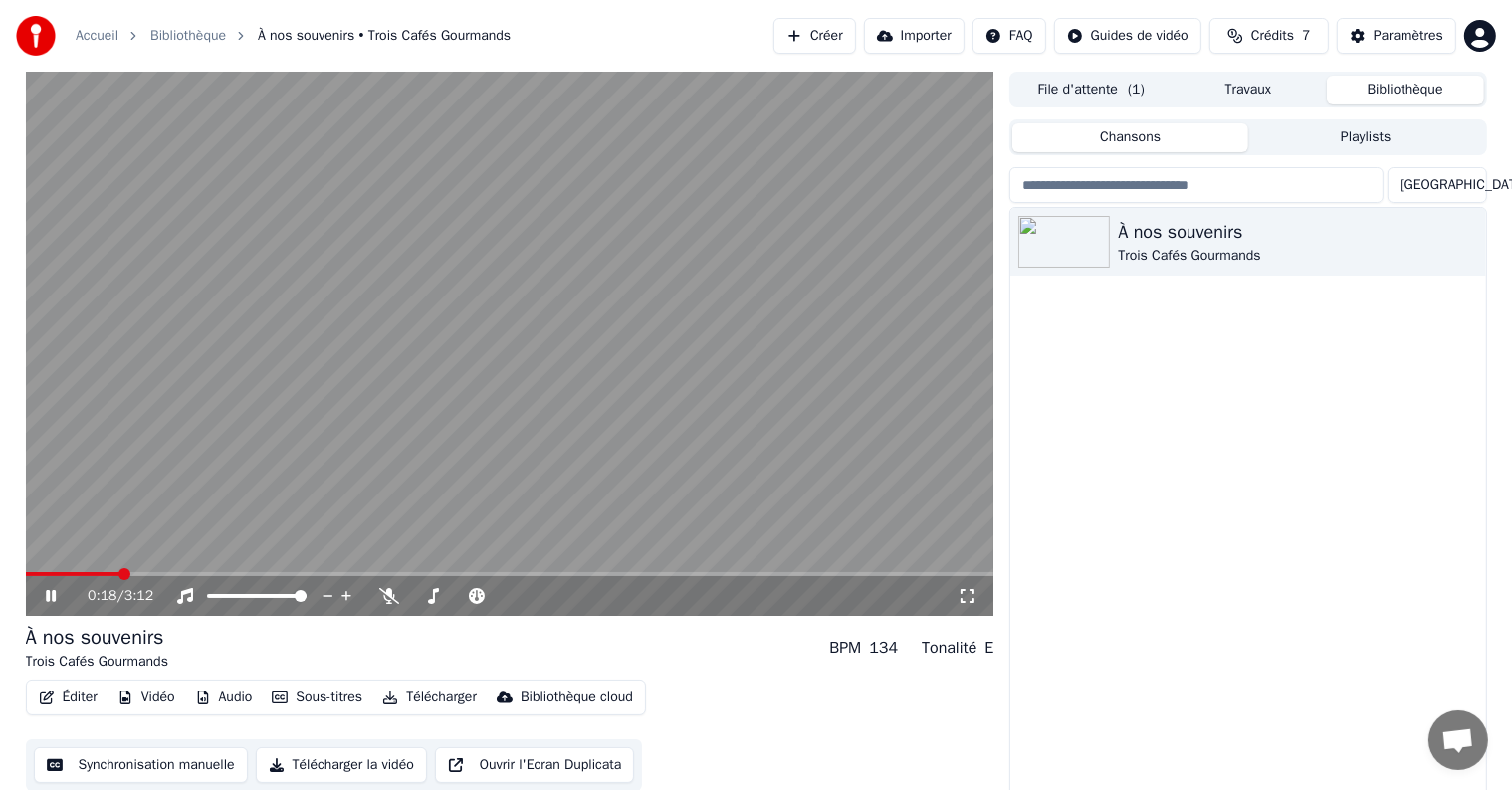 click at bounding box center [510, 343] 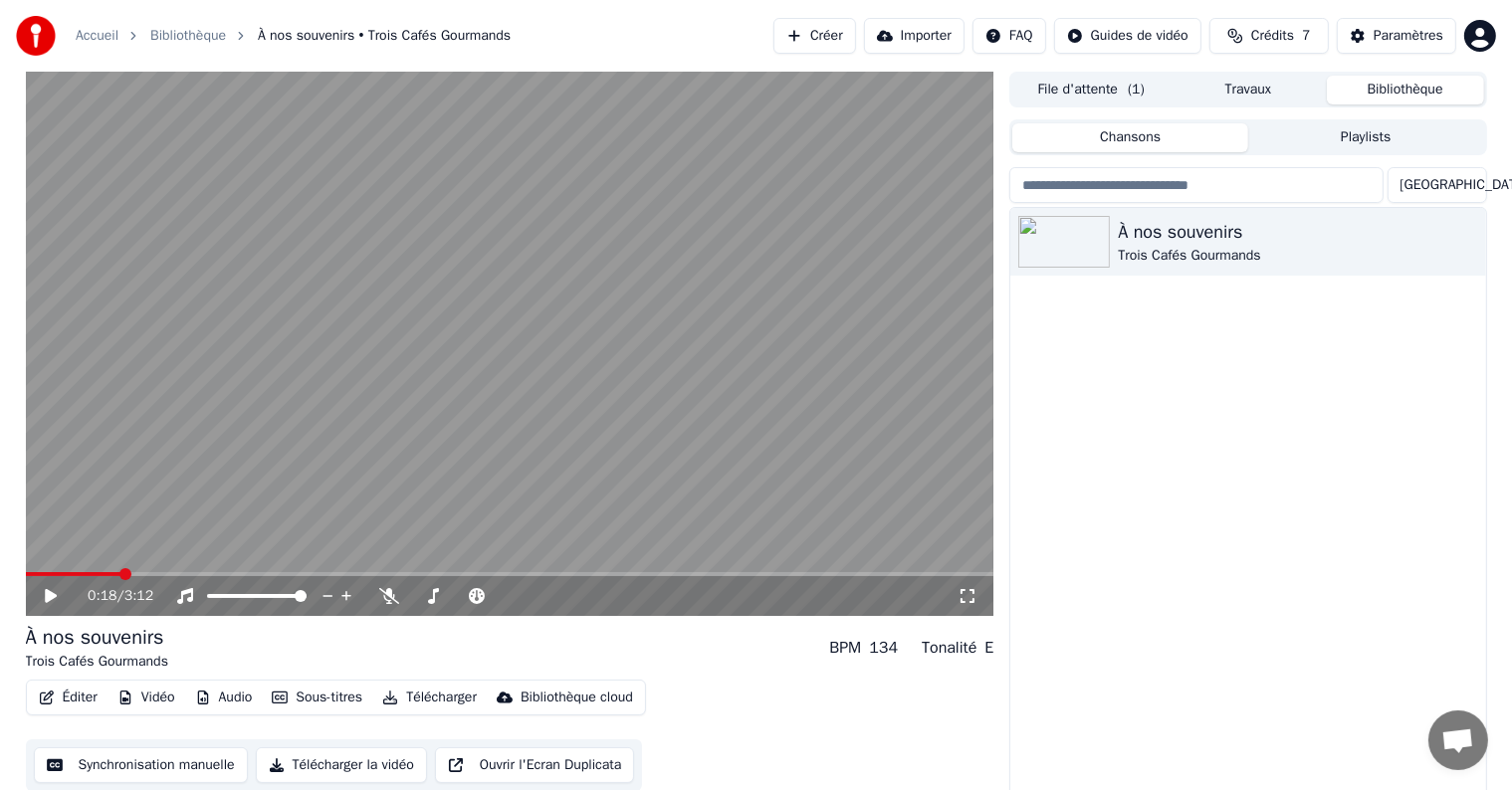 scroll, scrollTop: 9, scrollLeft: 0, axis: vertical 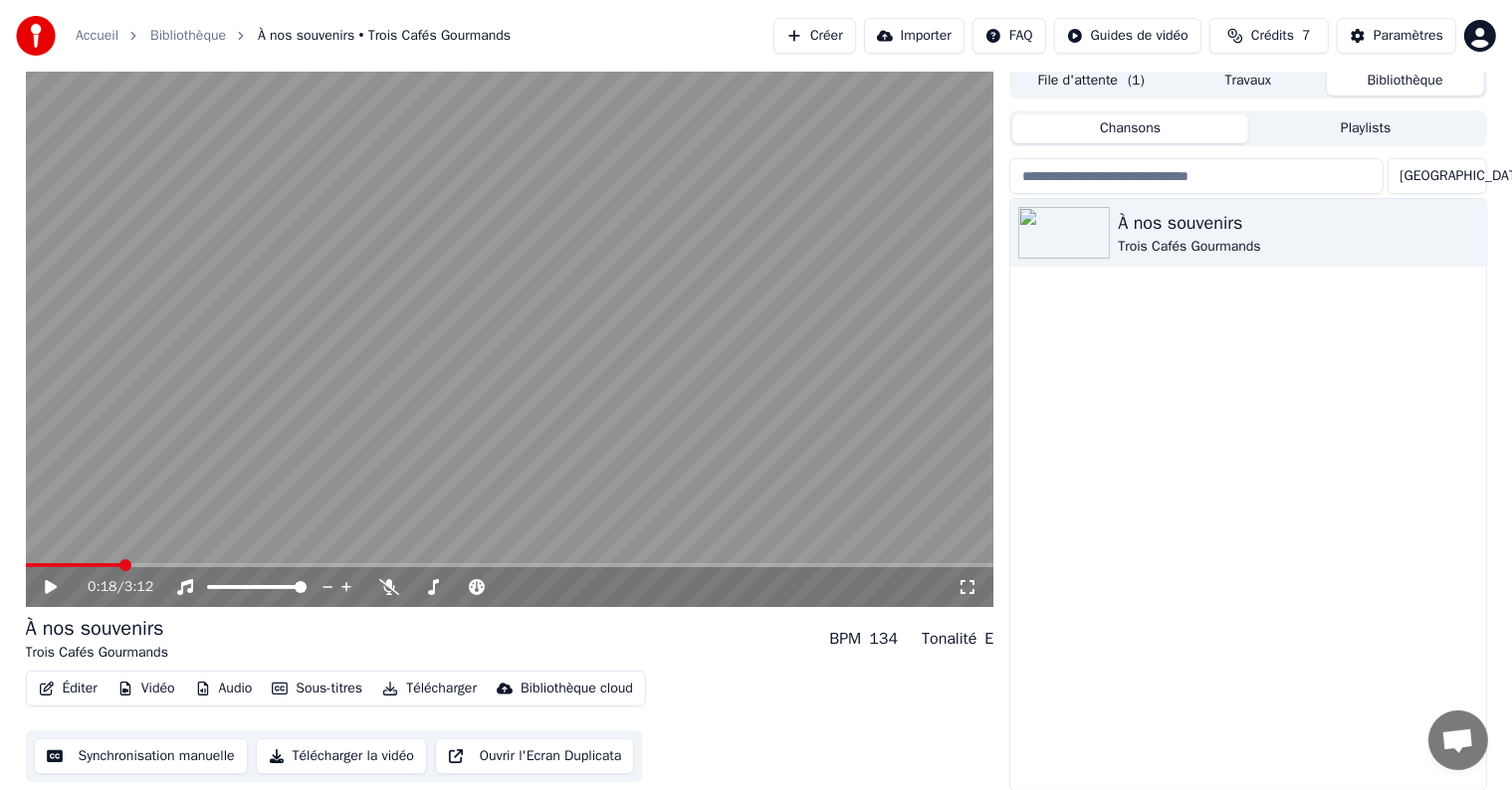 click on "Télécharger la vidéo" at bounding box center (341, 756) 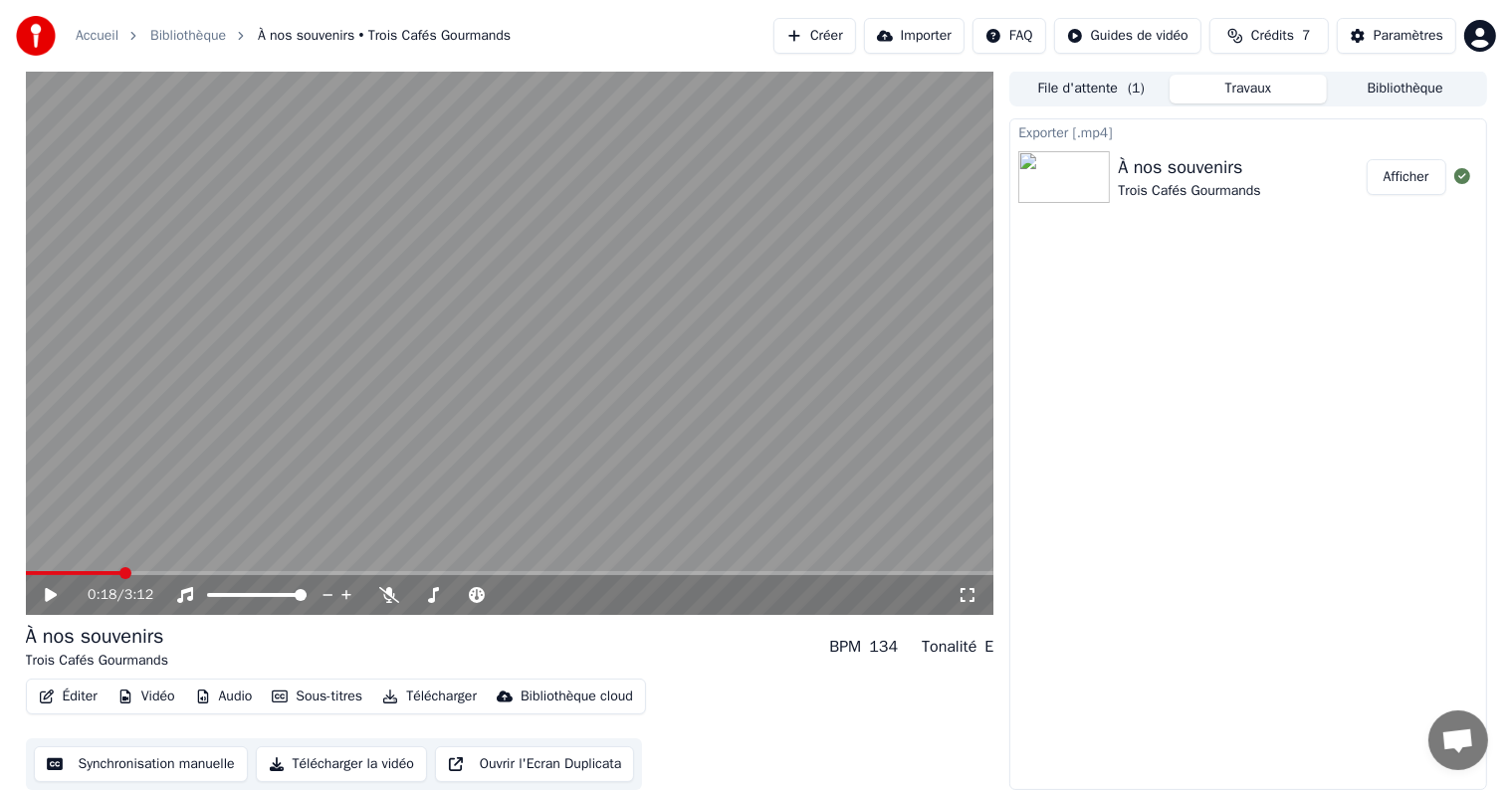 click on "Afficher" at bounding box center (1406, 177) 